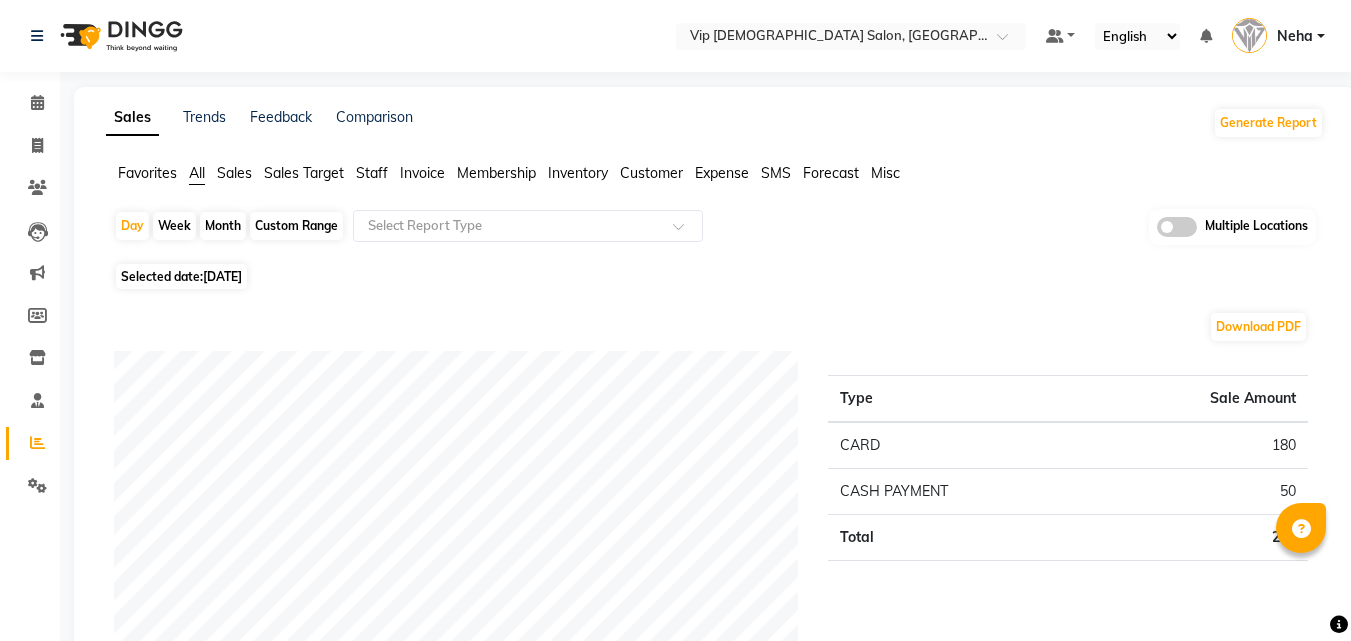 scroll, scrollTop: 40, scrollLeft: 0, axis: vertical 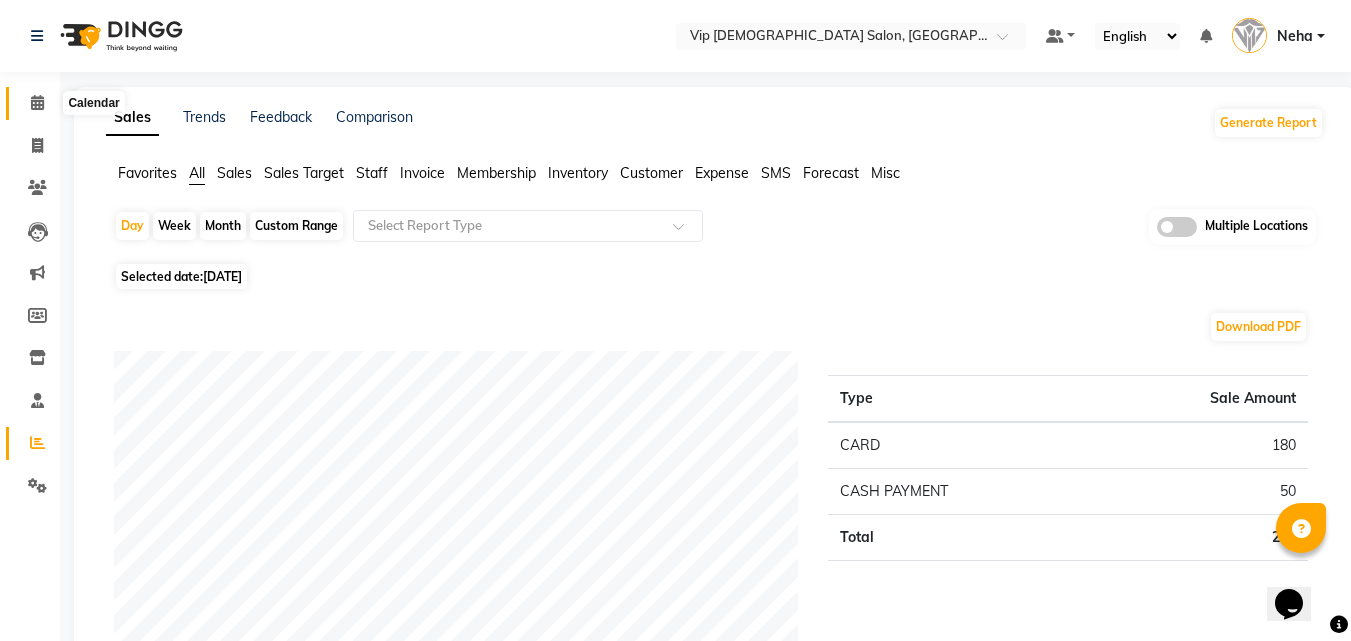 click 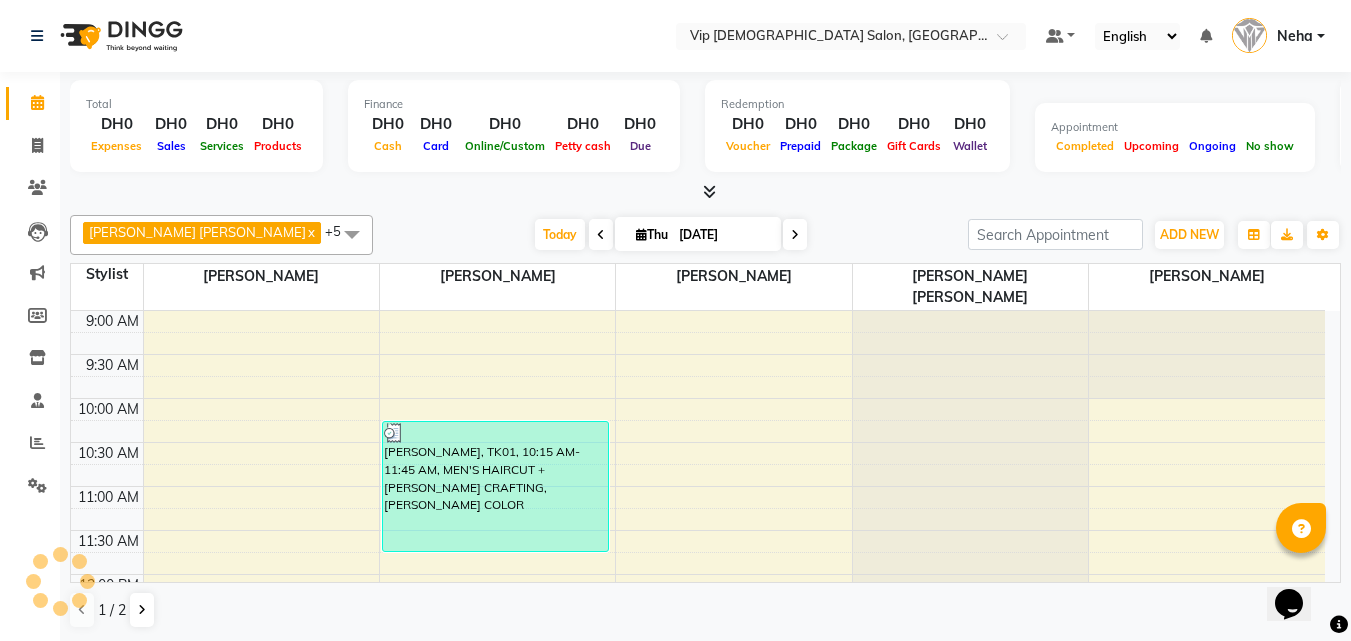 scroll, scrollTop: 0, scrollLeft: 0, axis: both 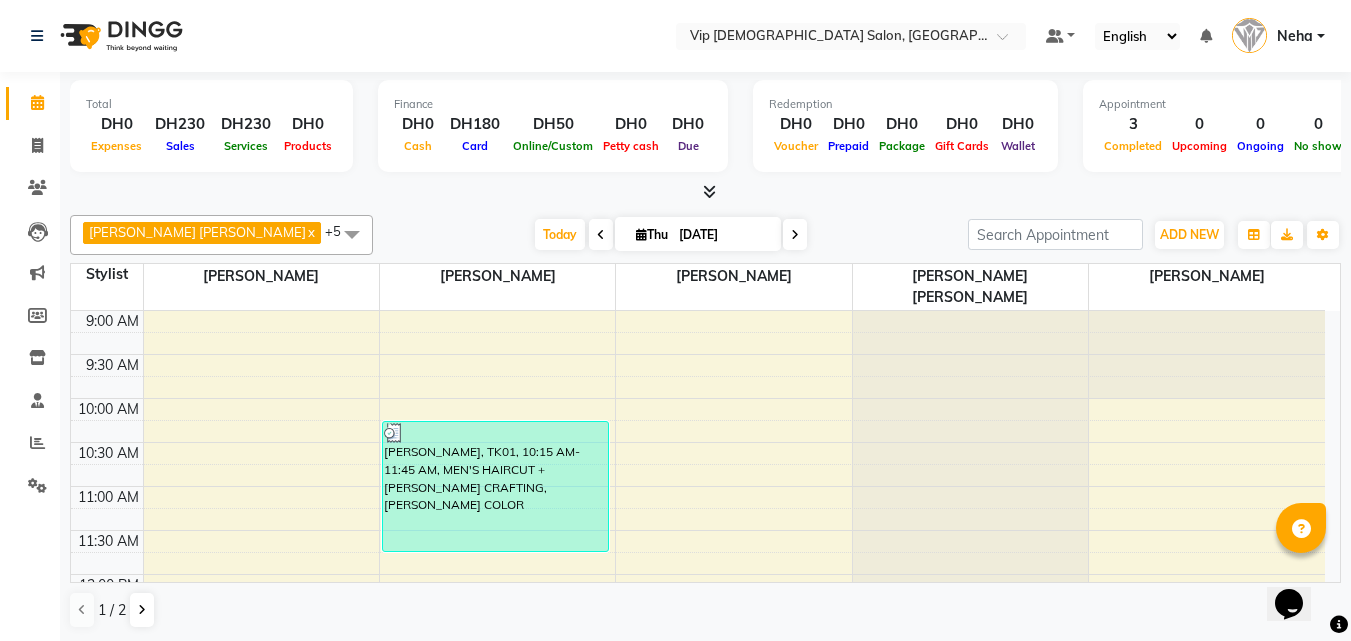 click on "AHMED MOHAMED MOHAMED ELKHODARY ABDELHAMID  x Allauddin Anwar Ali  x Ayoub Lakhbizi  x Nelson  x Ricalyn Colcol  x Taufeeq Anwar Ali  x +5 Select All AHMED MOHAMED MOHAMED ELKHODARY ABDELHAMID Ali Rana Allauddin Anwar Ali Ameen Ayoub Lakhbizi Jairah Mr. Mohannad Nelson Ricalyn Colcol Riffat Magdy Taufeeq Anwar Ali Tauseef  Akhilaque Zoya Bhatti. Today  Thu 10-07-2025 Toggle Dropdown Add Appointment Add Invoice Add Expense Add Attendance Add Client Add Transaction Toggle Dropdown Add Appointment Add Invoice Add Expense Add Attendance Add Client ADD NEW Toggle Dropdown Add Appointment Add Invoice Add Expense Add Attendance Add Client Add Transaction AHMED MOHAMED MOHAMED ELKHODARY ABDELHAMID  x Allauddin Anwar Ali  x Ayoub Lakhbizi  x Nelson  x Ricalyn Colcol  x Taufeeq Anwar Ali  x +5 Select All AHMED MOHAMED MOHAMED ELKHODARY ABDELHAMID Ali Rana Allauddin Anwar Ali Ameen Ayoub Lakhbizi Jairah Mr. Mohannad Nelson Ricalyn Colcol Riffat Magdy Taufeeq Anwar Ali Tauseef  Akhilaque Zoya Bhatti. Group By" 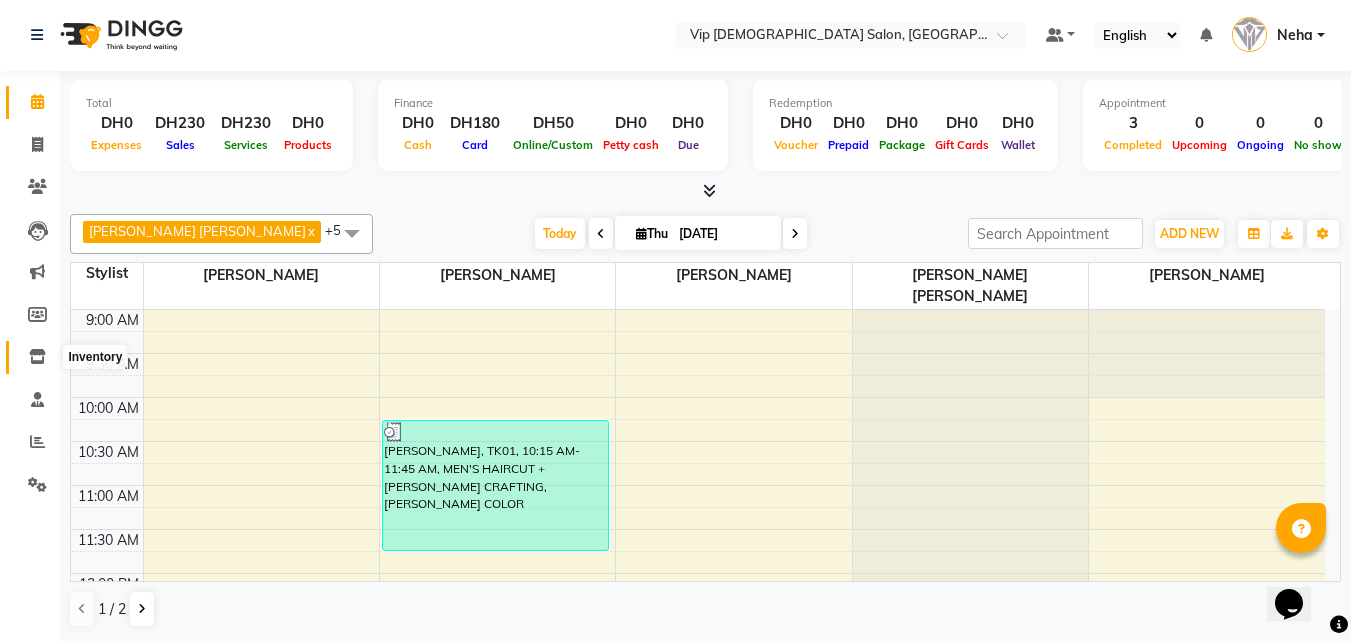 click 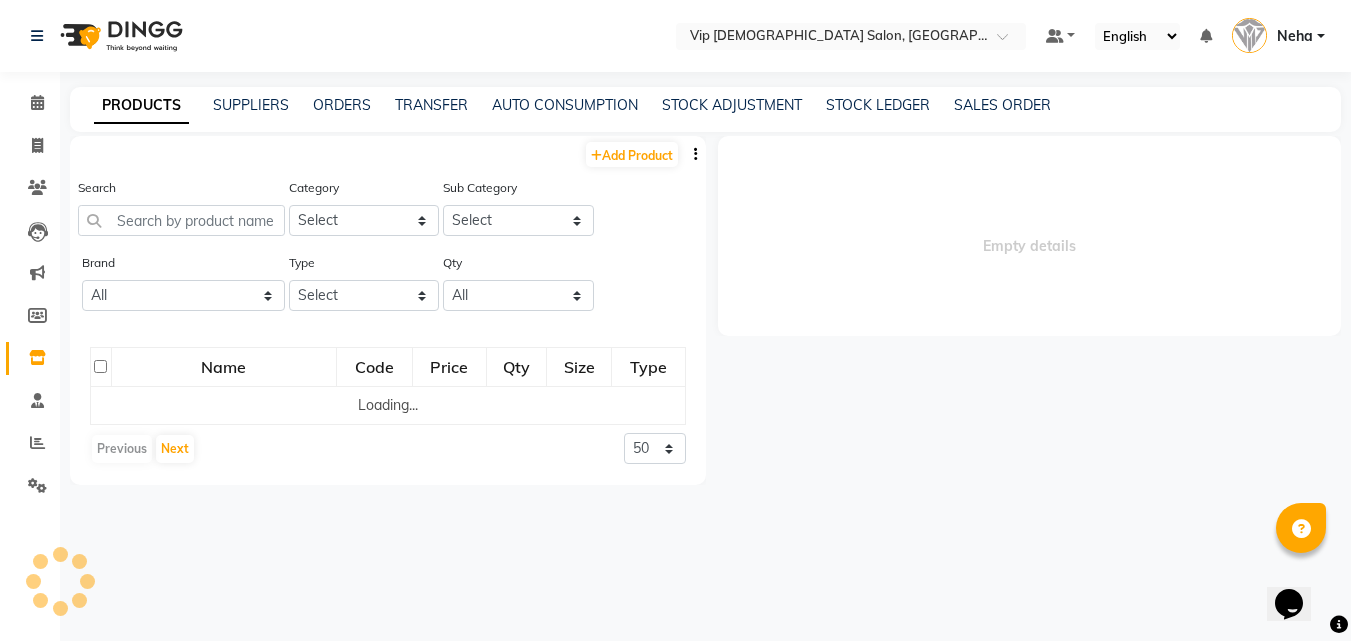 scroll, scrollTop: 0, scrollLeft: 0, axis: both 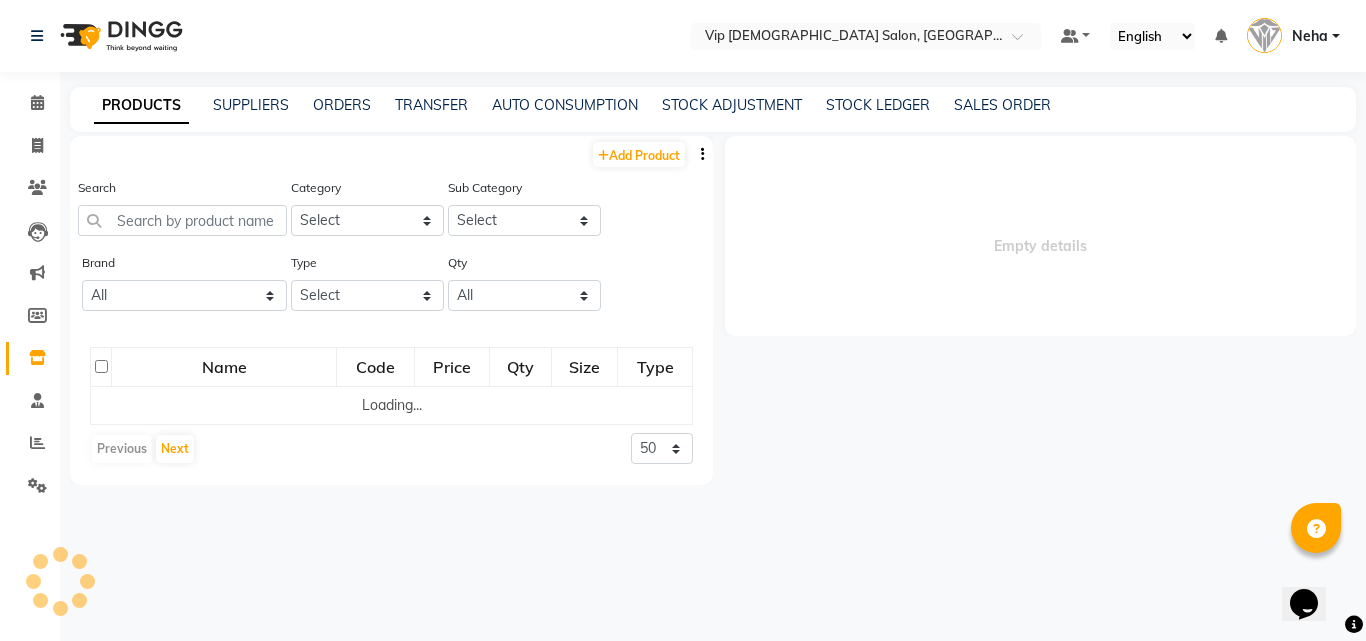 select 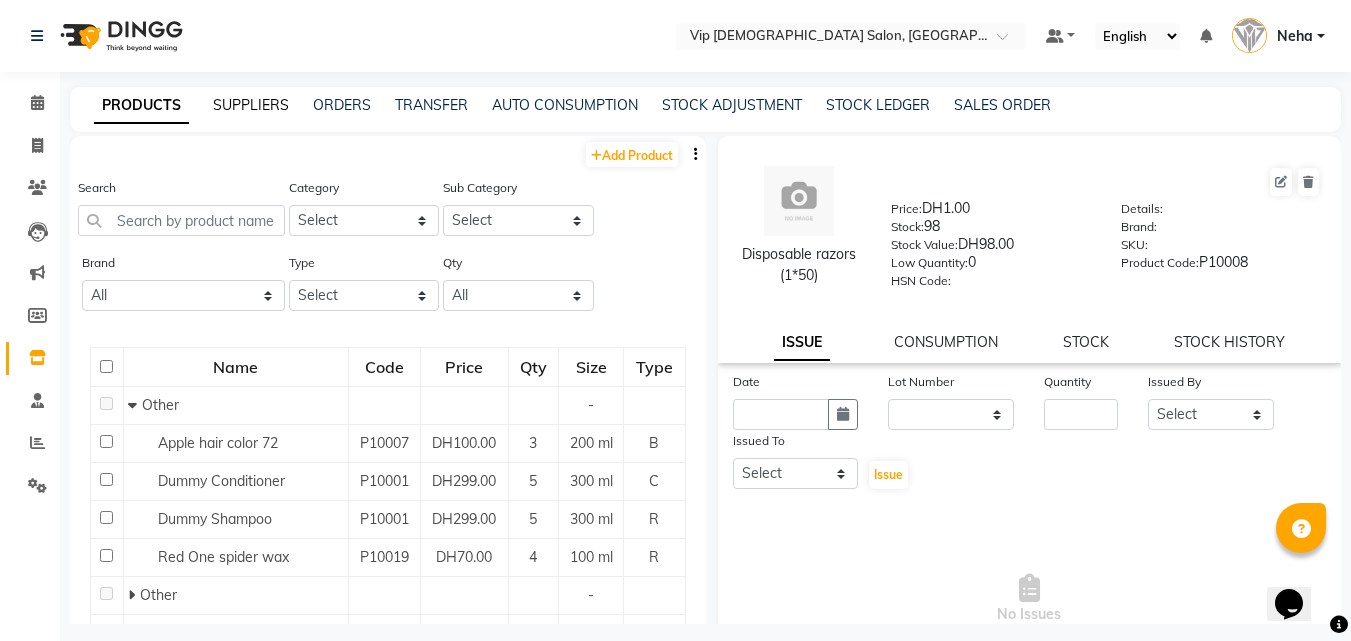 click on "SUPPLIERS" 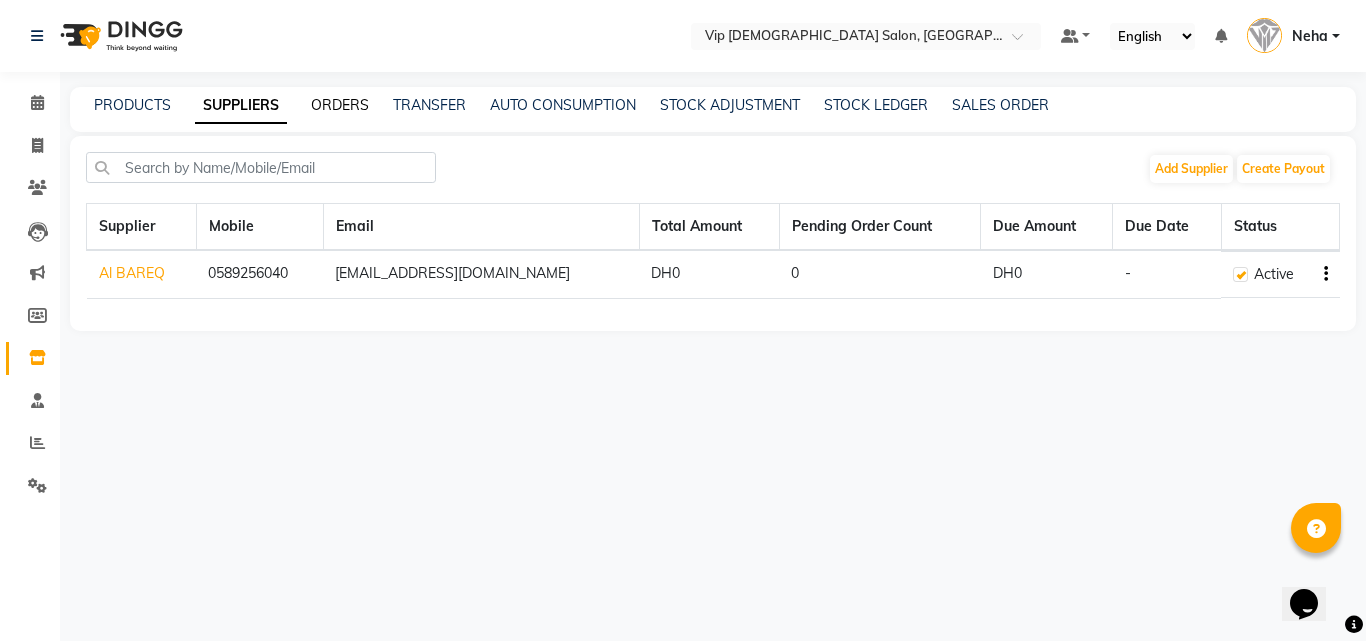 click on "ORDERS" 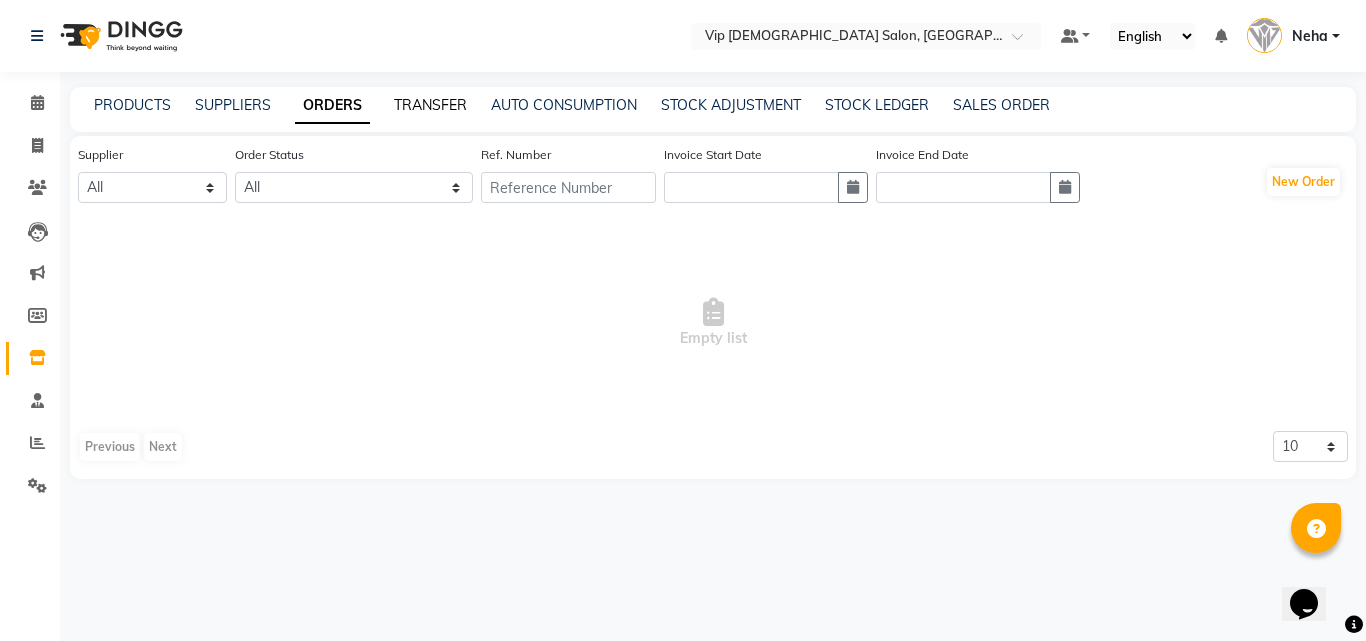 click on "TRANSFER" 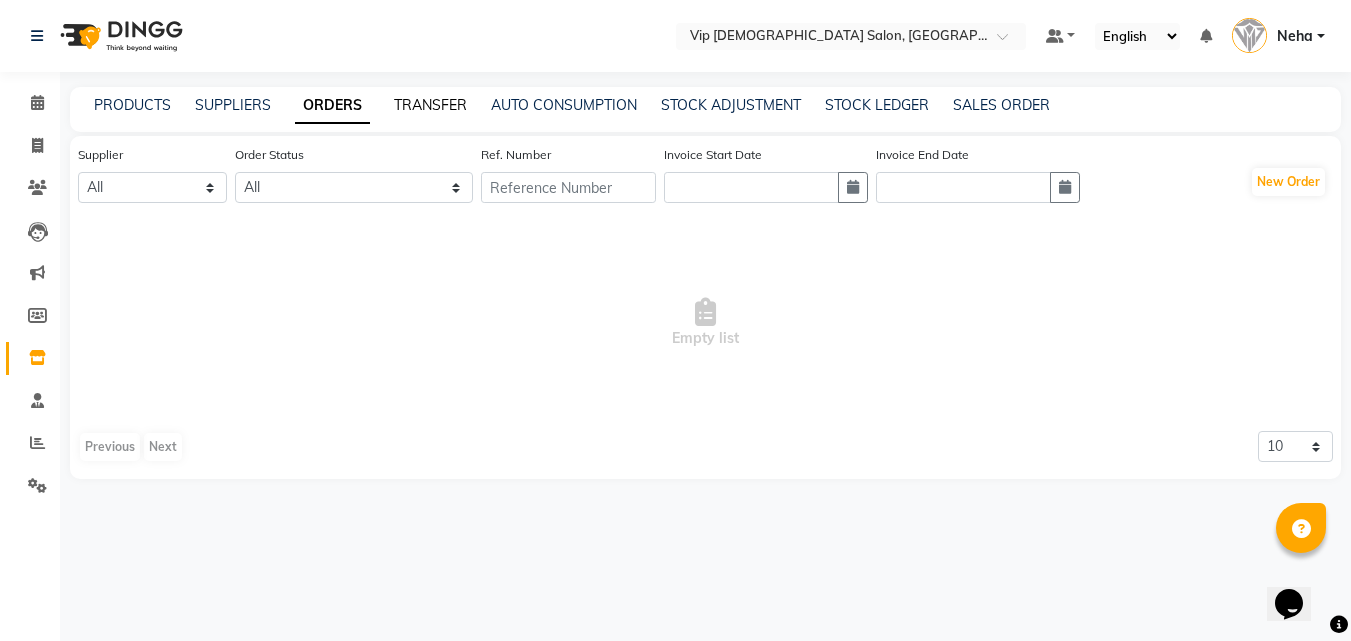 select on "sender" 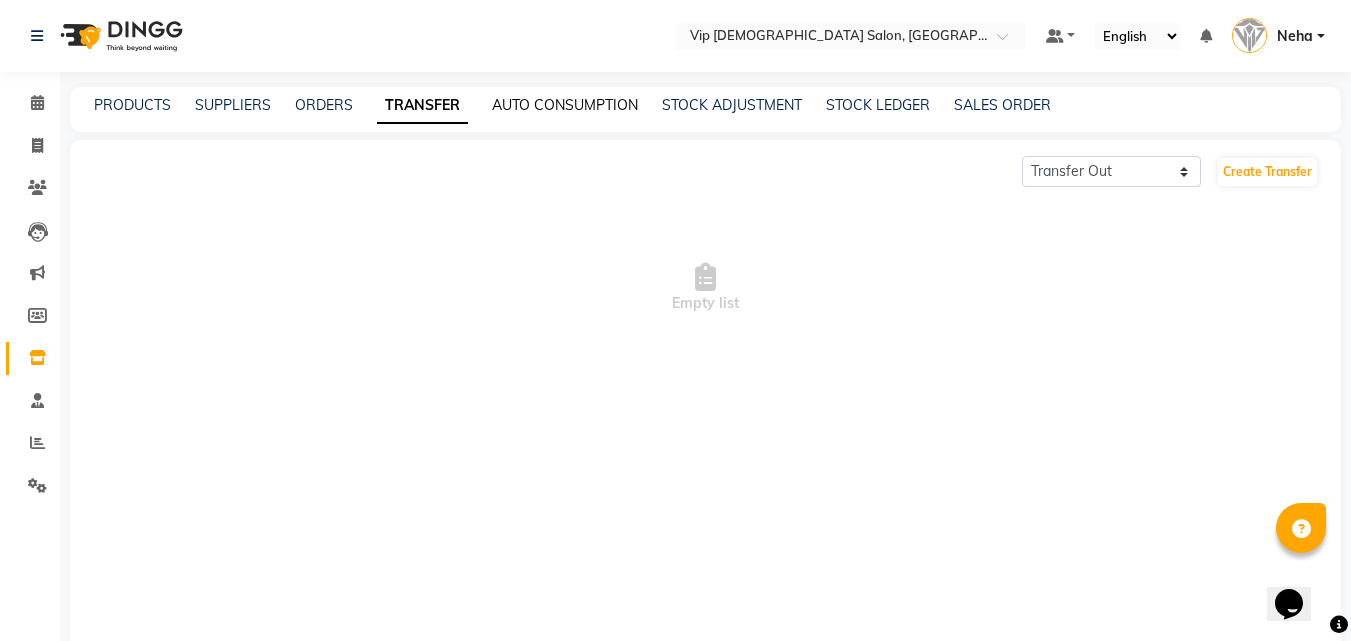 click on "AUTO CONSUMPTION" 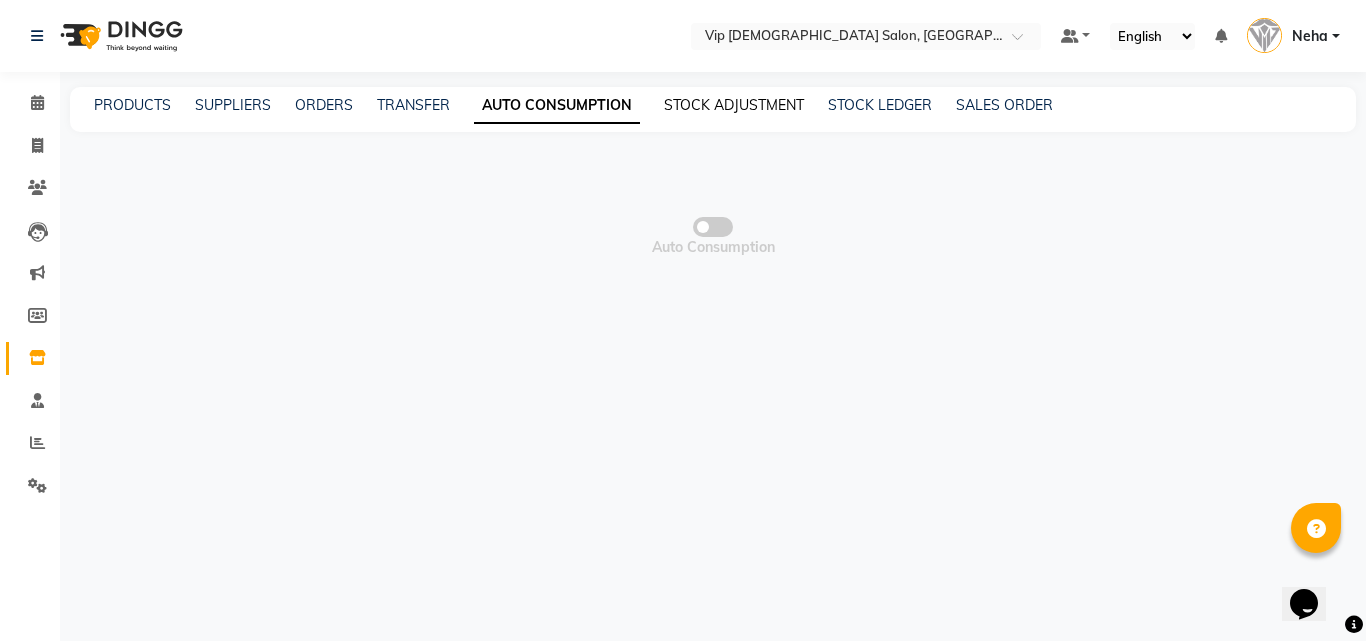 click on "STOCK ADJUSTMENT" 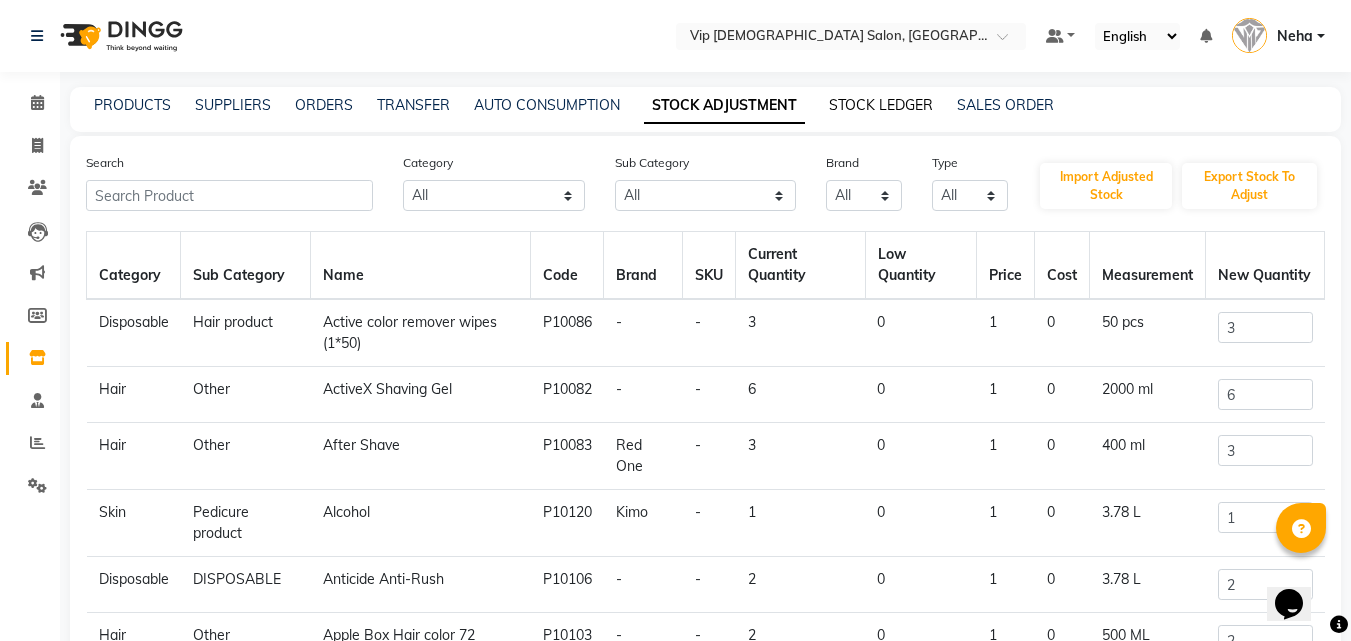 click on "STOCK LEDGER" 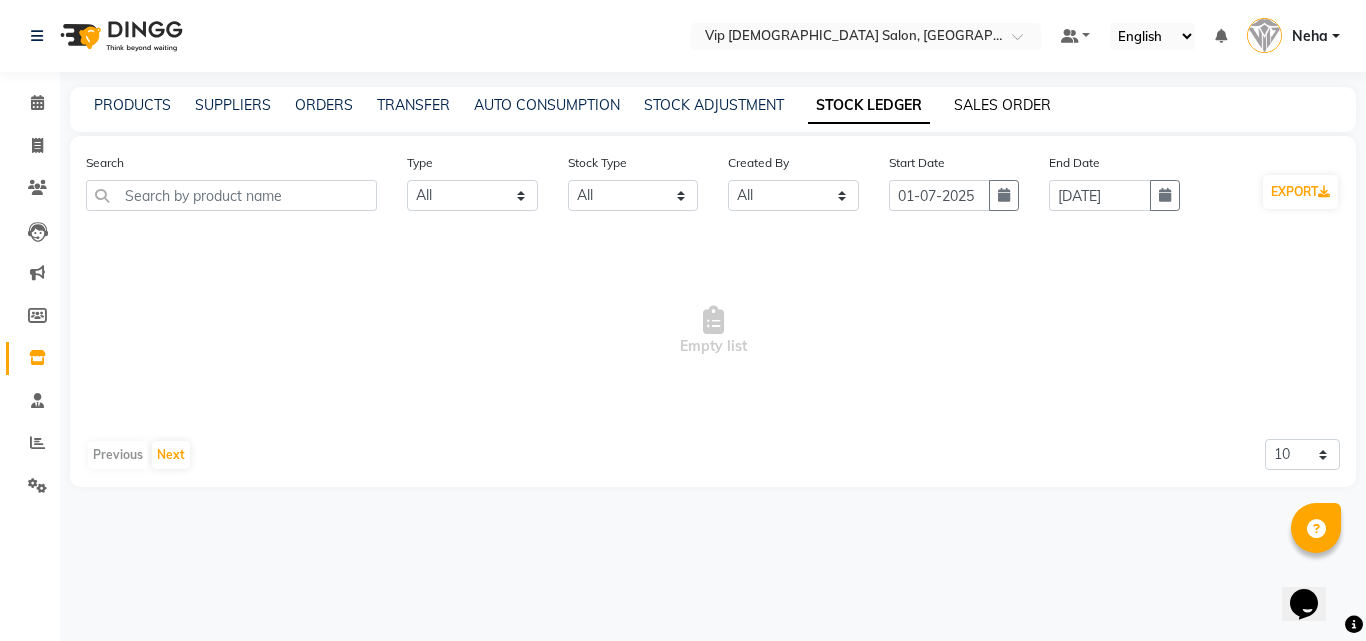 click on "SALES ORDER" 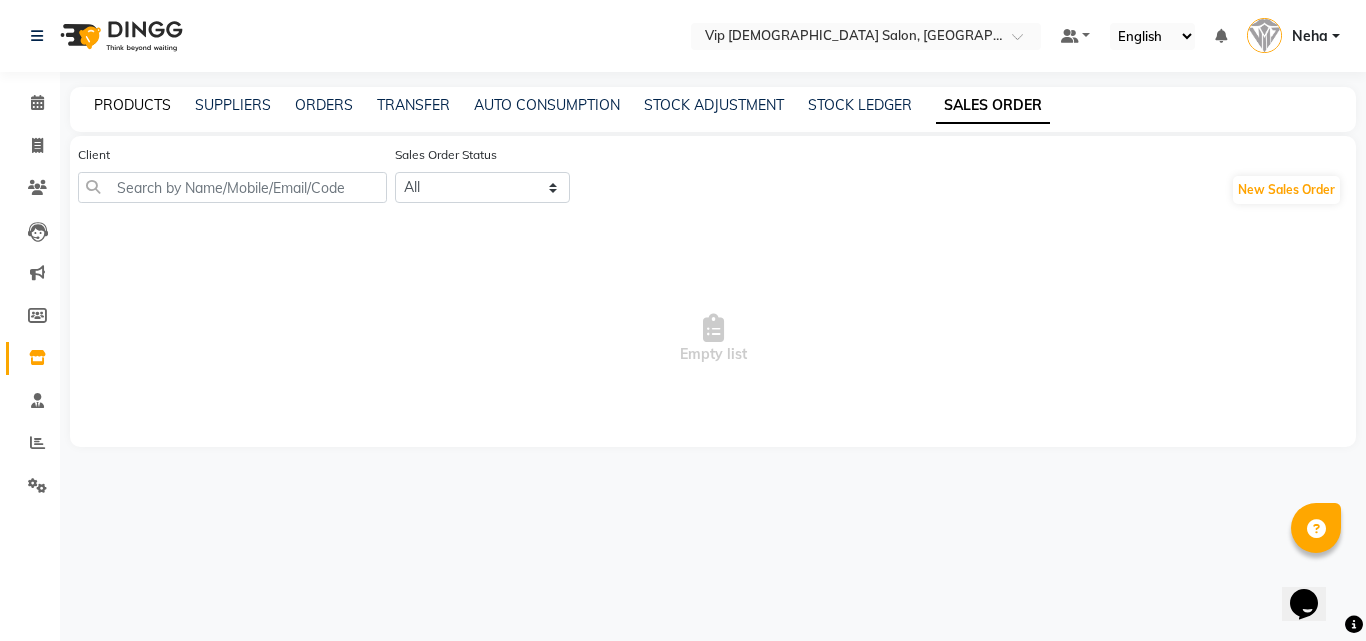 click on "PRODUCTS" 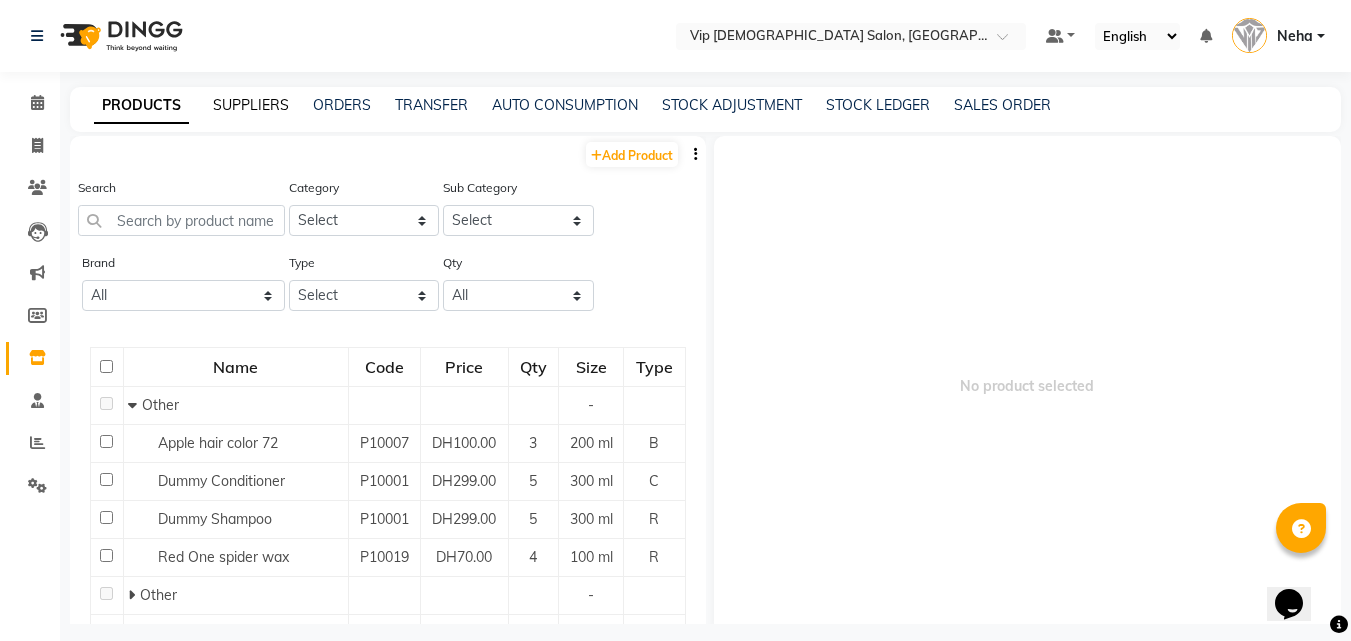 click on "SUPPLIERS" 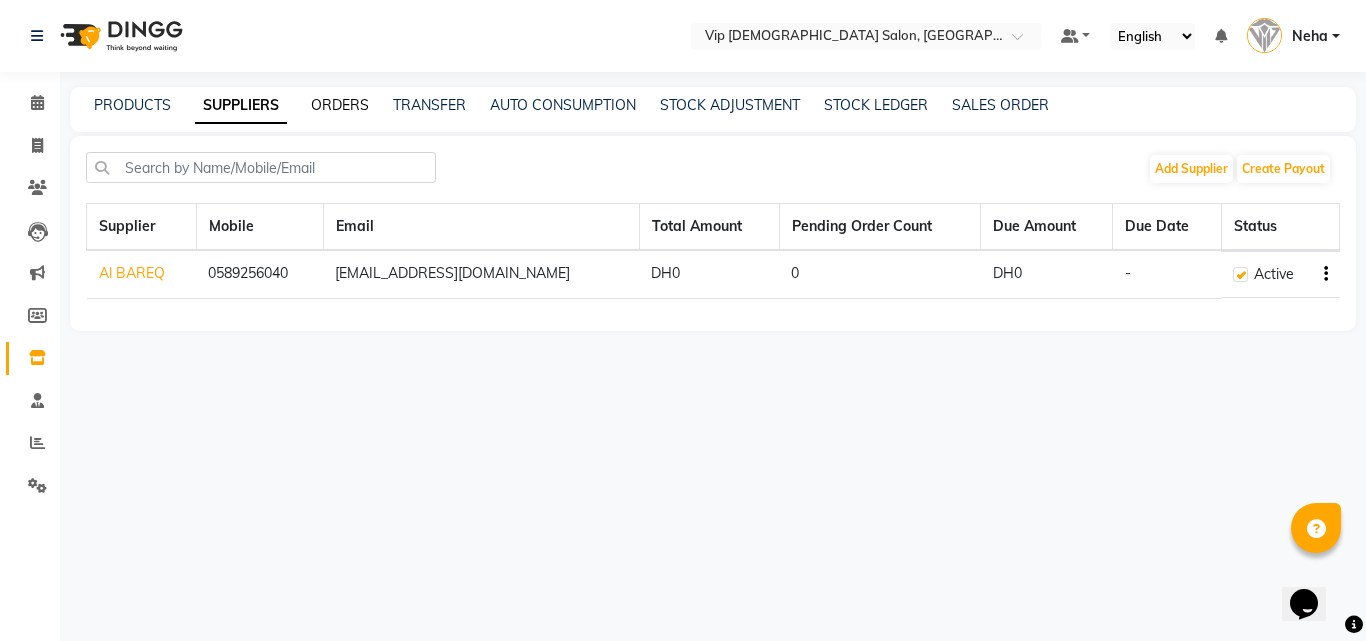 click on "ORDERS" 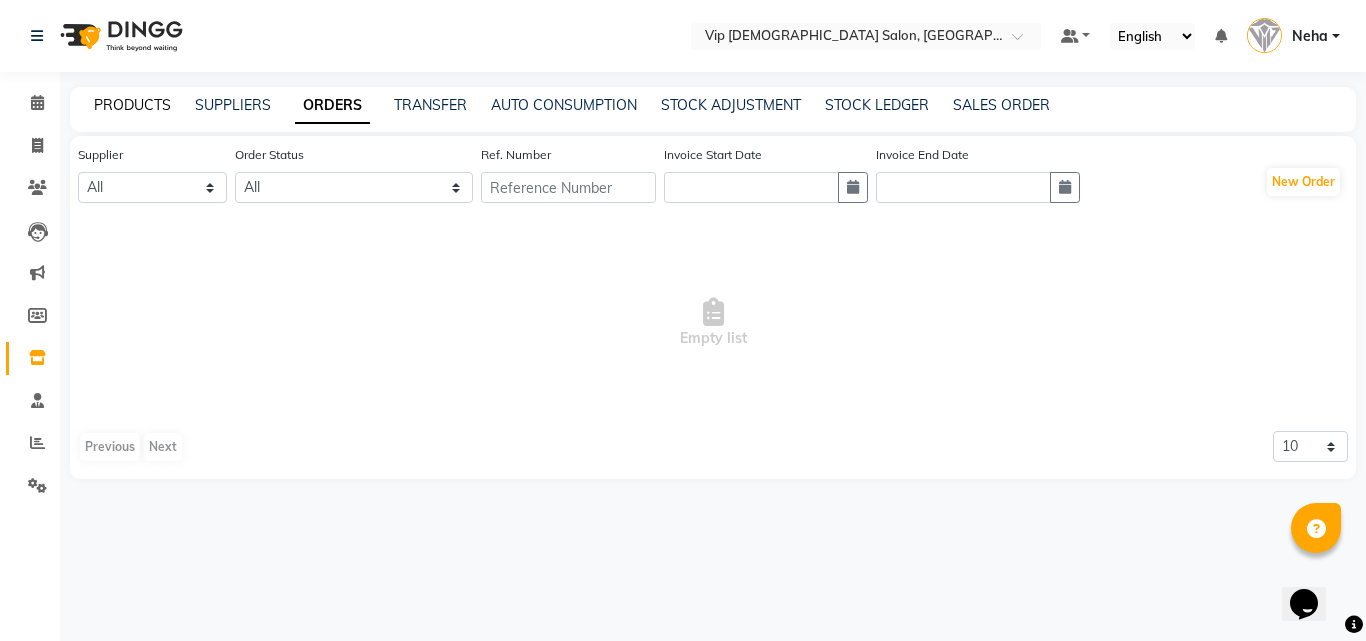 click on "PRODUCTS" 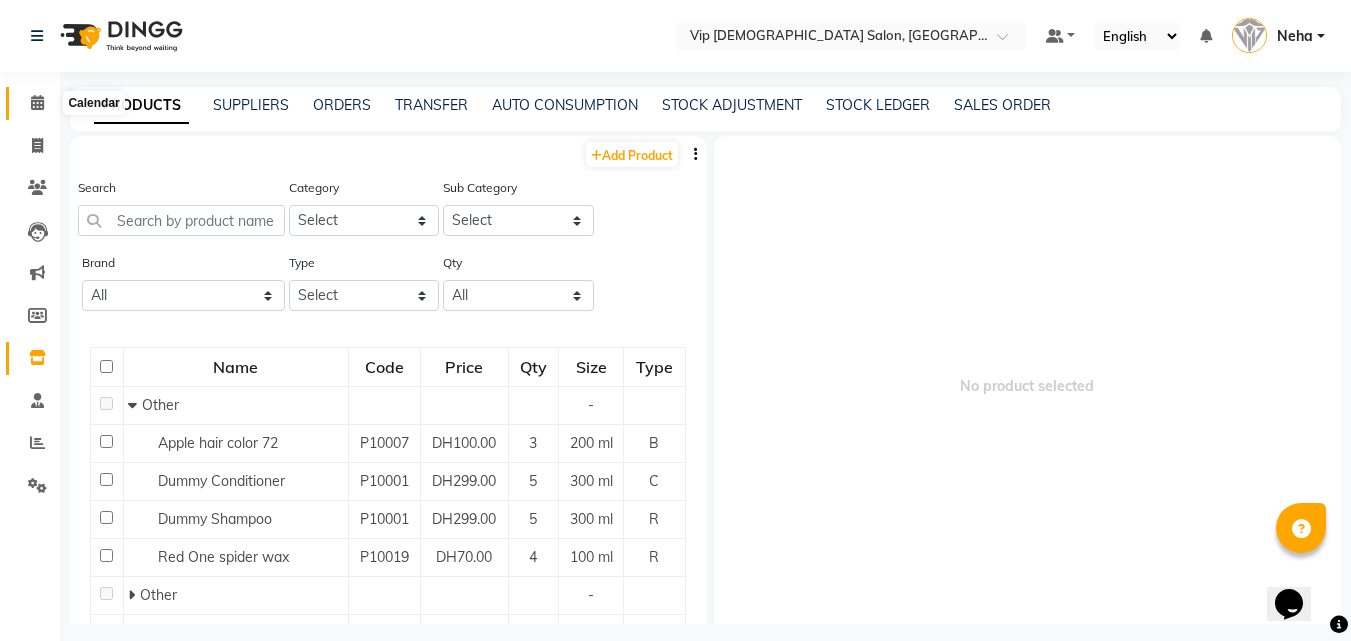 click 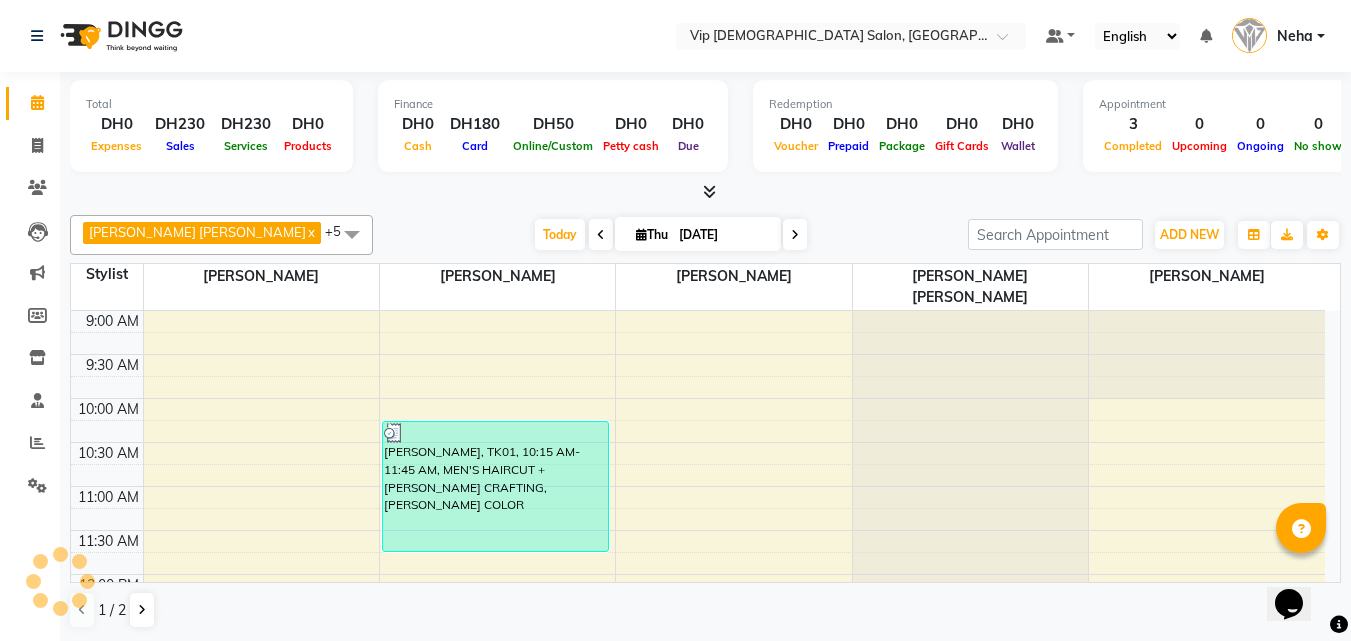 scroll, scrollTop: 0, scrollLeft: 0, axis: both 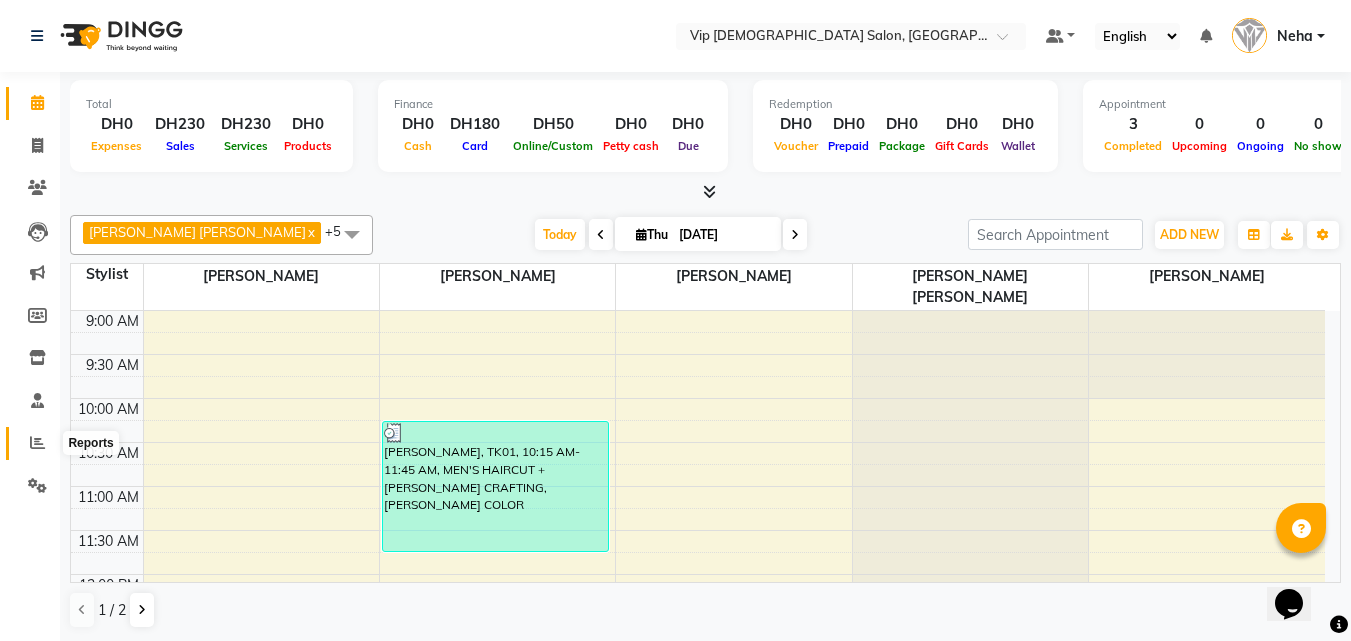 click 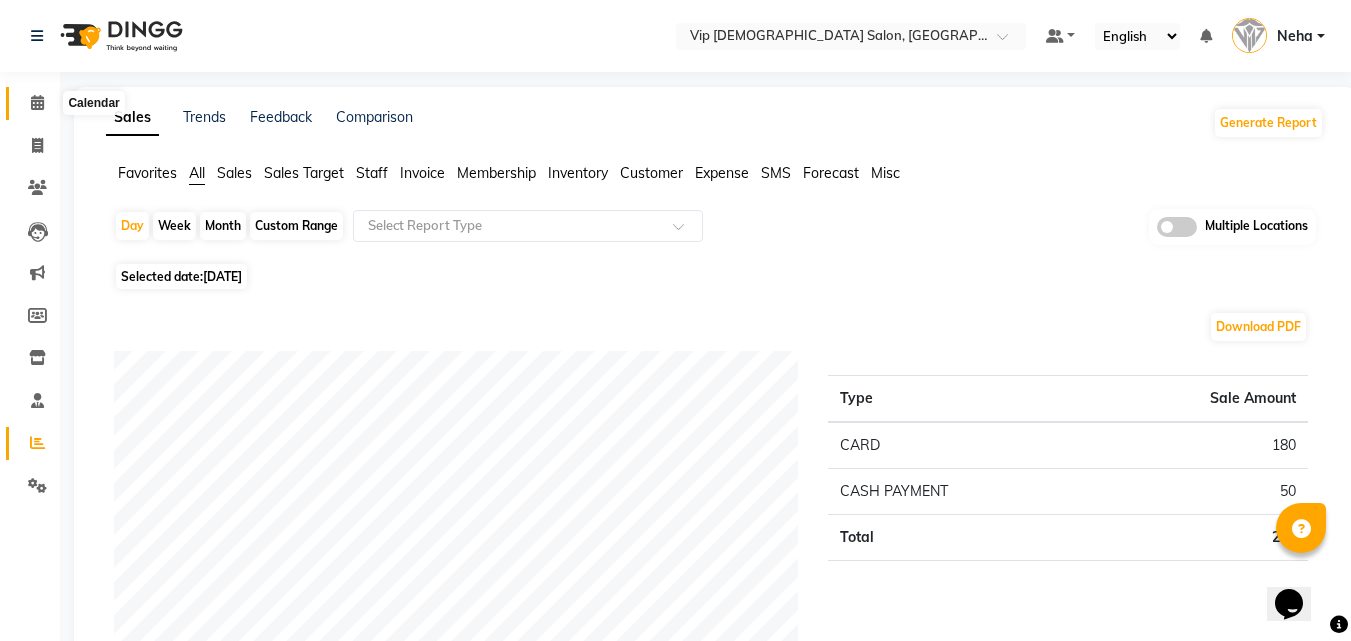 click 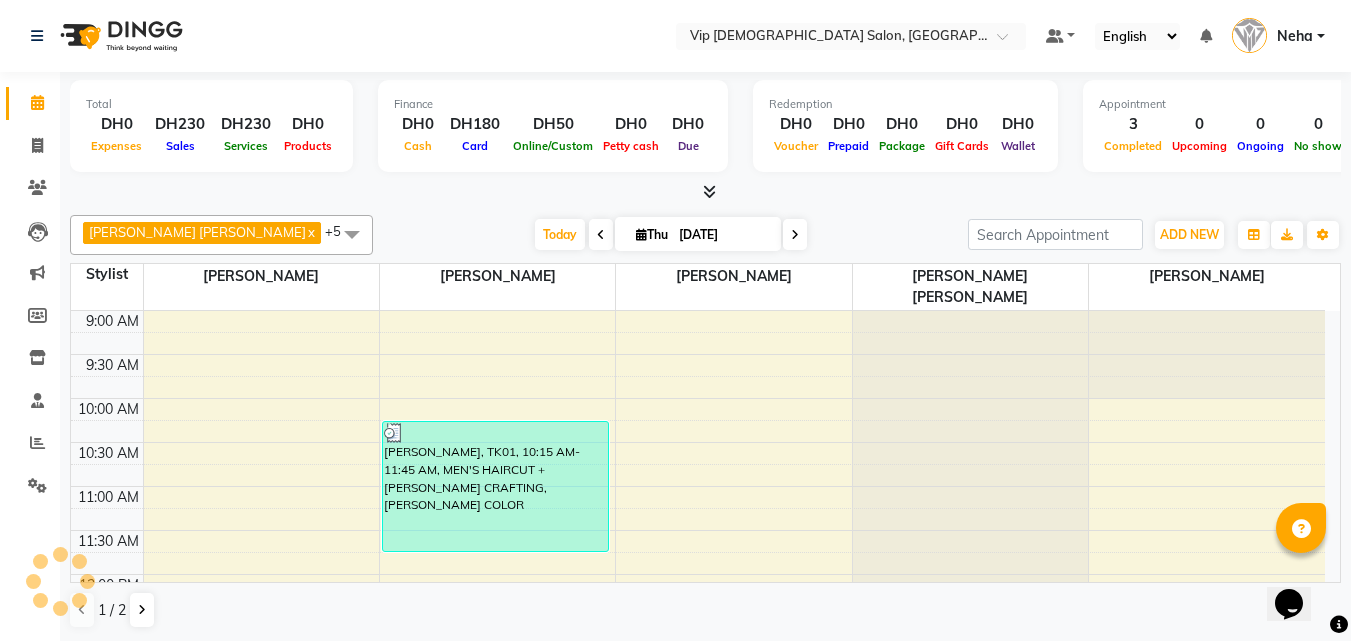 scroll, scrollTop: 0, scrollLeft: 0, axis: both 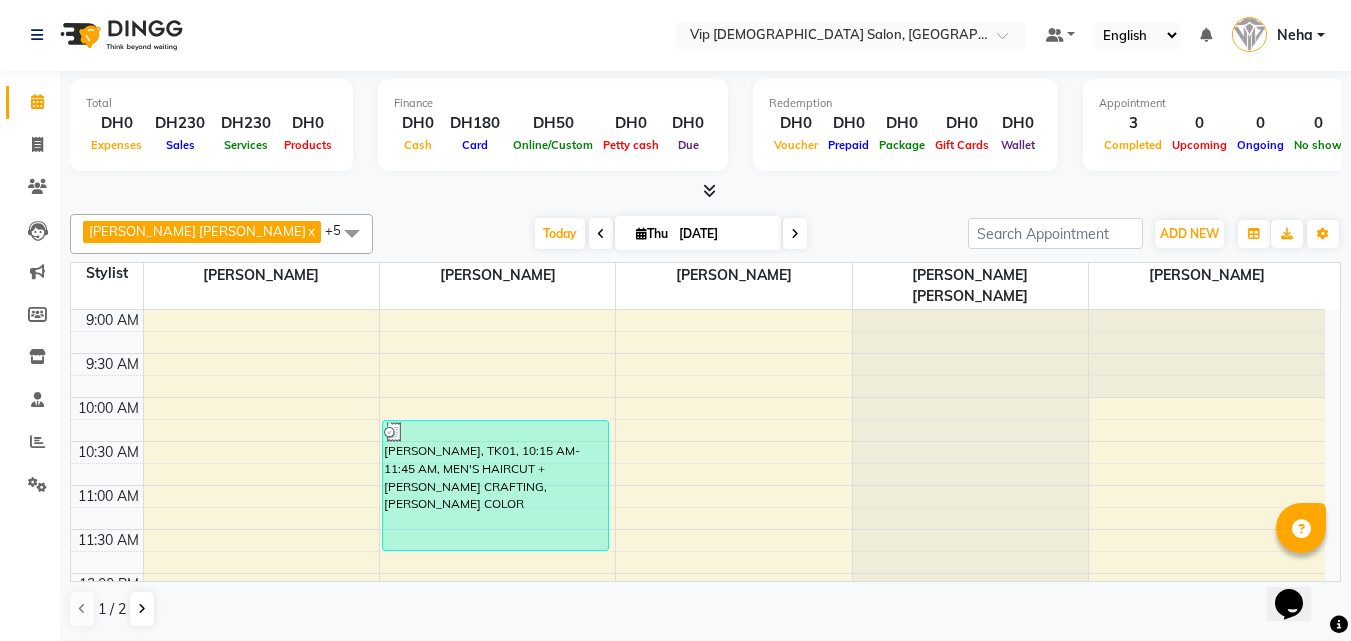 click at bounding box center [705, 191] 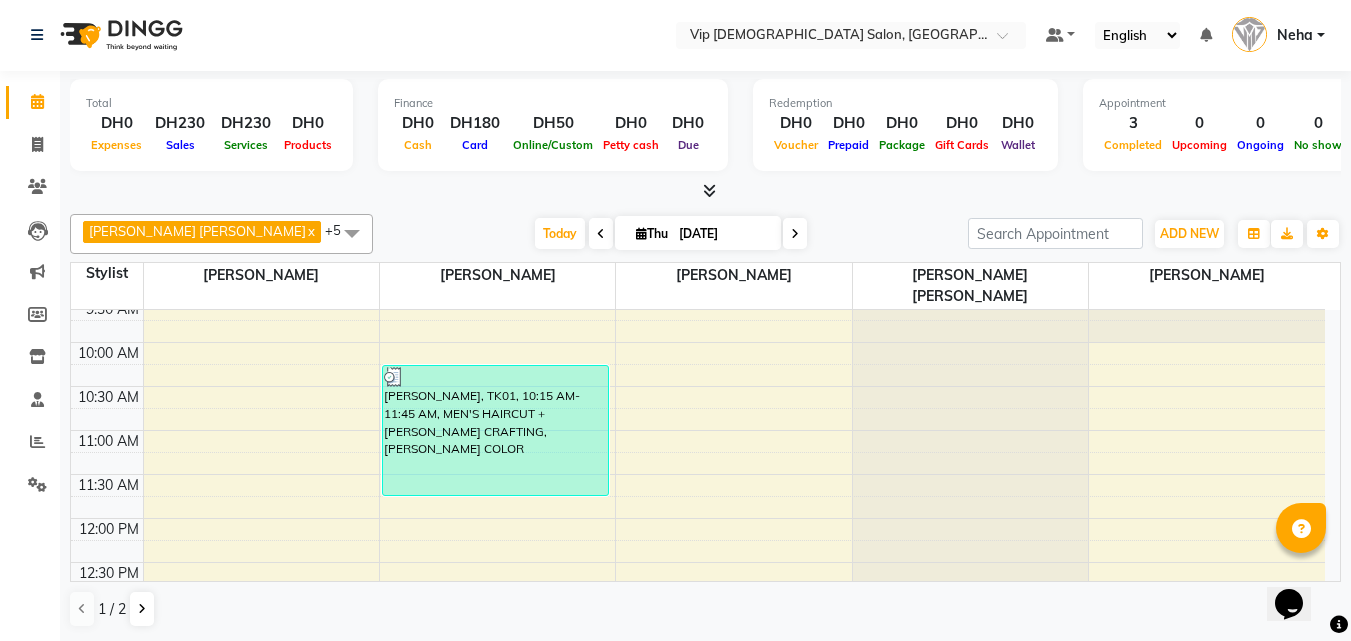 scroll, scrollTop: 120, scrollLeft: 0, axis: vertical 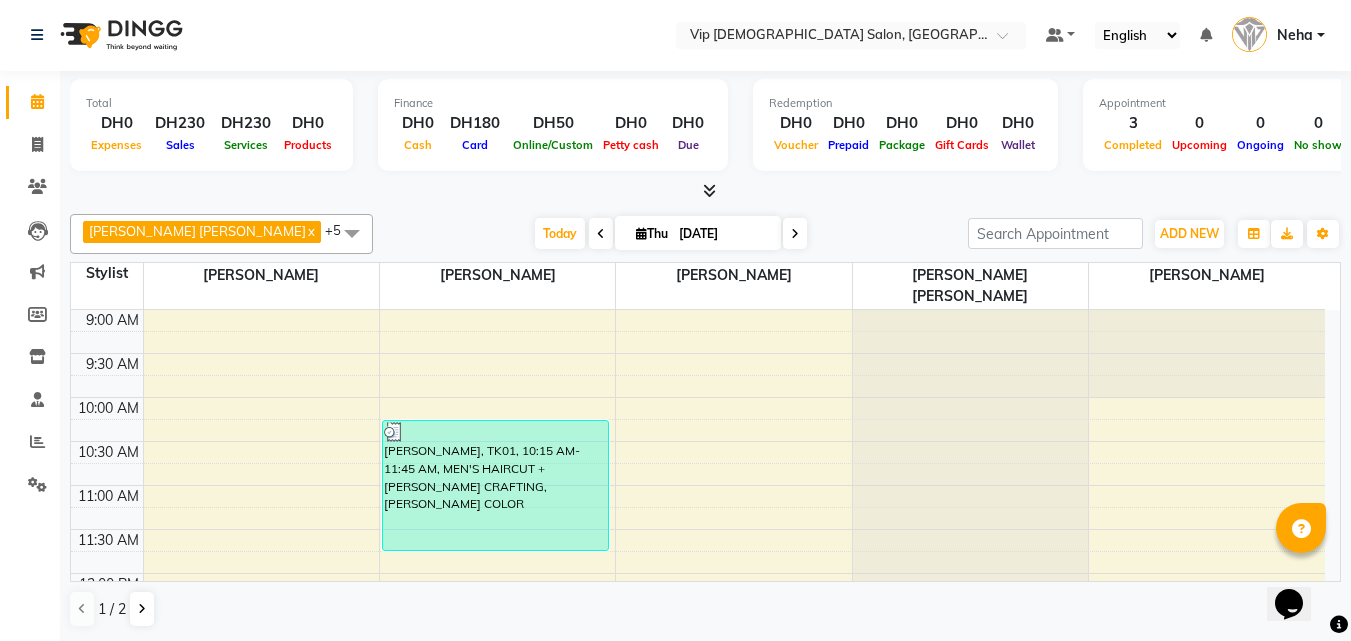 click at bounding box center [705, 191] 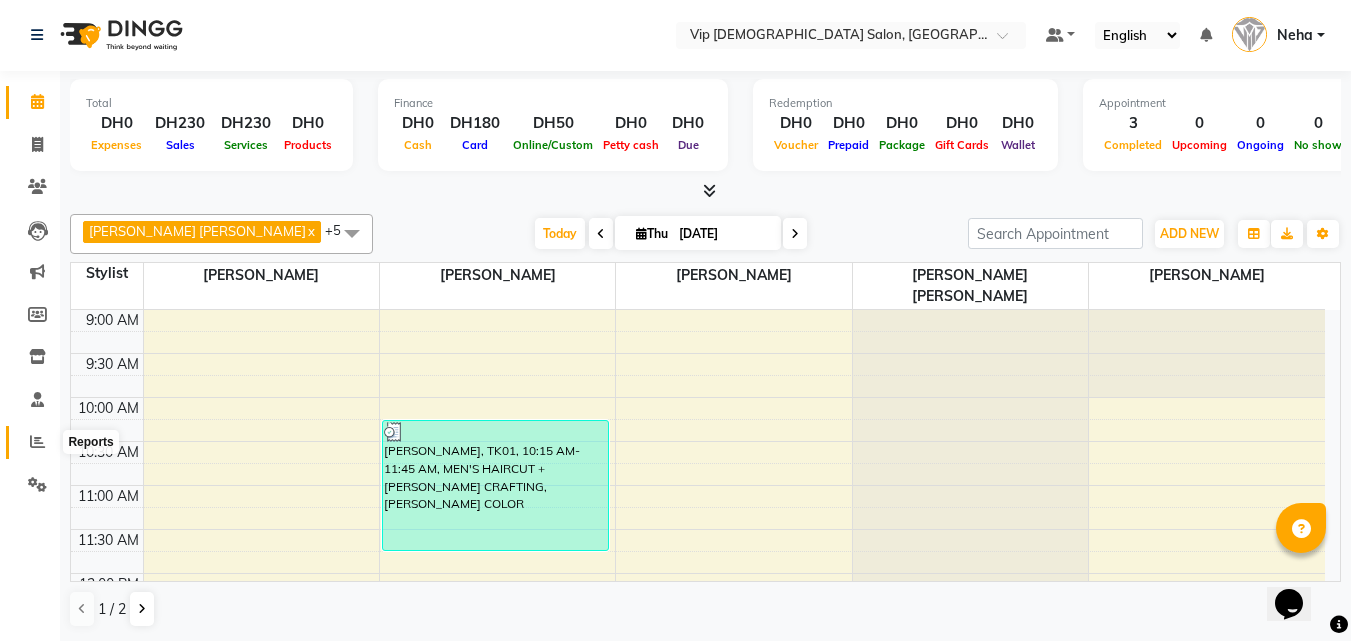 click 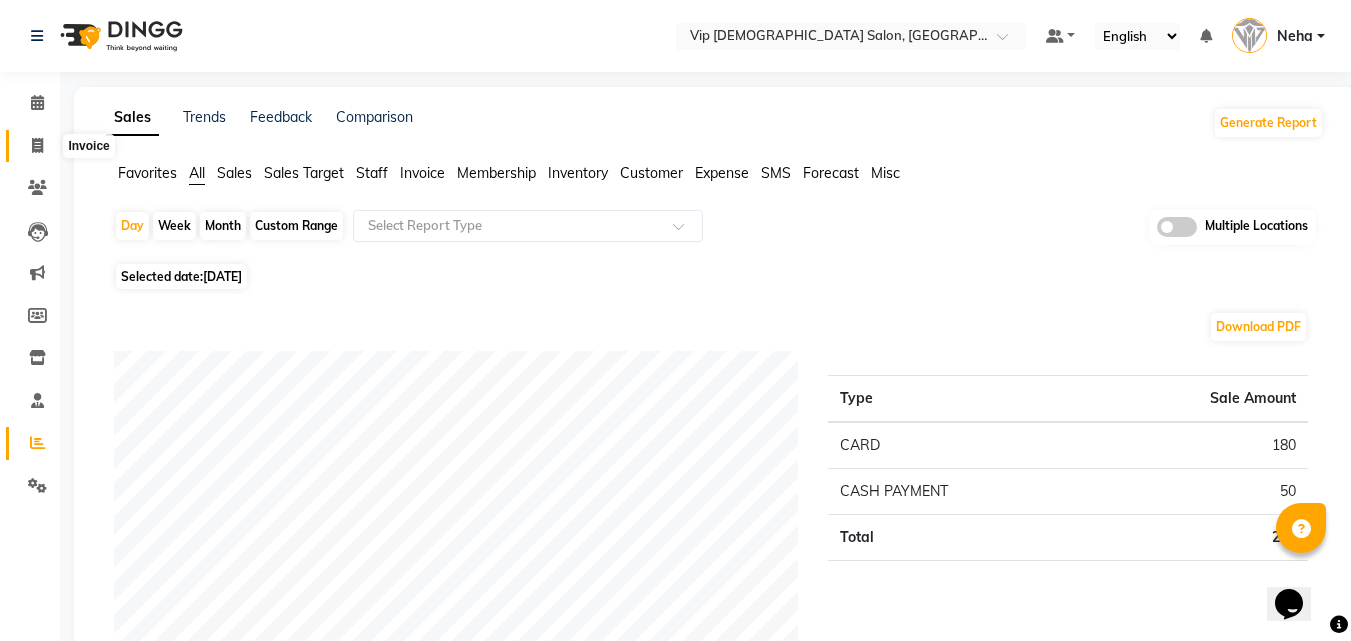 click 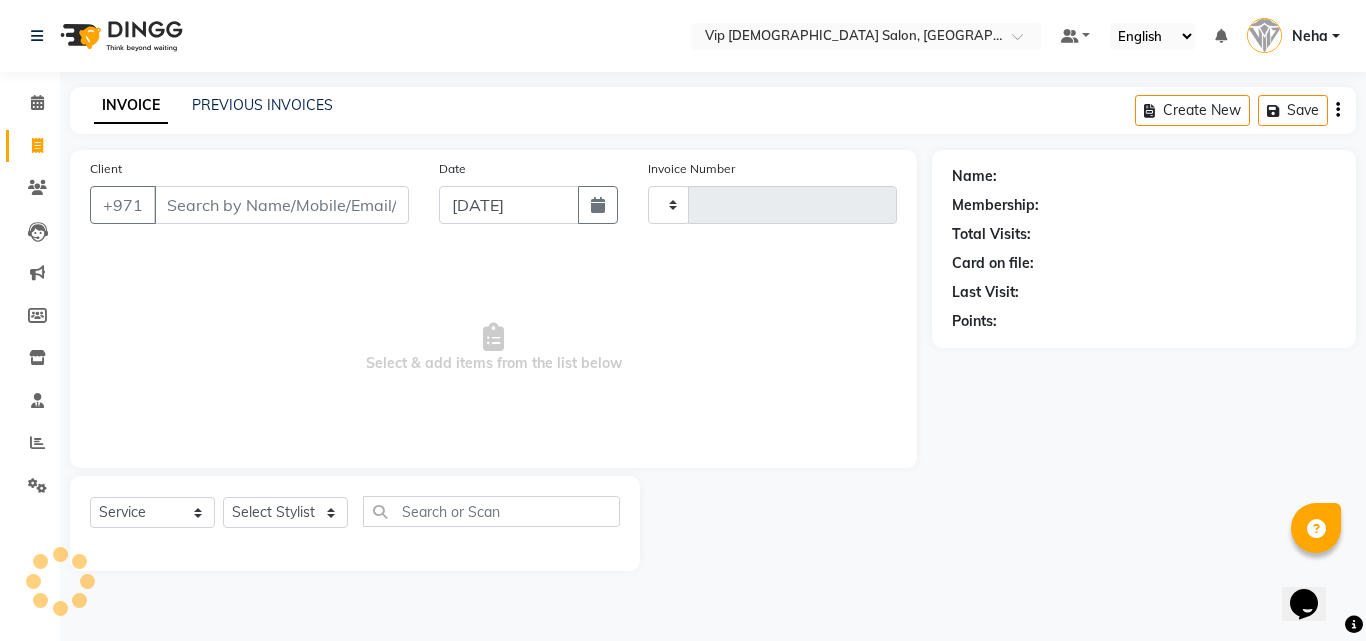 type on "0700" 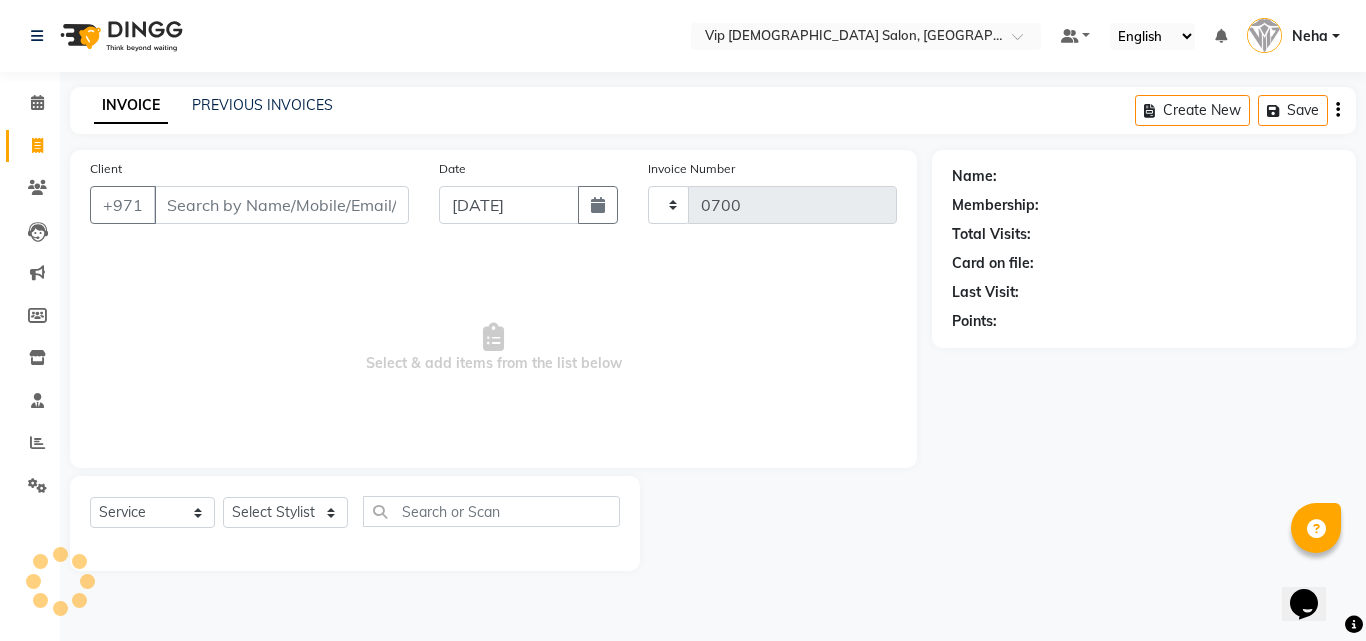 select on "8415" 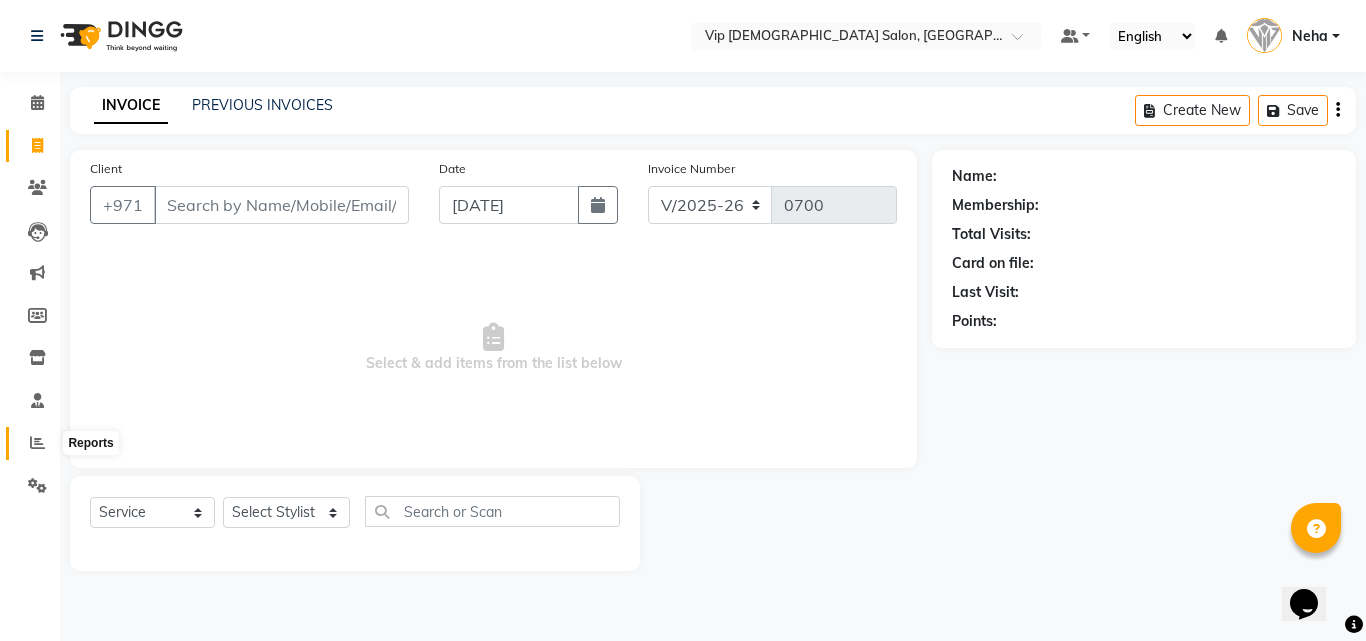 click 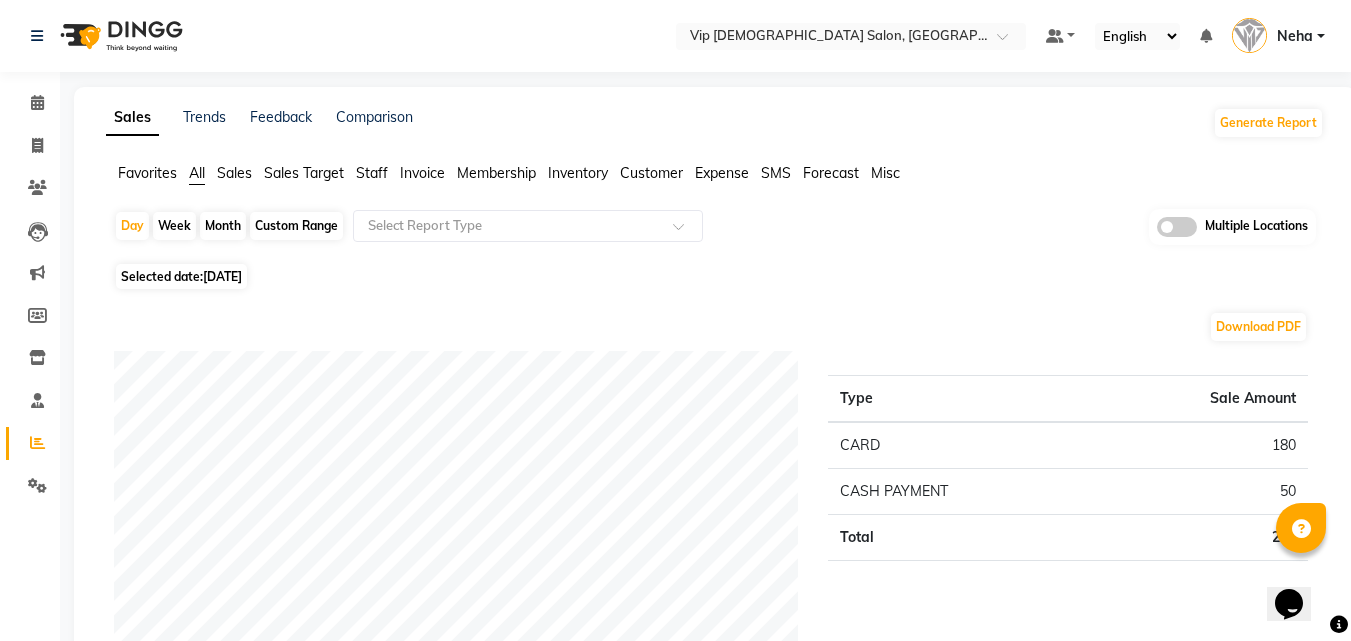 click on "Custom Range" 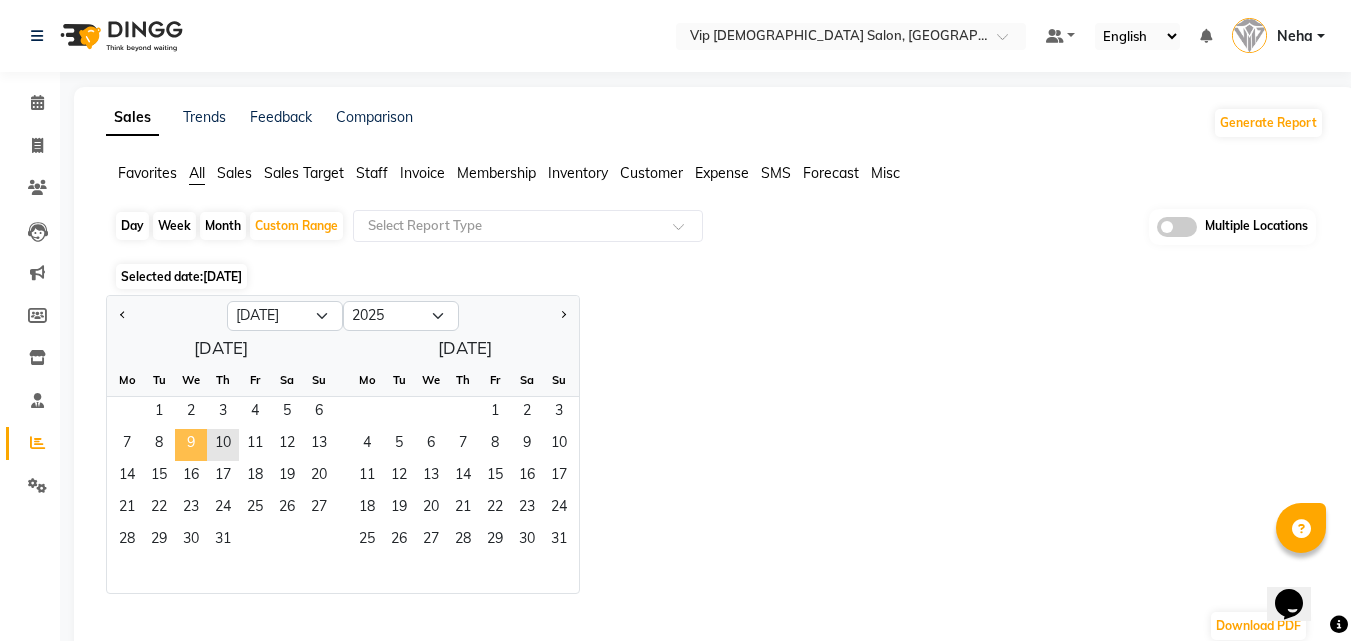 click on "9" 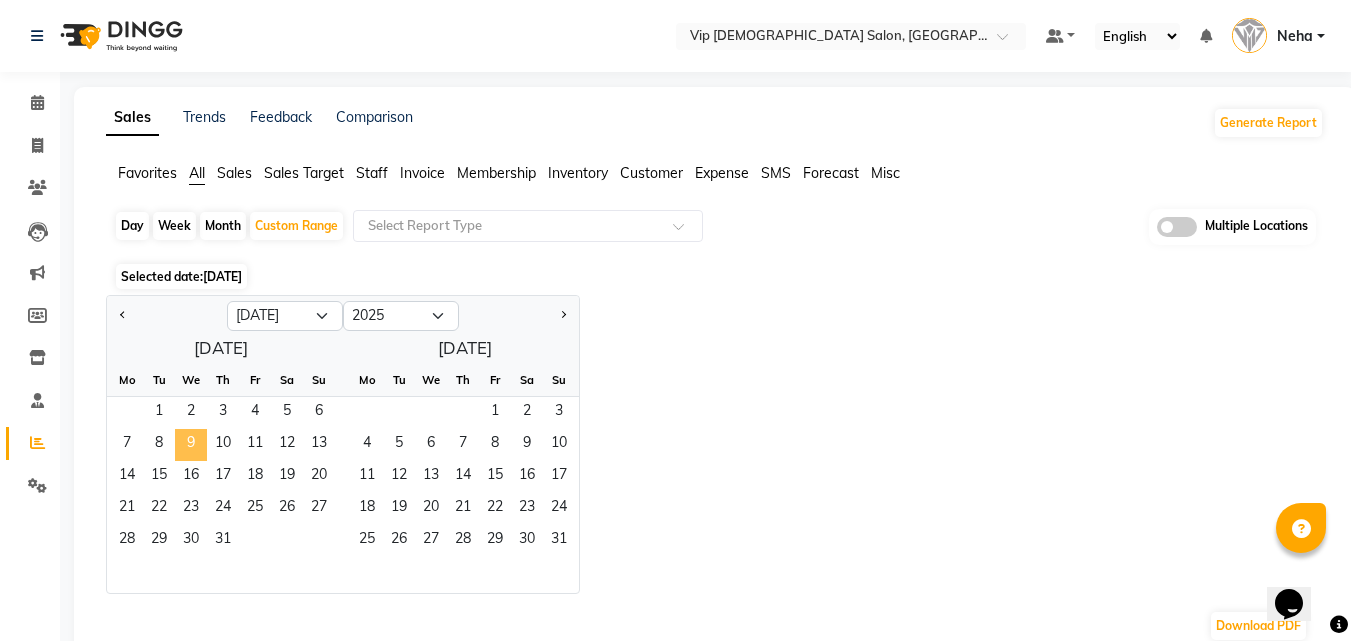 click on "9" 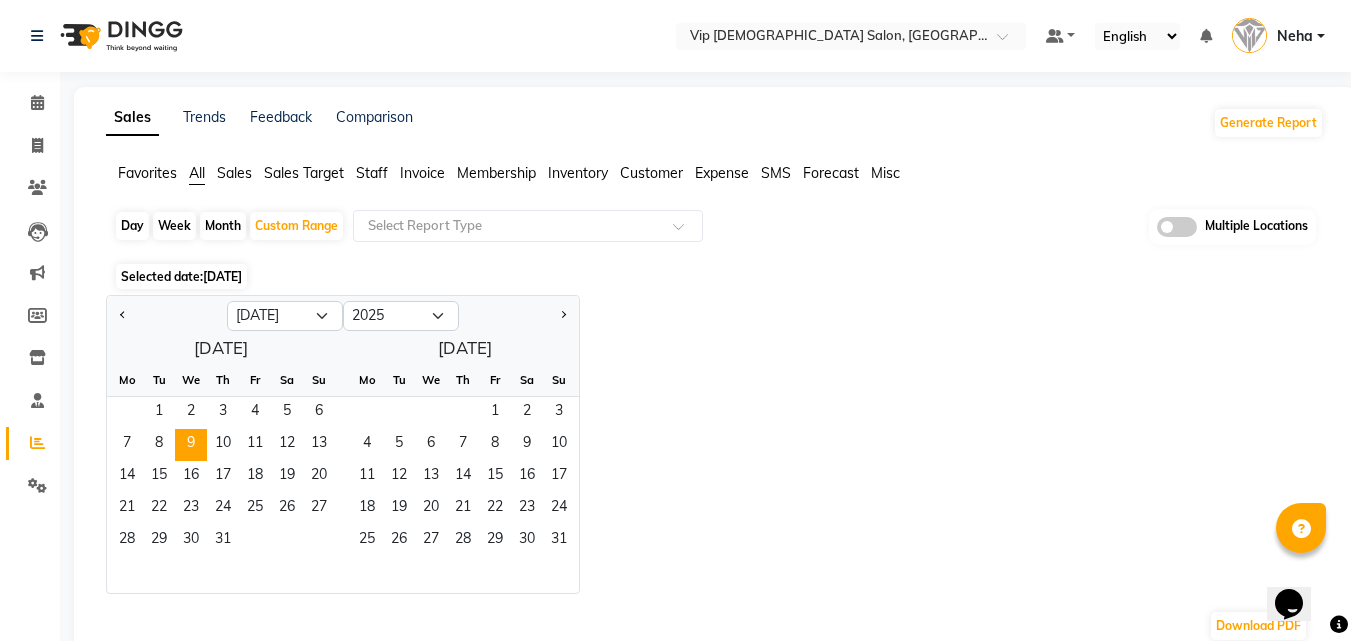 click on "Day" 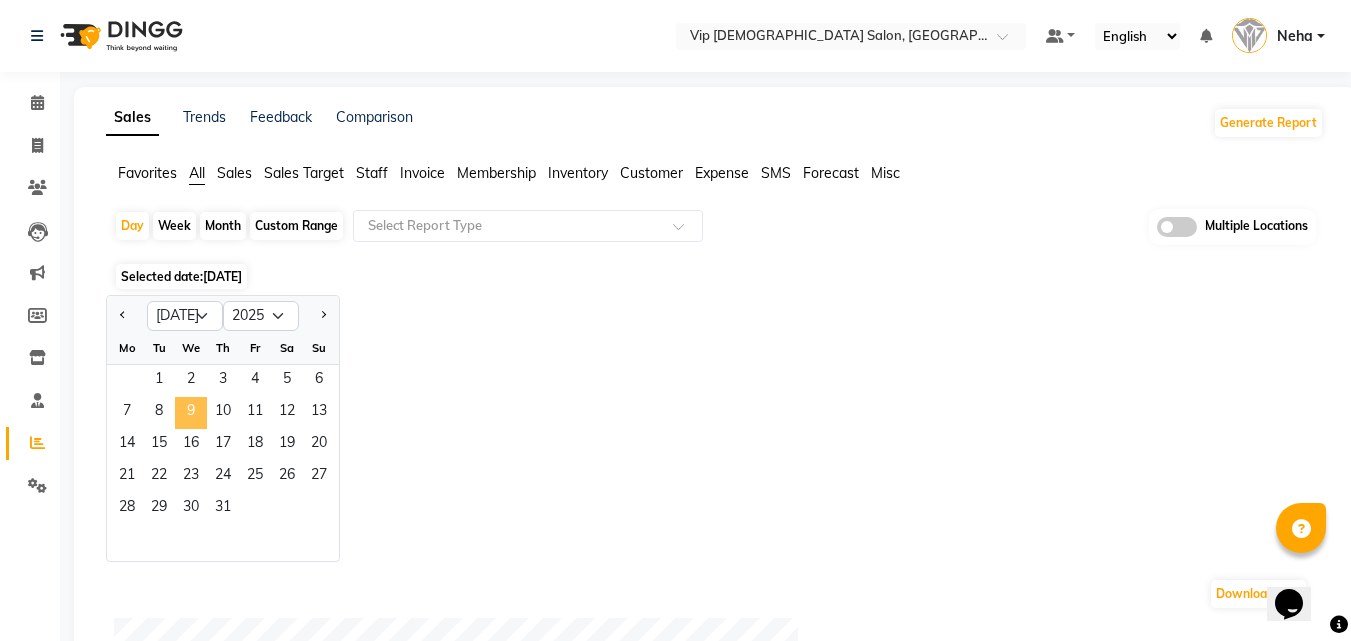click on "9" 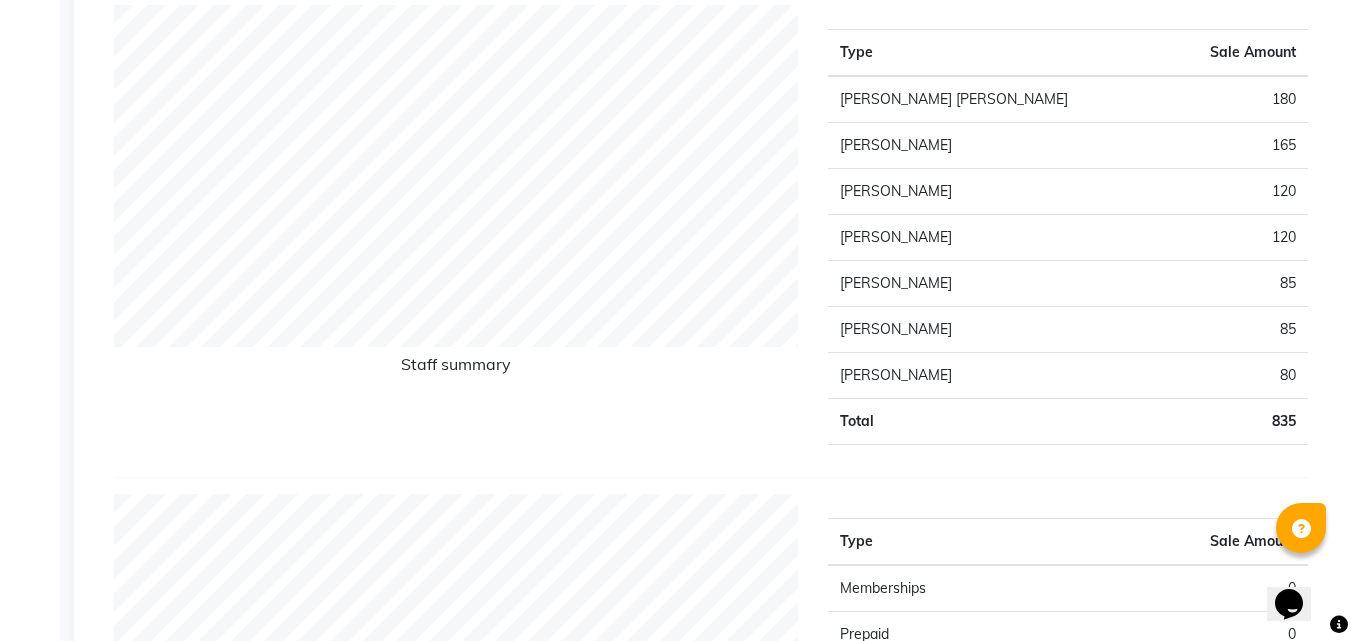 scroll, scrollTop: 800, scrollLeft: 0, axis: vertical 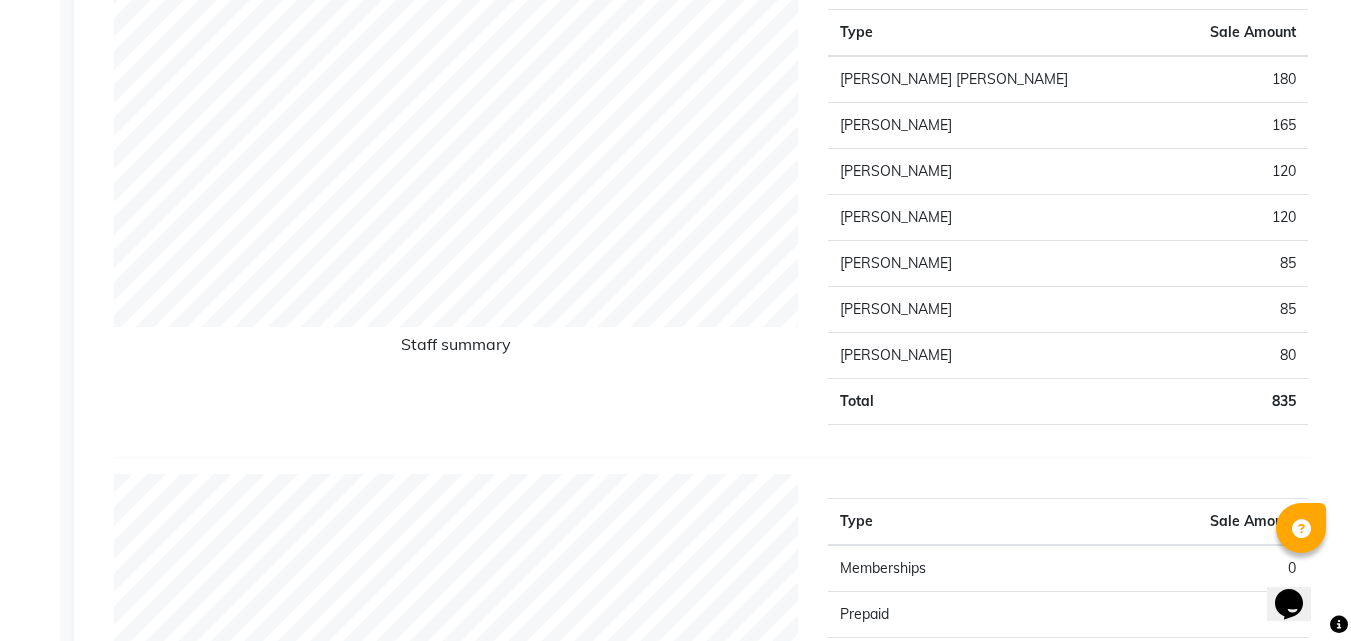 click on "Staff summary" 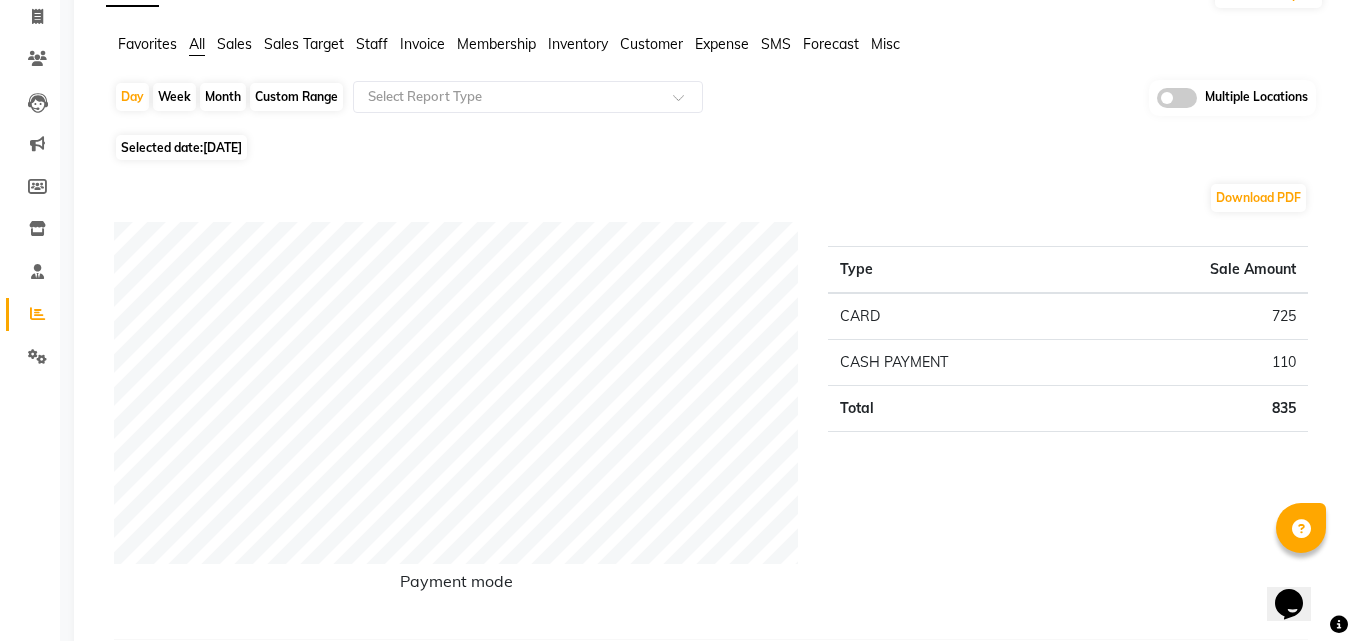 scroll, scrollTop: 0, scrollLeft: 0, axis: both 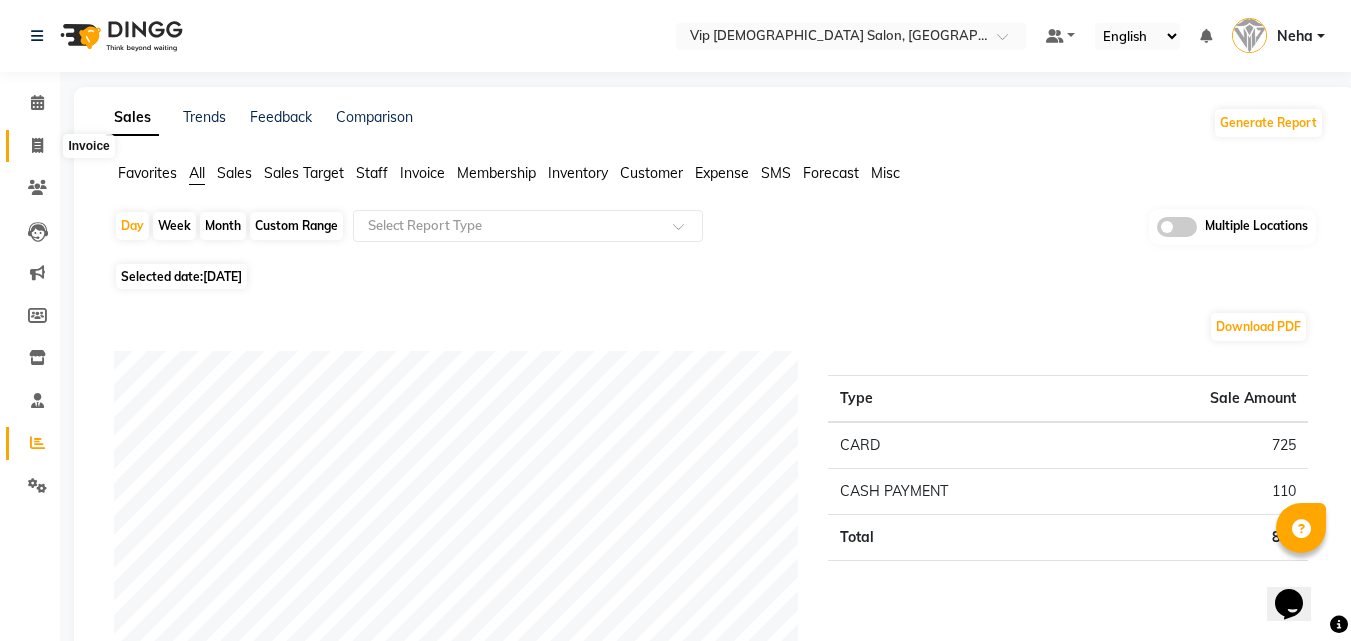 click 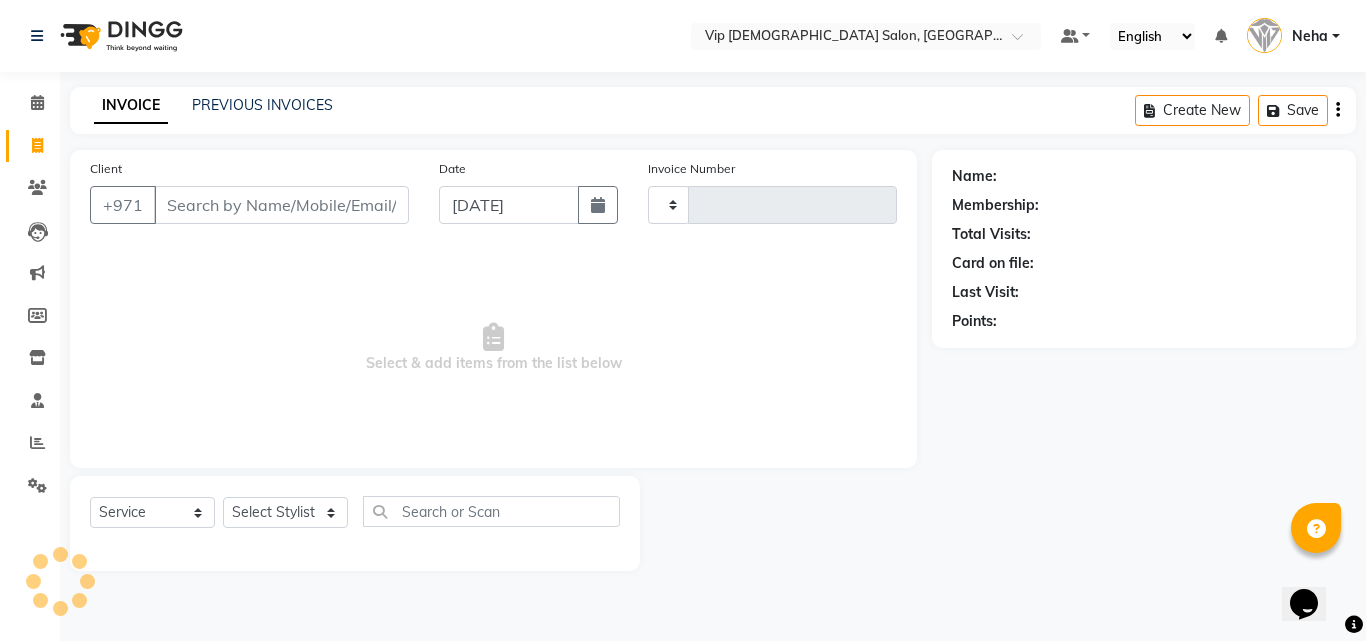 type on "0700" 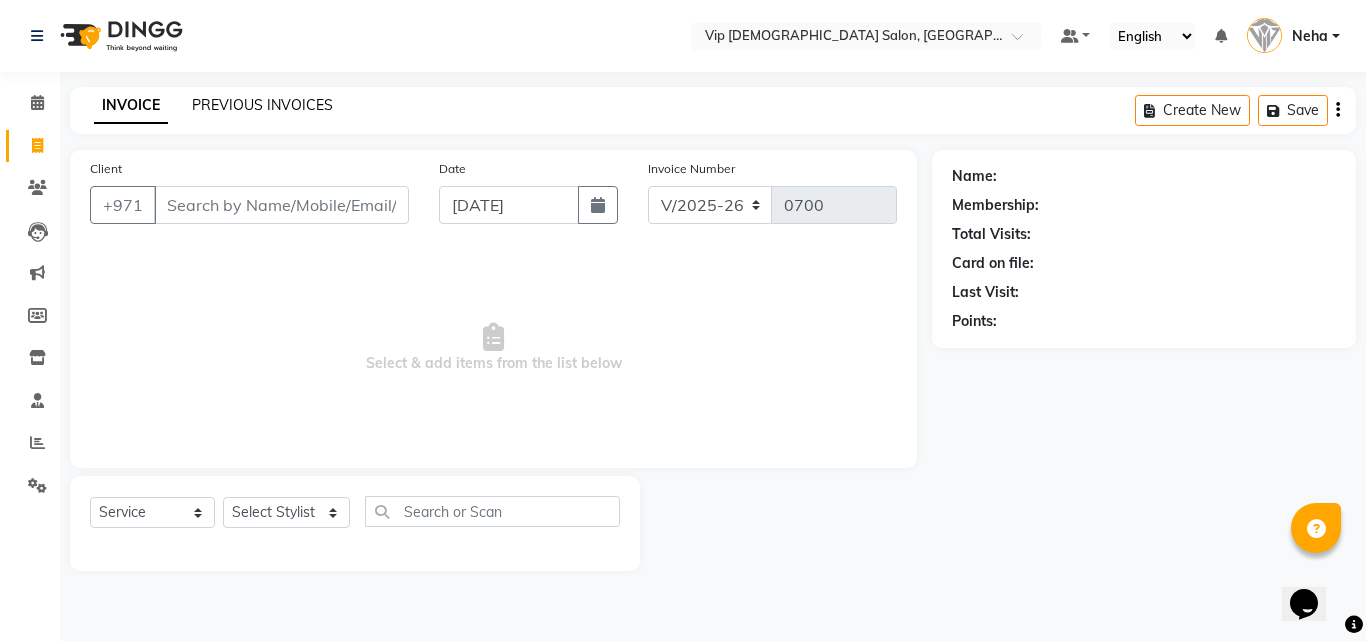 click on "PREVIOUS INVOICES" 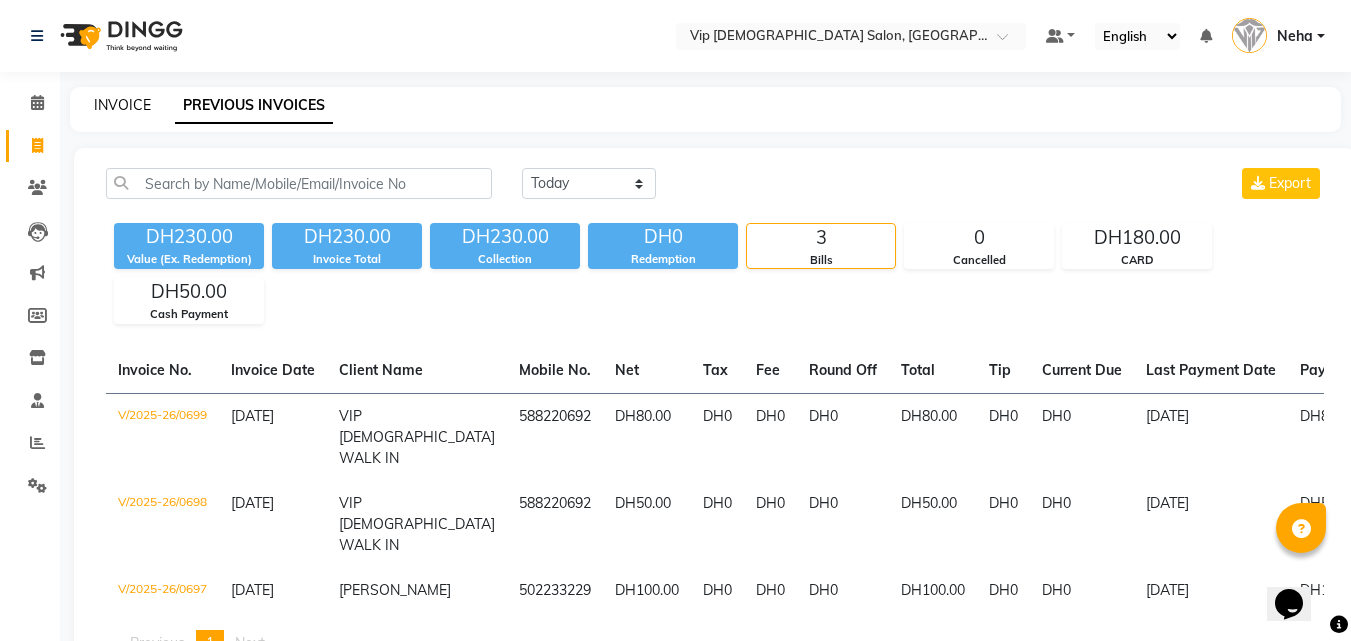 click on "INVOICE" 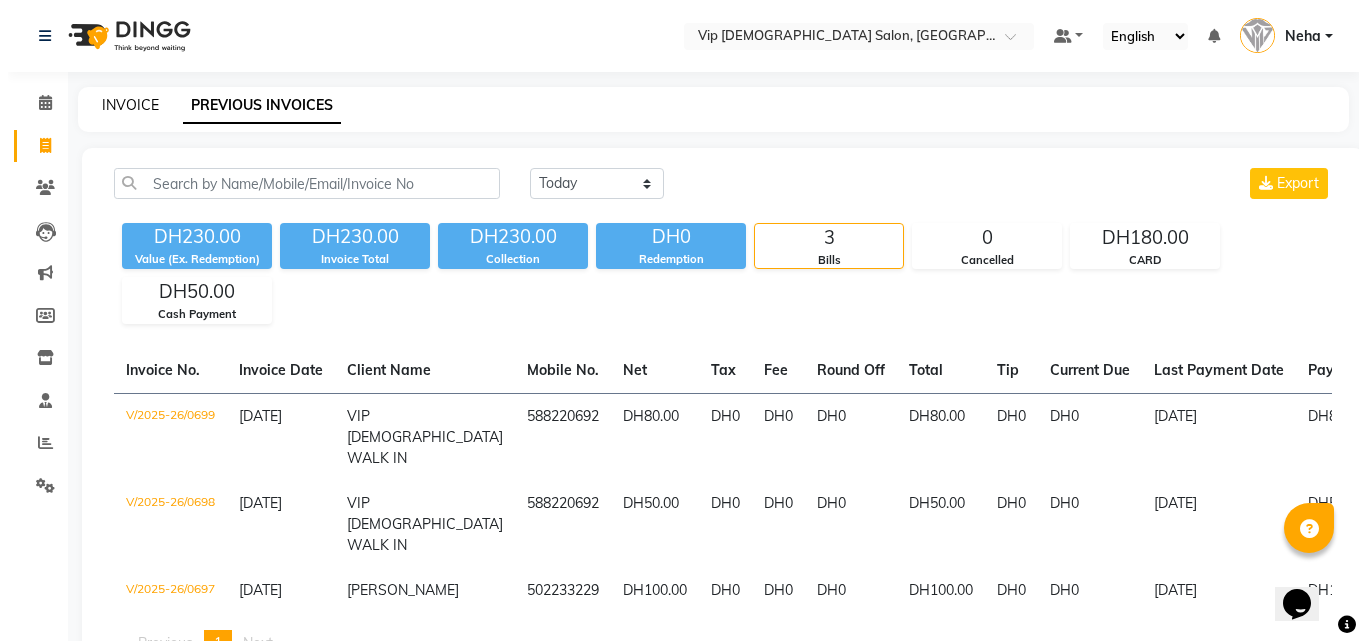 select on "service" 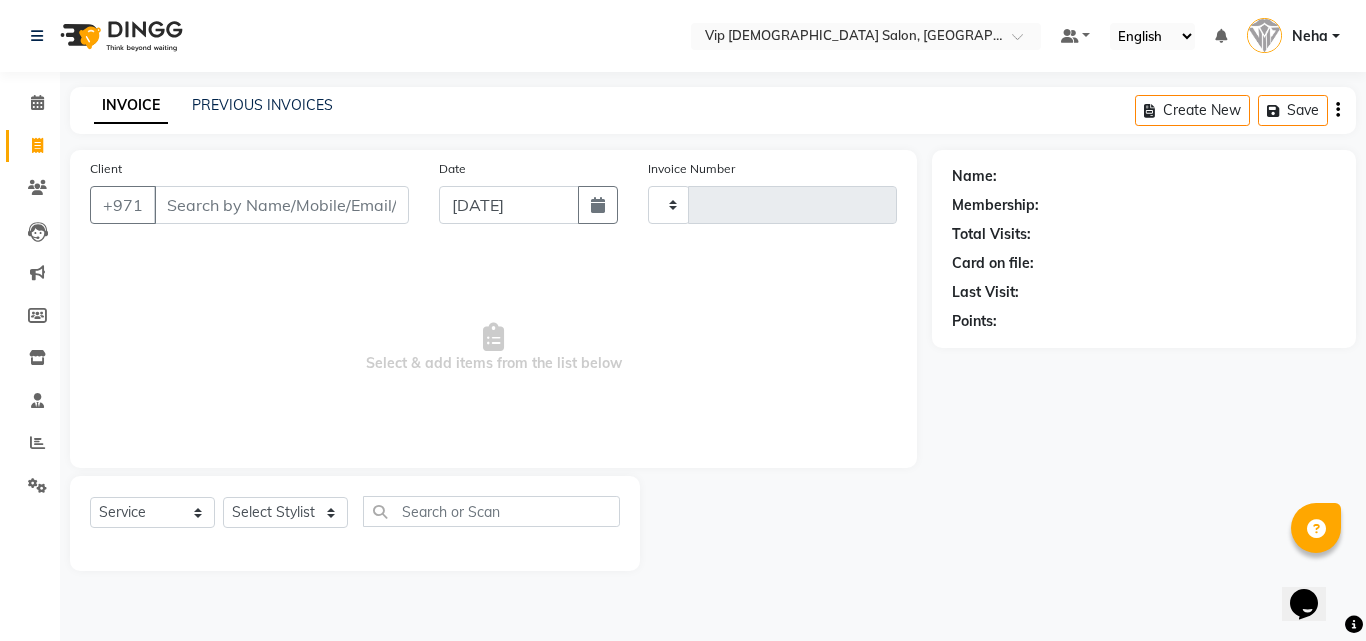 type on "0700" 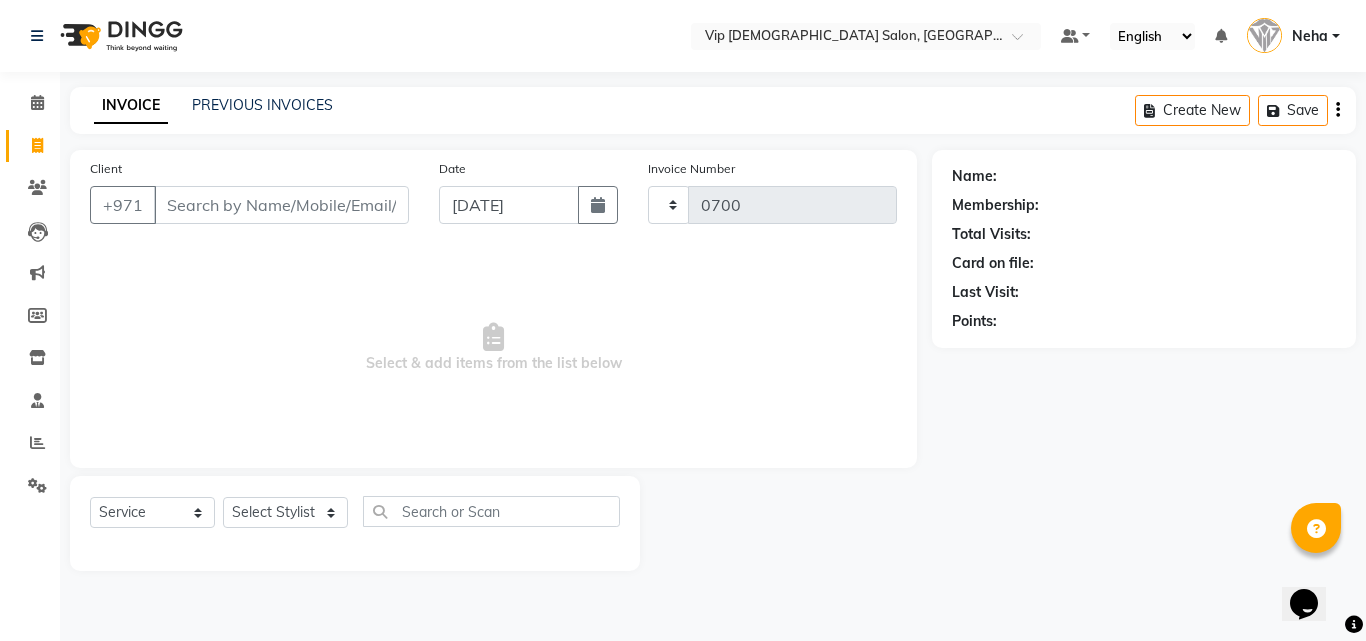 select on "8415" 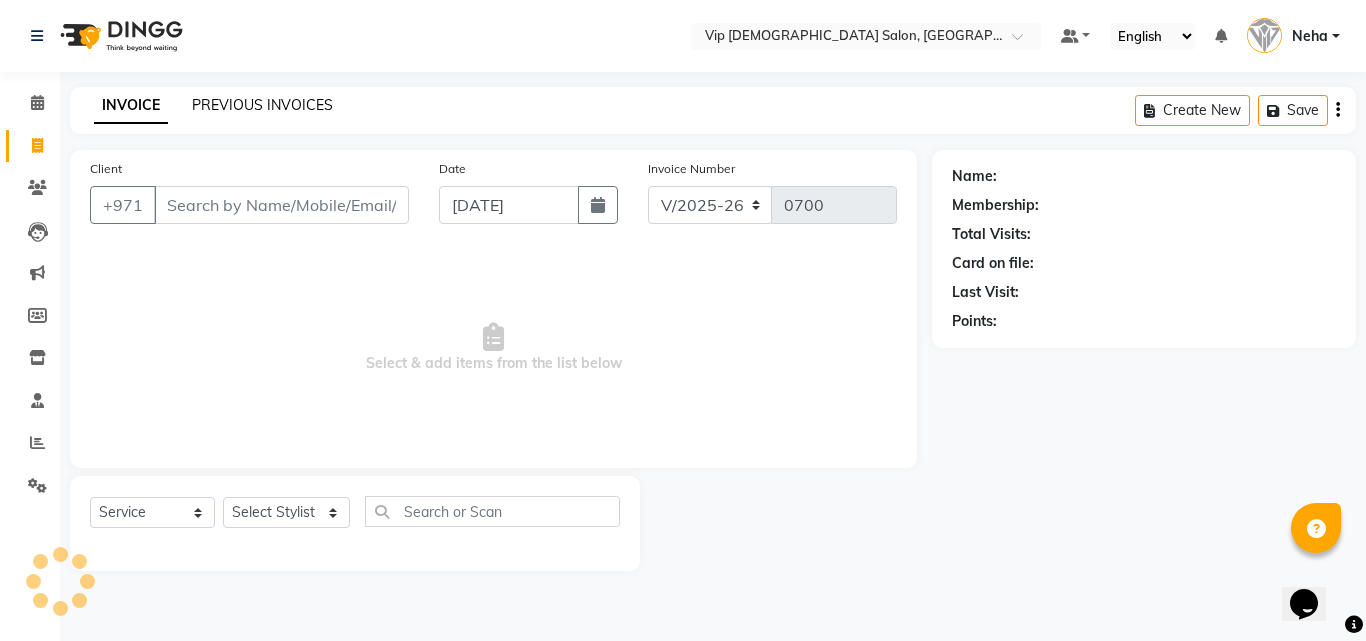 click on "PREVIOUS INVOICES" 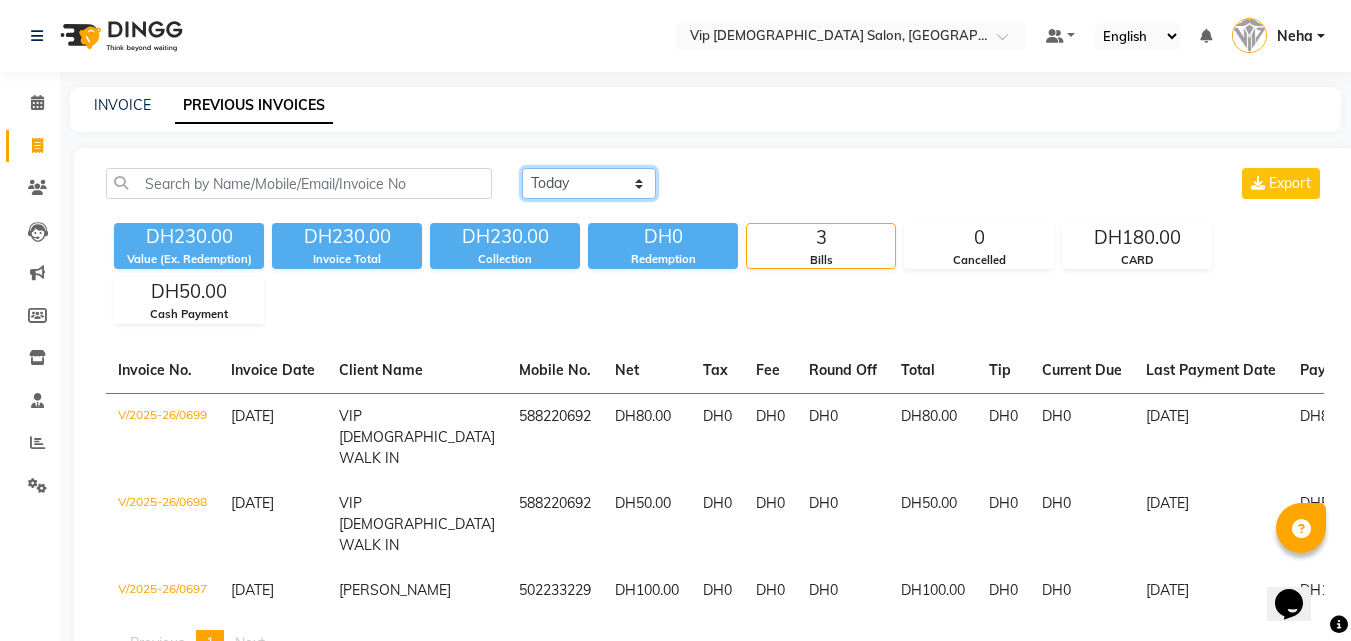 click on "Today Yesterday Custom Range" 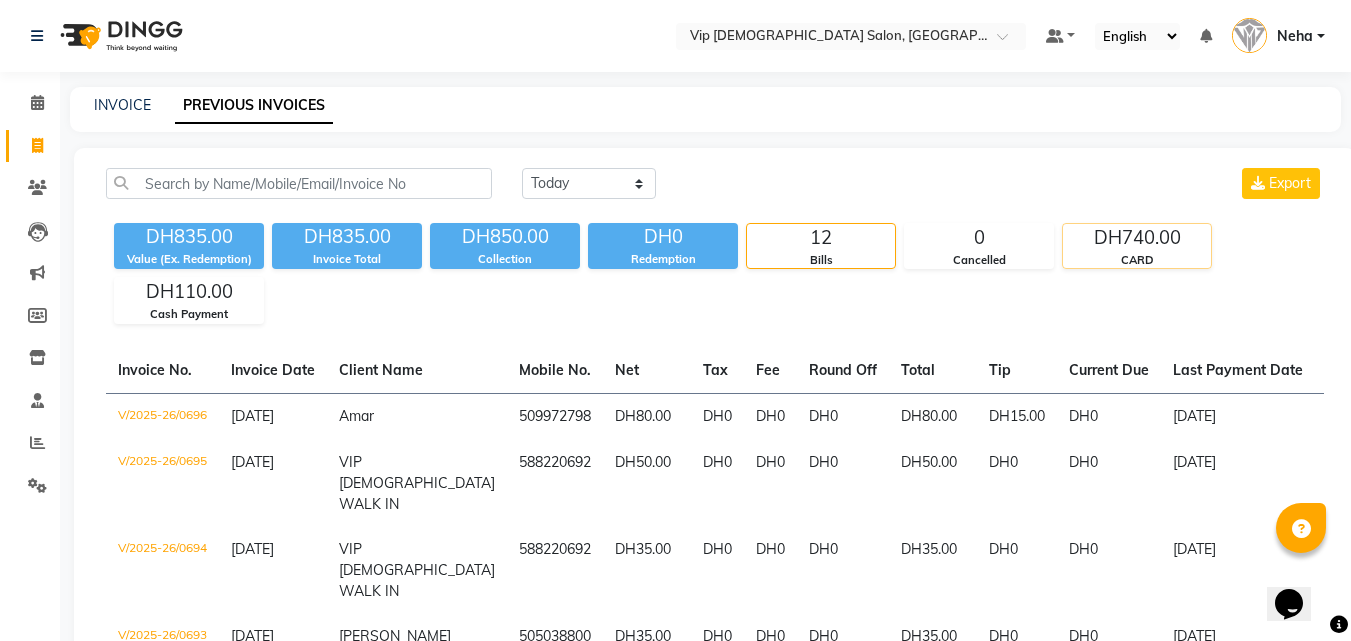 click on "DH740.00" 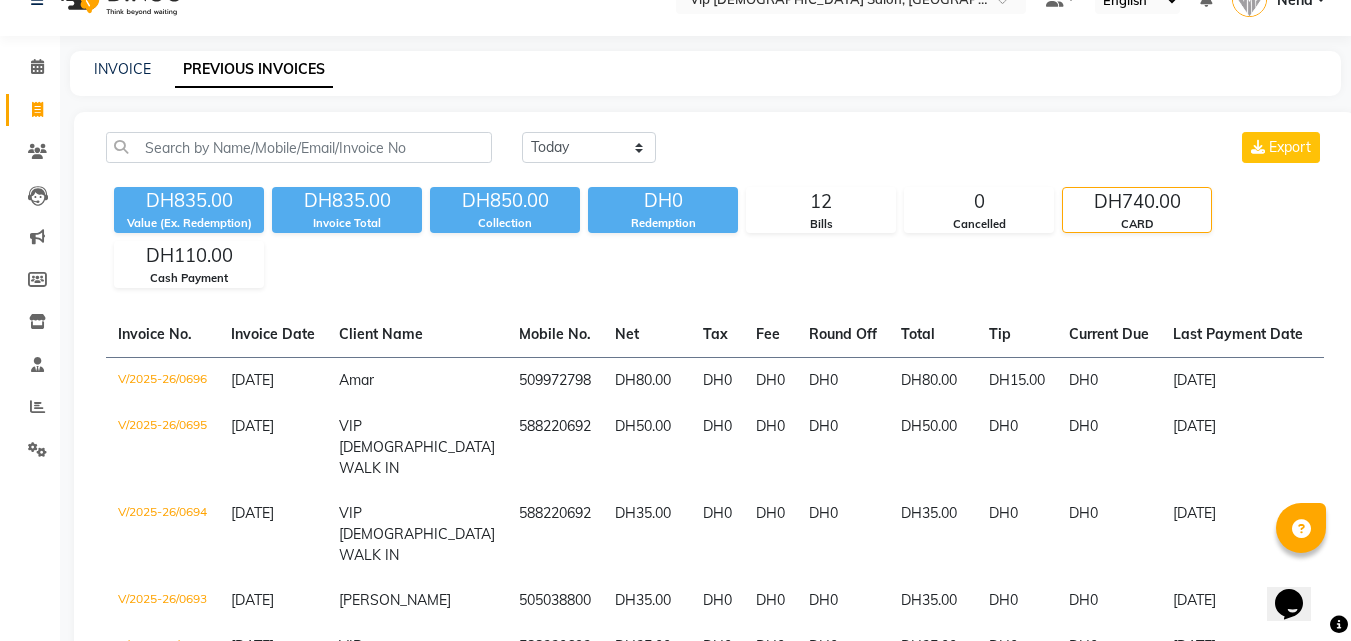 scroll, scrollTop: 40, scrollLeft: 0, axis: vertical 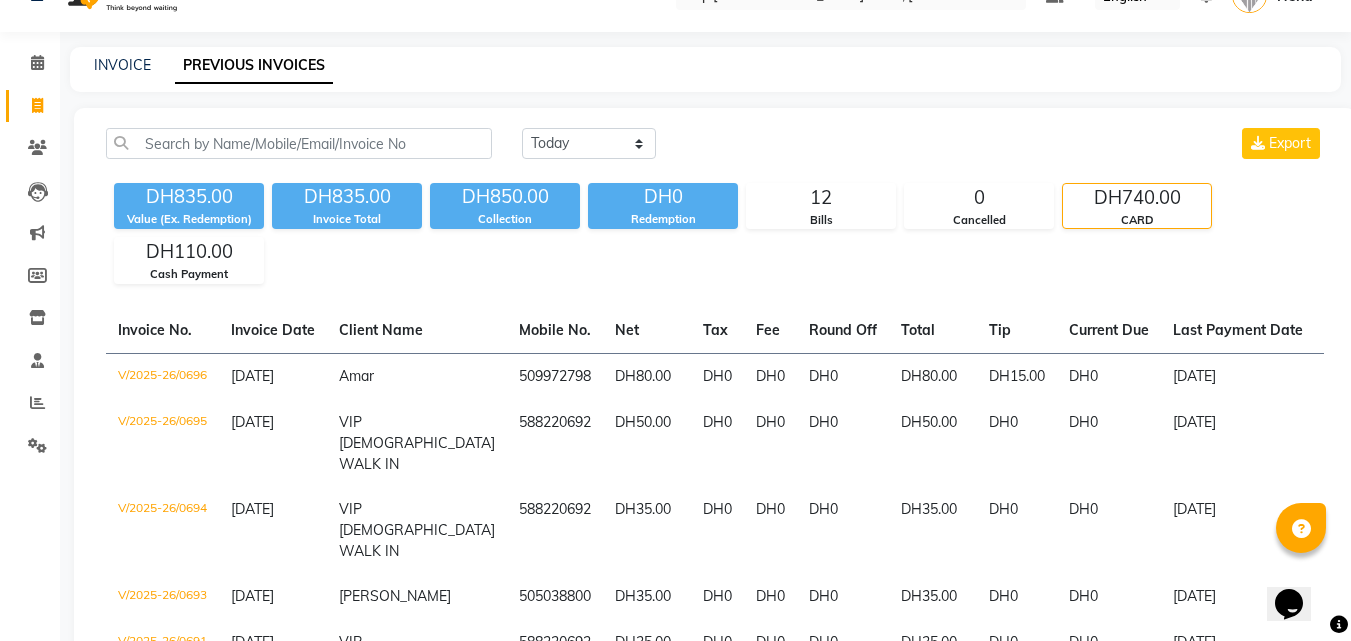 click on "Today Yesterday Custom Range Export DH835.00 Value (Ex. Redemption) DH835.00 Invoice Total  DH850.00 Collection DH0 Redemption 12 Bills 0 Cancelled DH740.00 CARD DH110.00 Cash Payment  Invoice No.   Invoice Date   Client Name   Mobile No.   Net   Tax   Fee   Round Off   Total   Tip   Current Due   Last Payment Date   Payment Amount   Payment Methods   Cancel Reason   Status   V/2025-26/0696  09-07-2025 Amar   509972798 DH80.00 DH0  DH0  DH0 DH80.00 DH15.00 DH0 09-07-2025 DH95.00  CARD,  CARD - PAID  V/2025-26/0695  09-07-2025 VIP GENTS WALK IN   588220692 DH50.00 DH0  DH0  DH0 DH50.00 DH0 DH0 09-07-2025 DH50.00  CARD - PAID  V/2025-26/0694  09-07-2025 VIP GENTS WALK IN   588220692 DH35.00 DH0  DH0  DH0 DH35.00 DH0 DH0 09-07-2025 DH35.00  CARD - PAID  V/2025-26/0693  09-07-2025 Ahmed   505038800 DH35.00 DH0  DH0  DH0 DH35.00 DH0 DH0 09-07-2025 DH35.00  CARD - PAID  V/2025-26/0691  09-07-2025 VIP GENTS WALK IN   588220692 DH35.00 DH0  DH0  DH0 DH35.00 DH0 DH0 09-07-2025 DH35.00  CARD - PAID  V/2025-26/0690    -" 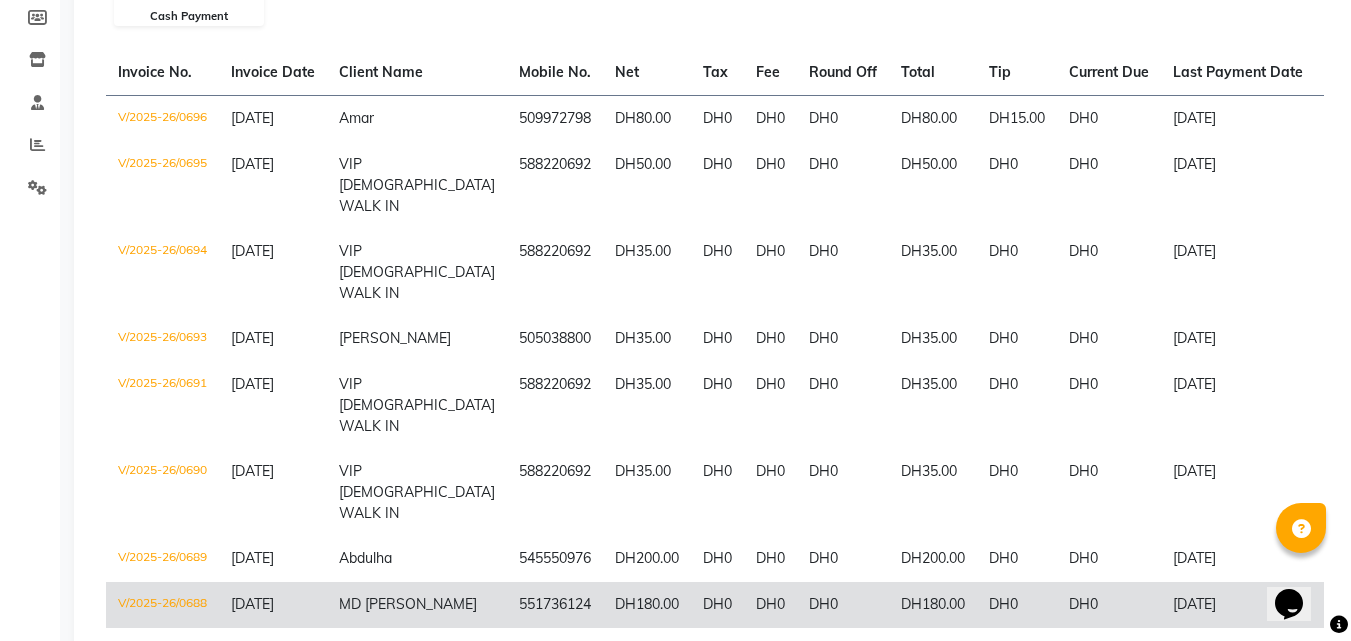 scroll, scrollTop: 237, scrollLeft: 0, axis: vertical 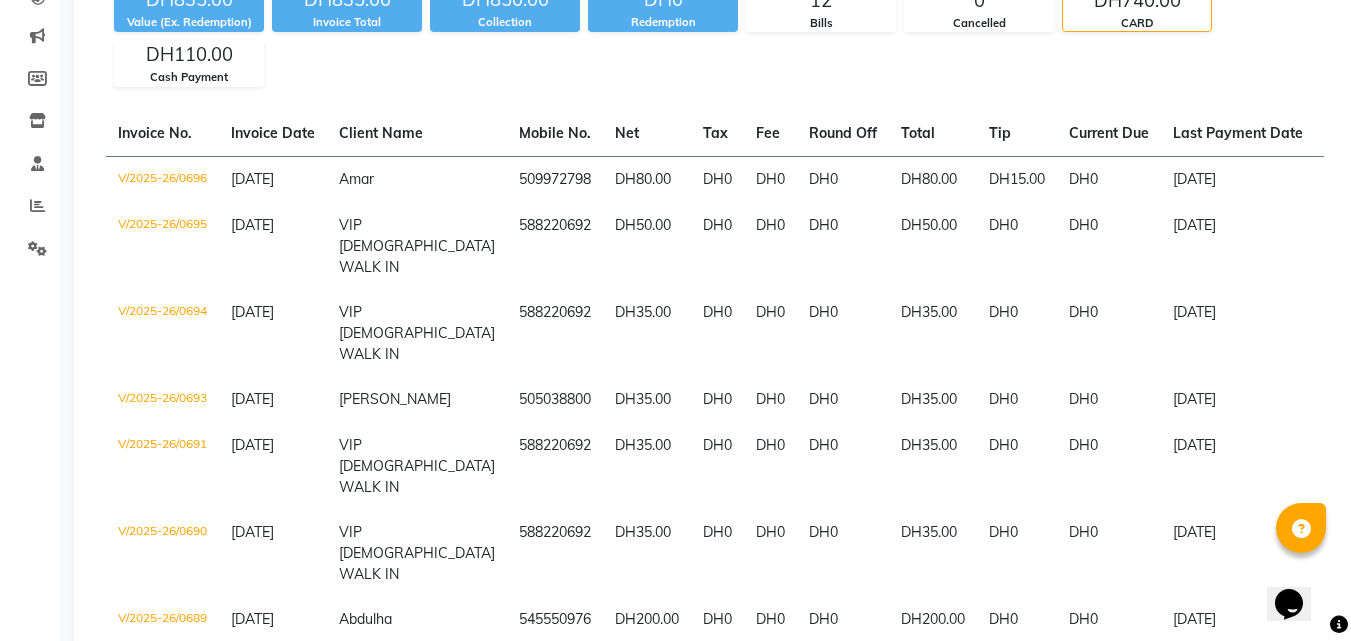 click on "DH835.00 Value (Ex. Redemption) DH835.00 Invoice Total  DH850.00 Collection DH0 Redemption 12 Bills 0 Cancelled DH740.00 CARD DH110.00 Cash Payment" 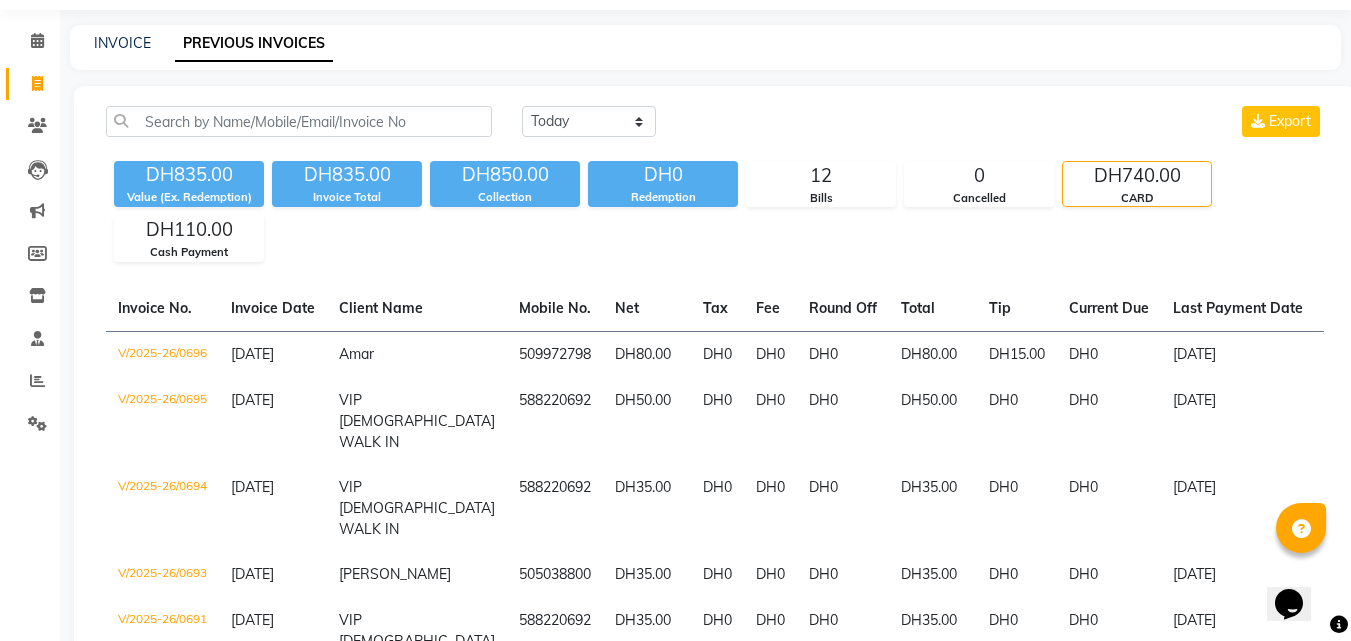scroll, scrollTop: 37, scrollLeft: 0, axis: vertical 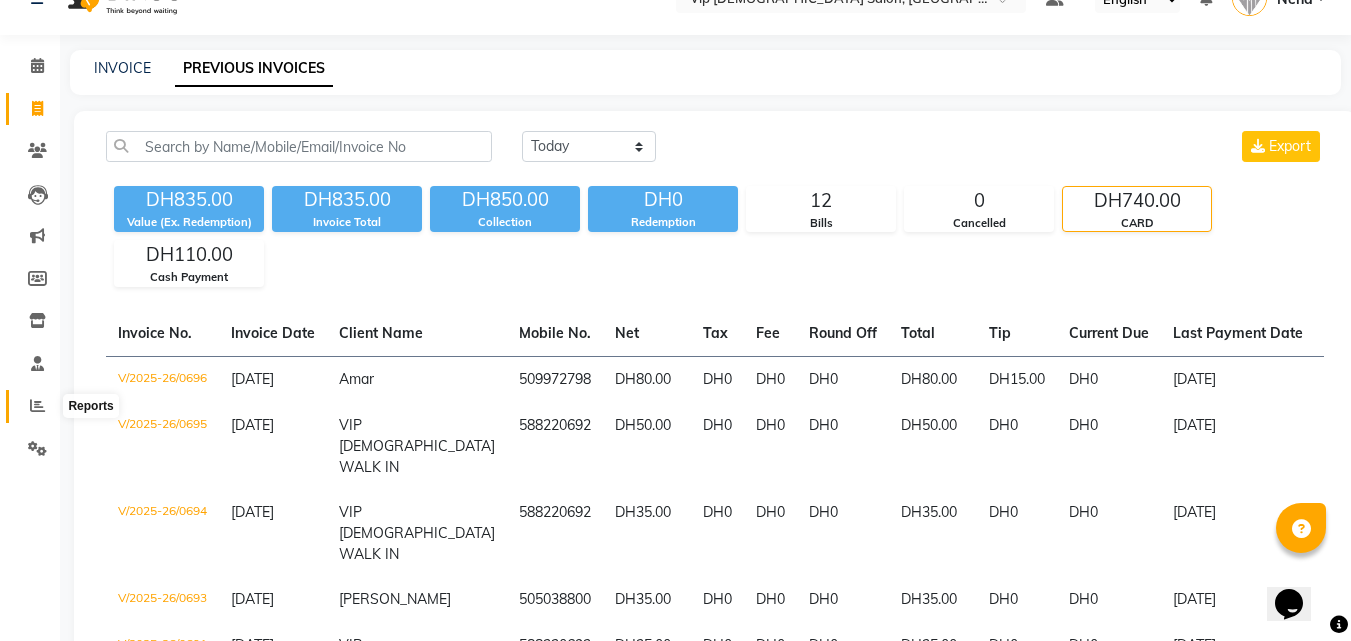 click 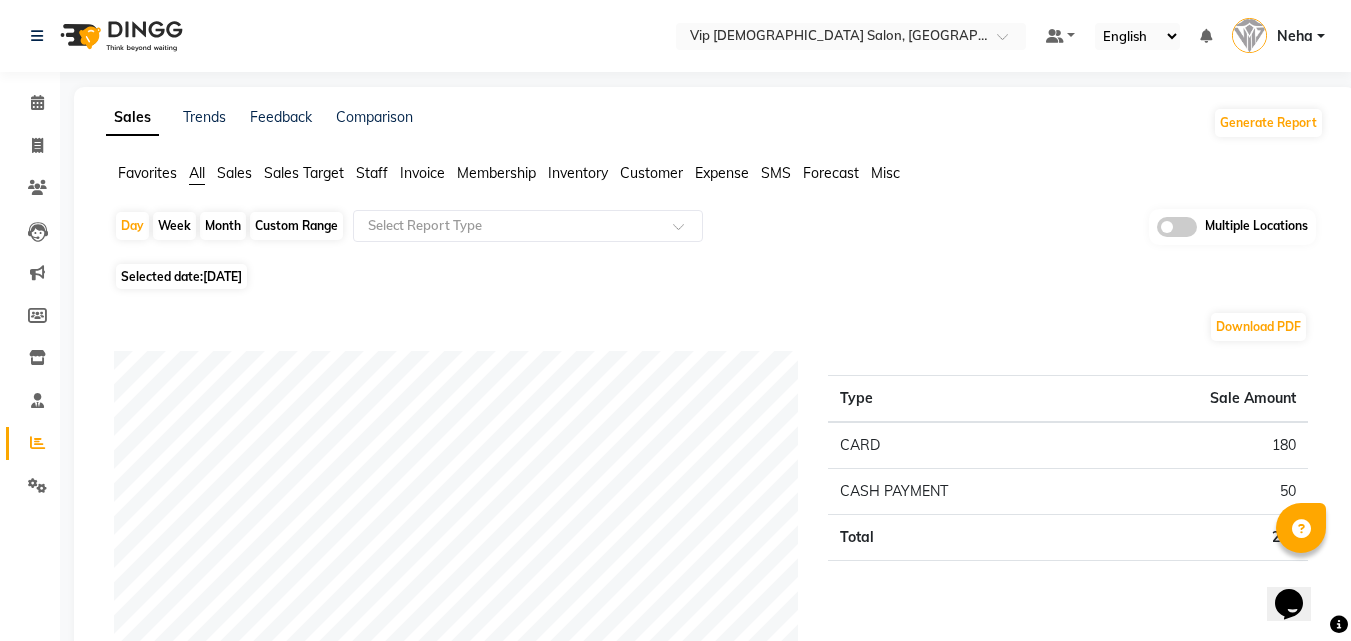 click on "[DATE]" 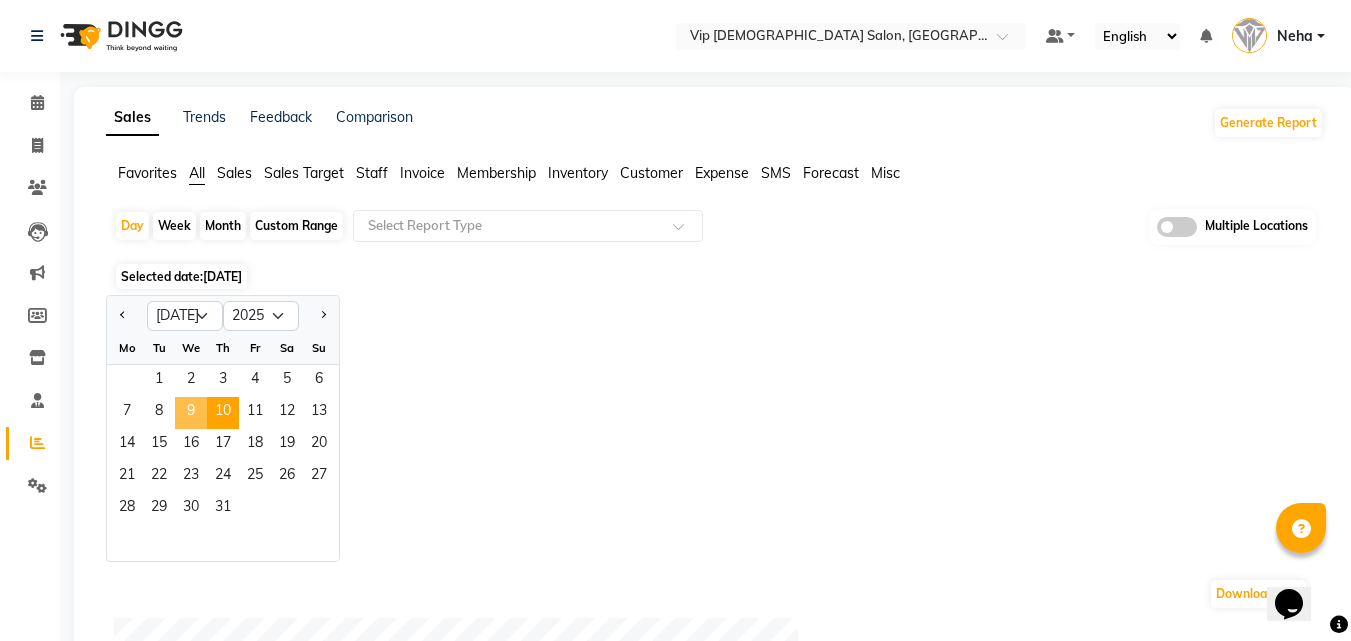 click on "9" 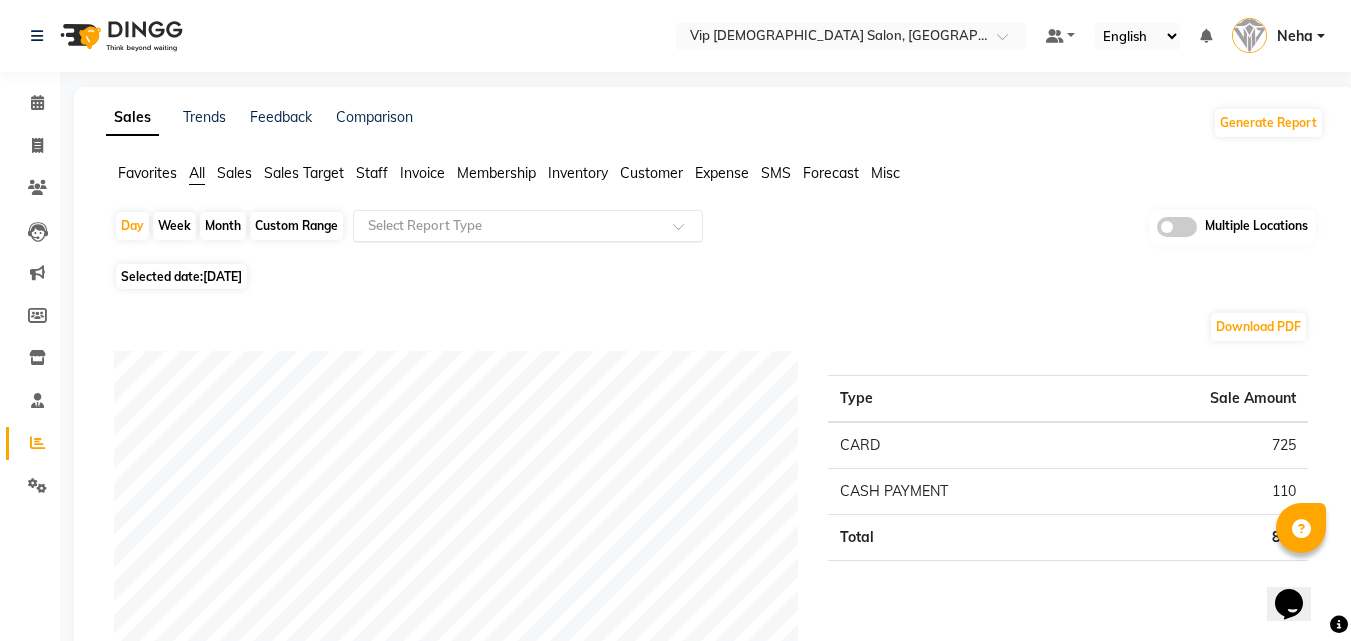 click 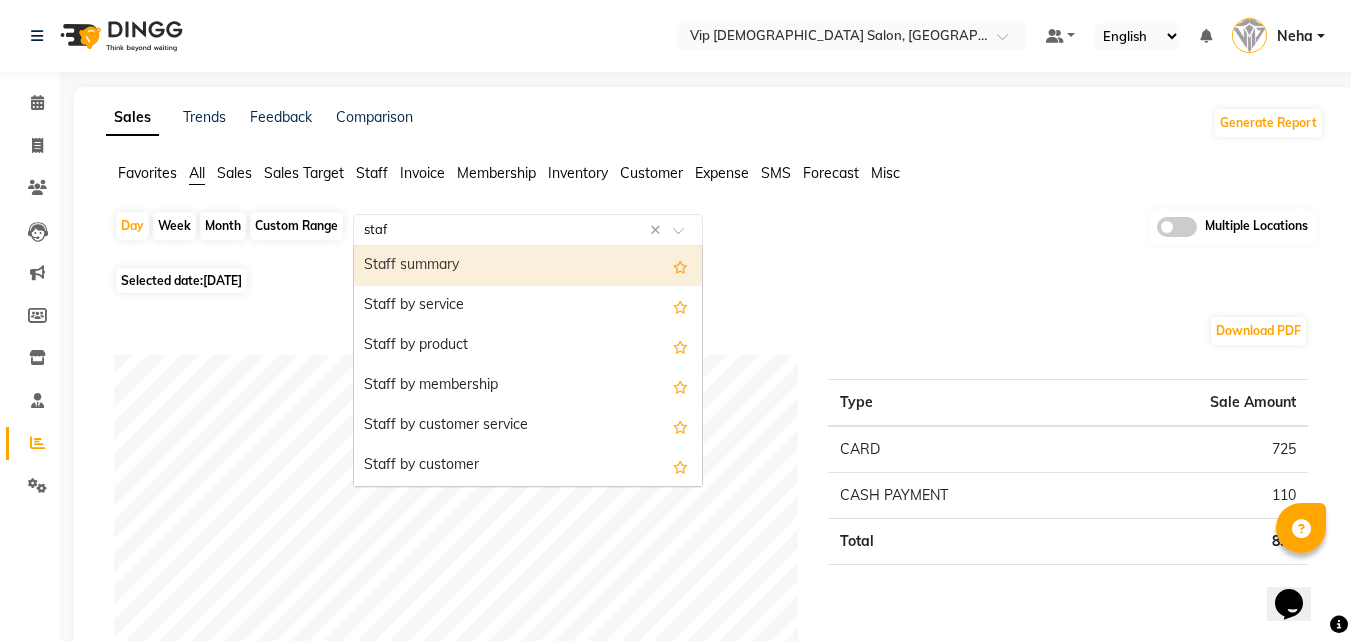 type on "staff" 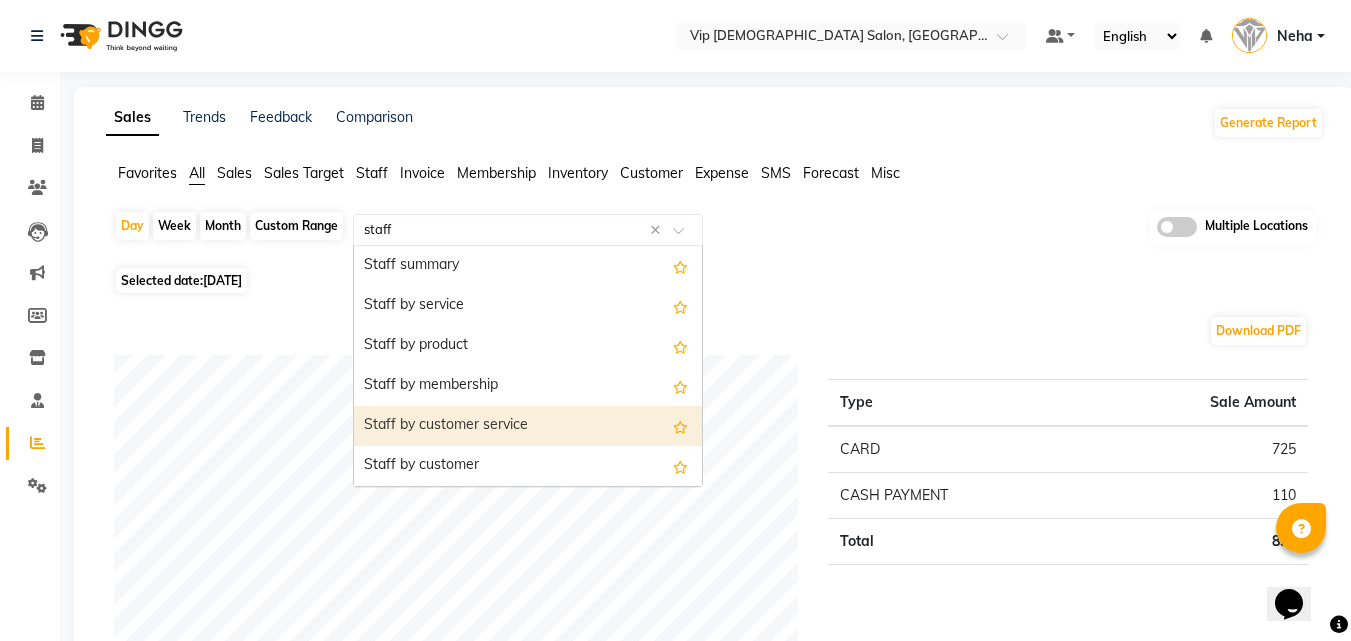 click on "Staff by customer service" at bounding box center (528, 426) 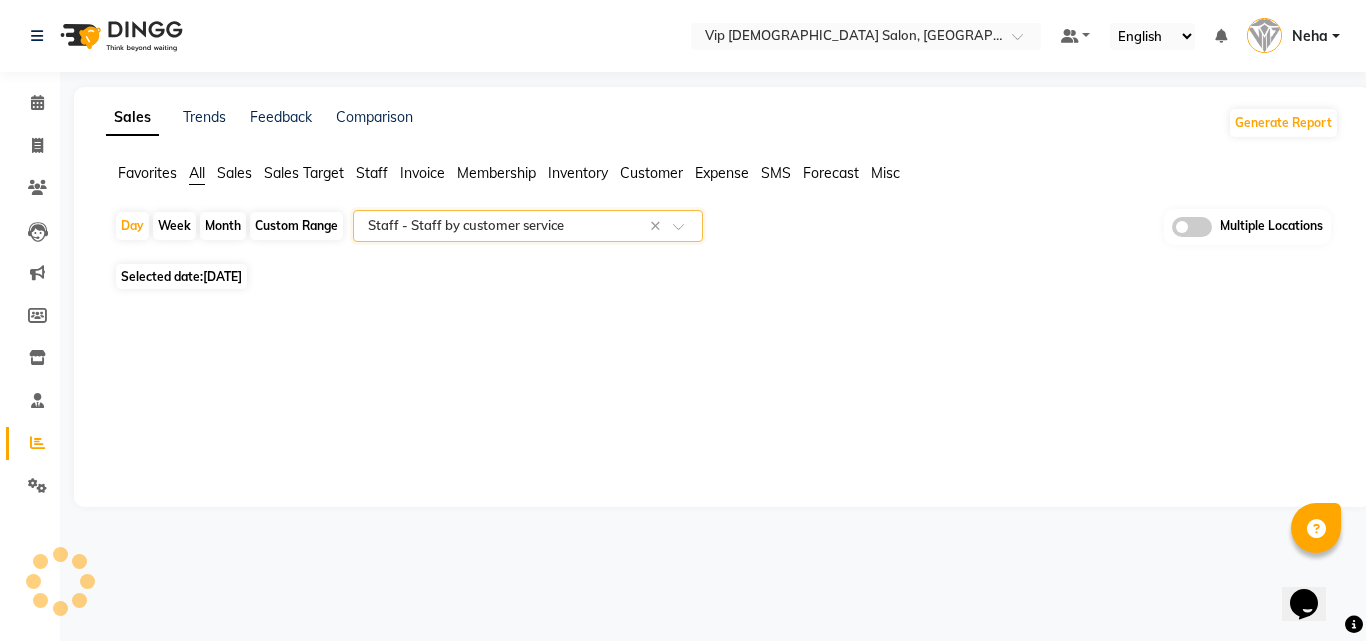 select on "full_report" 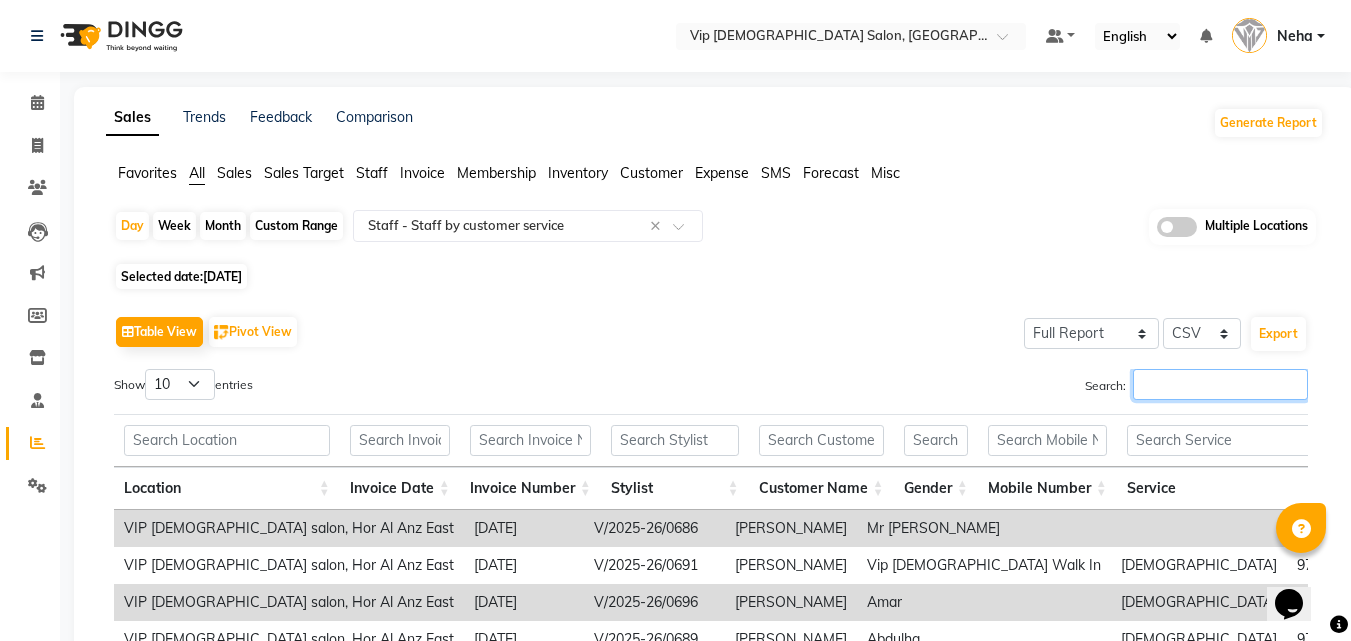 click on "Search:" at bounding box center (1220, 384) 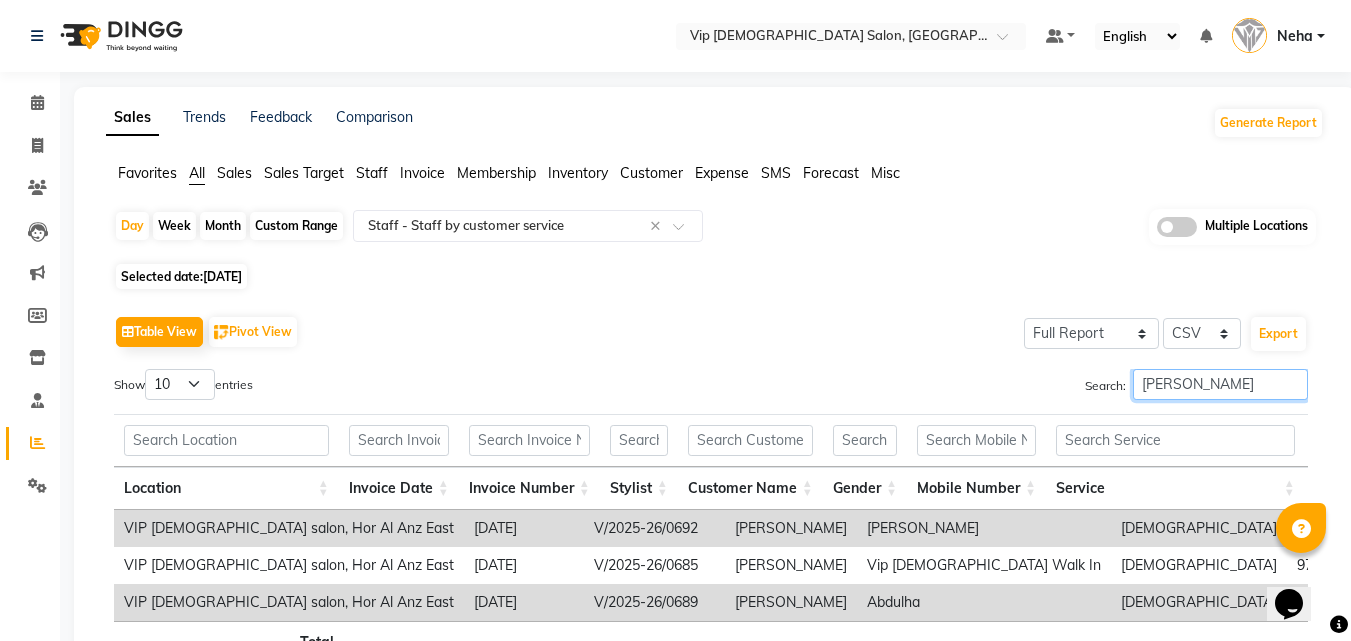 type on "ali rana" 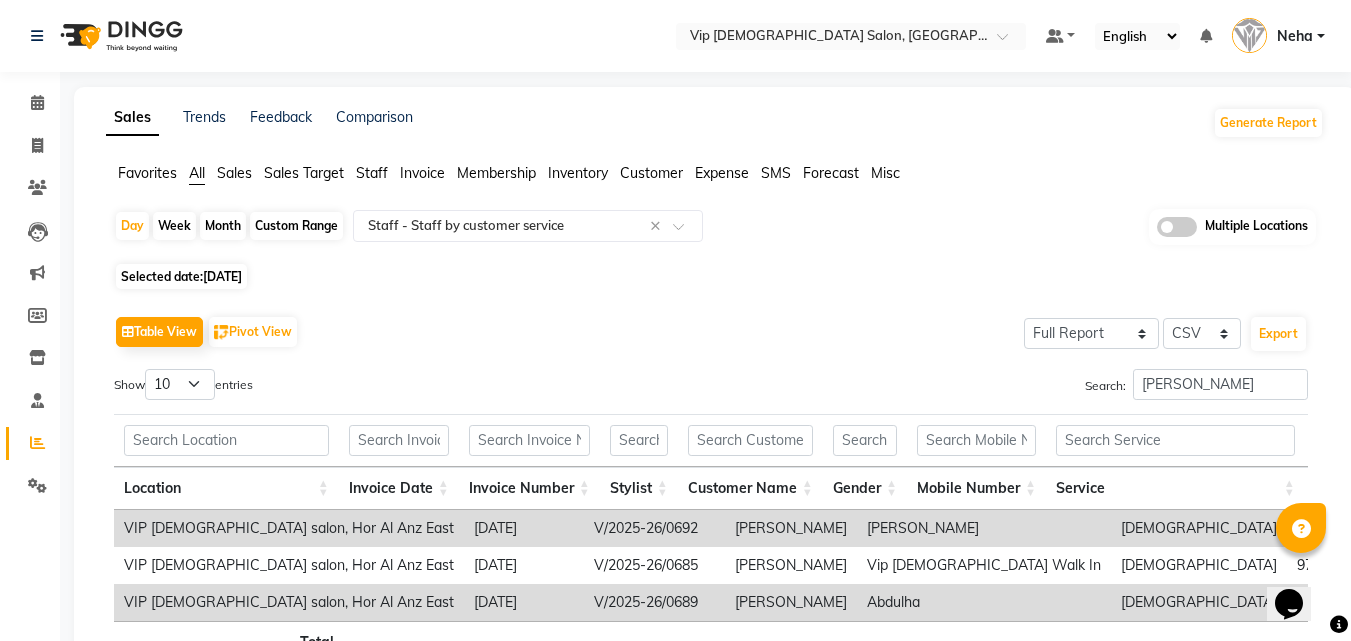 click on "Table View   Pivot View  Select Full Report Filtered Report Select CSV PDF  Export" 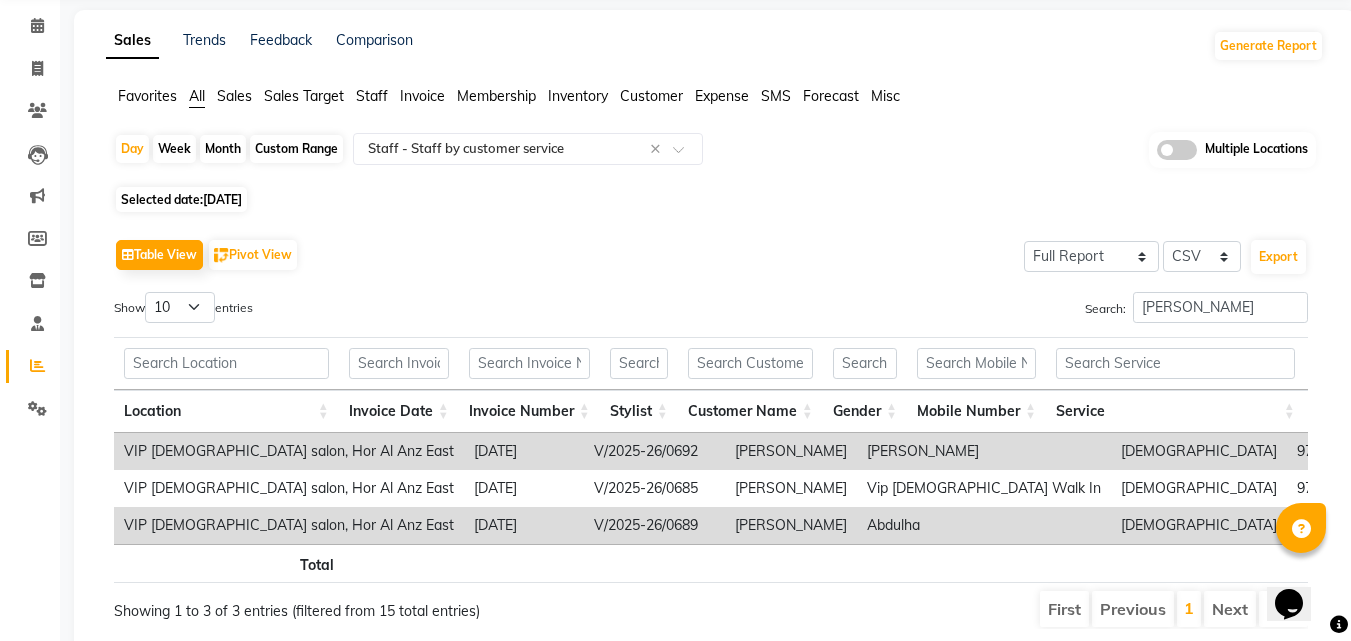 scroll, scrollTop: 120, scrollLeft: 0, axis: vertical 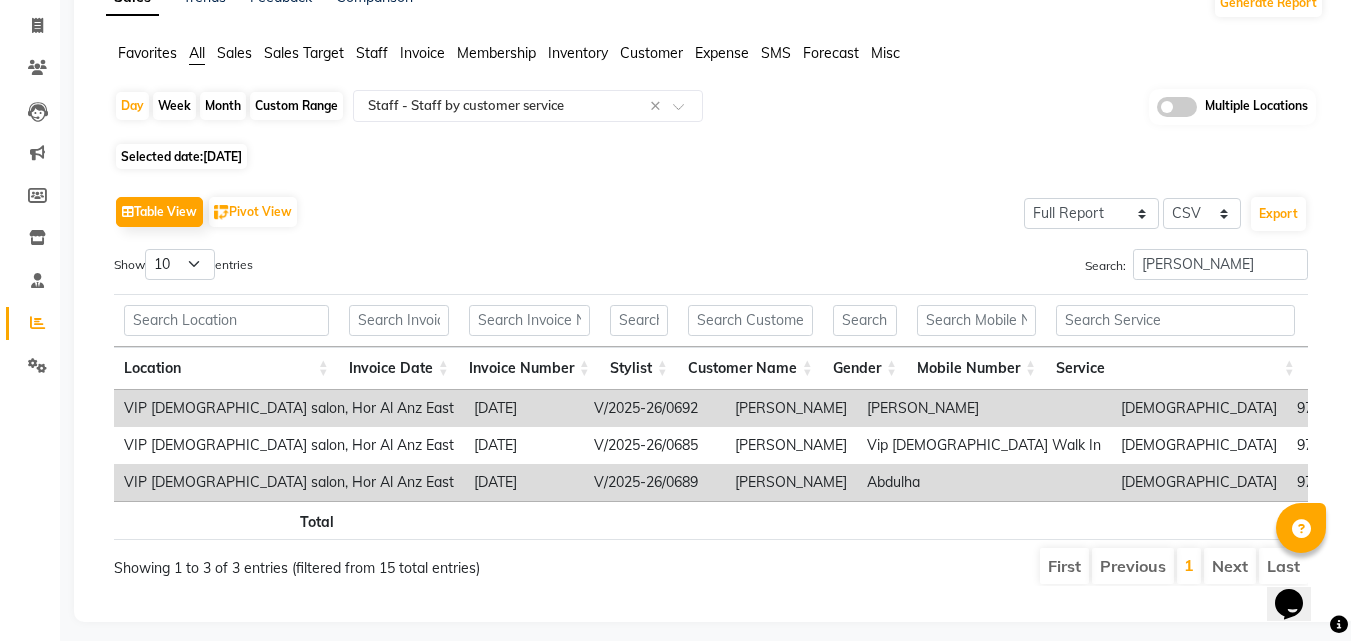 click on "Table View   Pivot View  Select Full Report Filtered Report Select CSV PDF  Export  Show  10 25 50 100  entries Search: ali rana Location Invoice Date Invoice Number Stylist Customer Name Gender Mobile Number Service Price Discount Tax Total Total W/o Tax Invoice Total Payment Redemption Redemption Share Location Invoice Date Invoice Number Stylist Customer Name Gender Mobile Number Service Price Discount Tax Total Total W/o Tax Invoice Total Payment Redemption Redemption Share Total DH165.00 DH0 DH0 DH165.00 DH165.00 DH285.00 DH165.00 DH0 DH0 VIP gents salon, Hor Al Anz East 2025-07-09 V/2025-26/0692 Ali Rana Nassar  male 971545588538 MEN'S HAIRCUT + BEARD TRIM DH60.00 DH0 DH0 DH60.00 DH60.00 DH60.00 DH60.00 DH0 DH0 VIP gents salon, Hor Al Anz East 2025-07-09 V/2025-26/0685 Ali Rana Vip Gents Walk In  male 971588220692 HAIR STYLE (WASH+BLOWDRY) DH25.00 DH0 DH0 DH25.00 DH25.00 DH25.00 DH25.00 DH0 DH0 VIP gents salon, Hor Al Anz East 2025-07-09 V/2025-26/0689 Ali Rana Abdulha  male 971545550976 DH80.00 DH0" 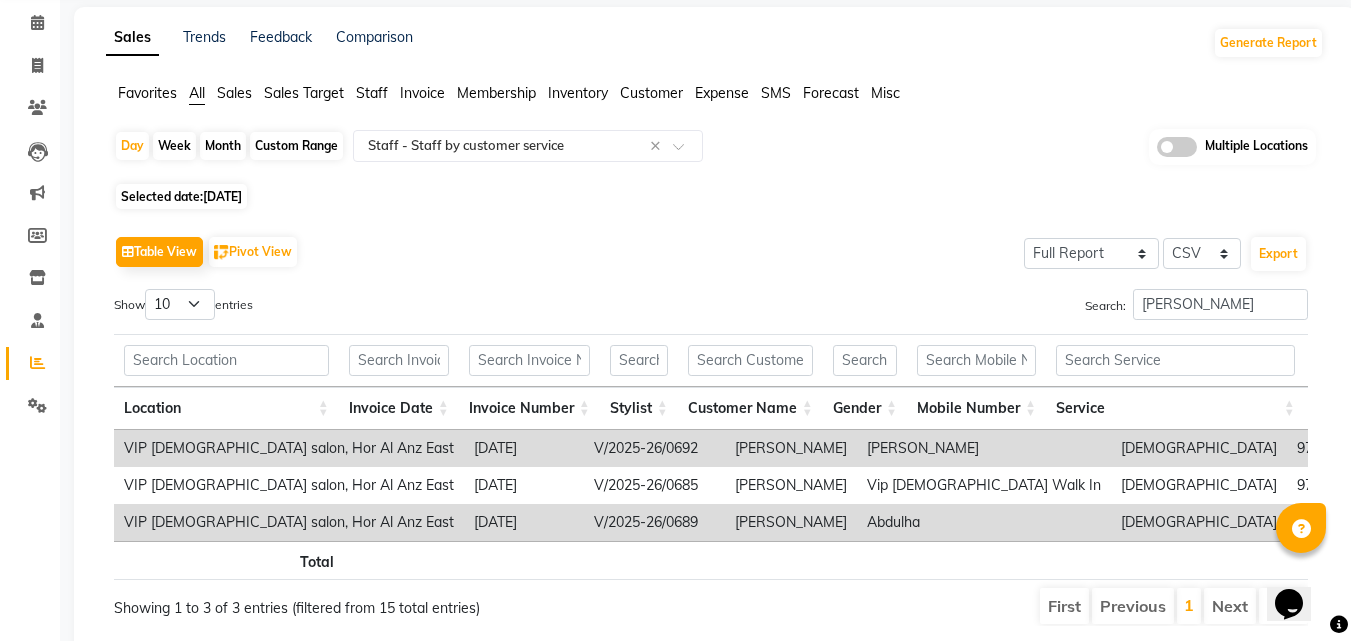 scroll, scrollTop: 0, scrollLeft: 0, axis: both 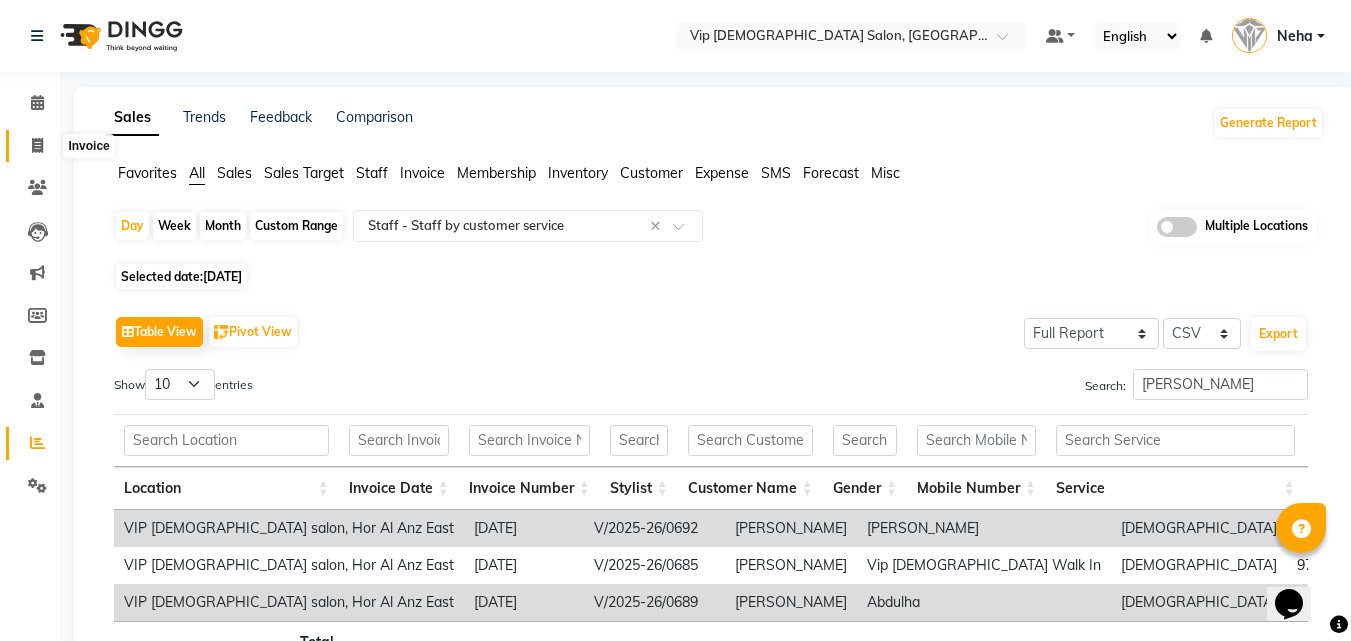 click 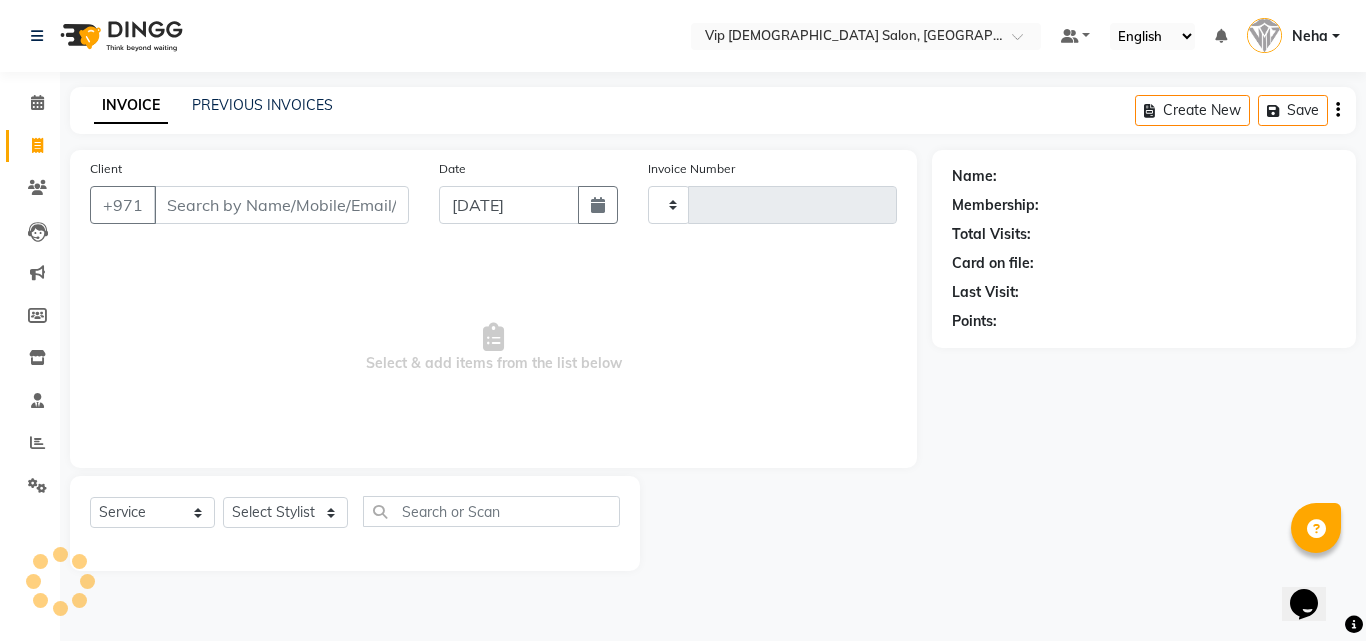 type on "0700" 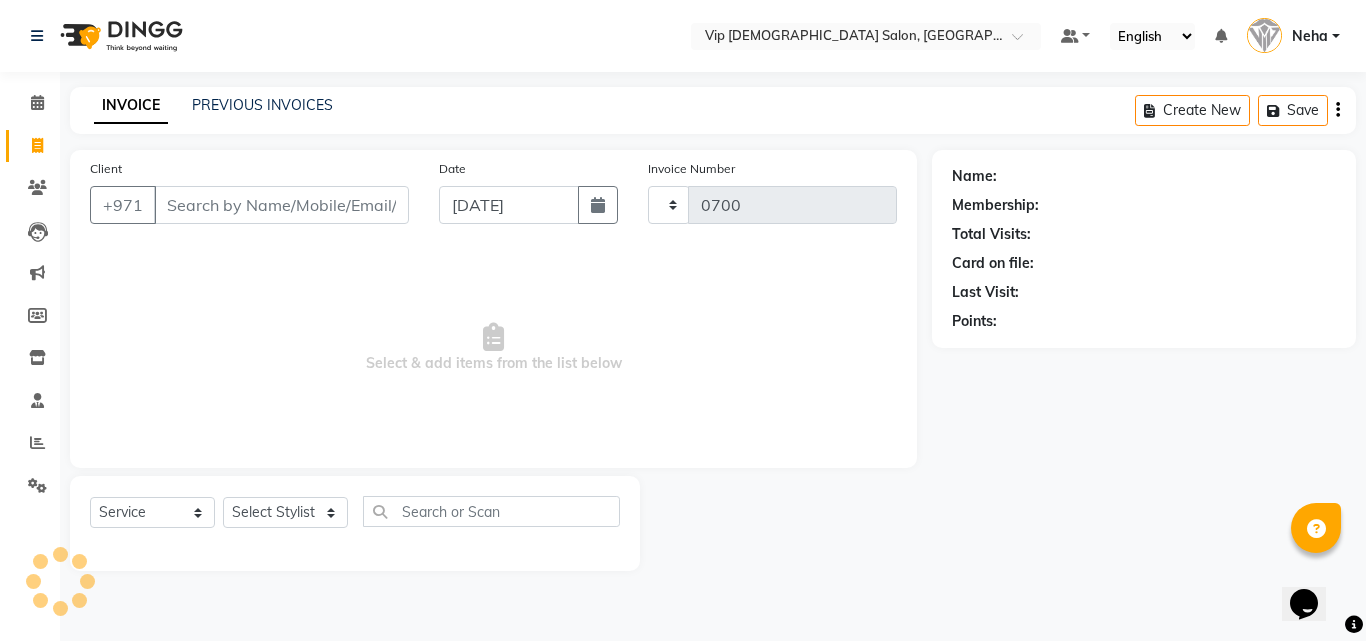 select on "8415" 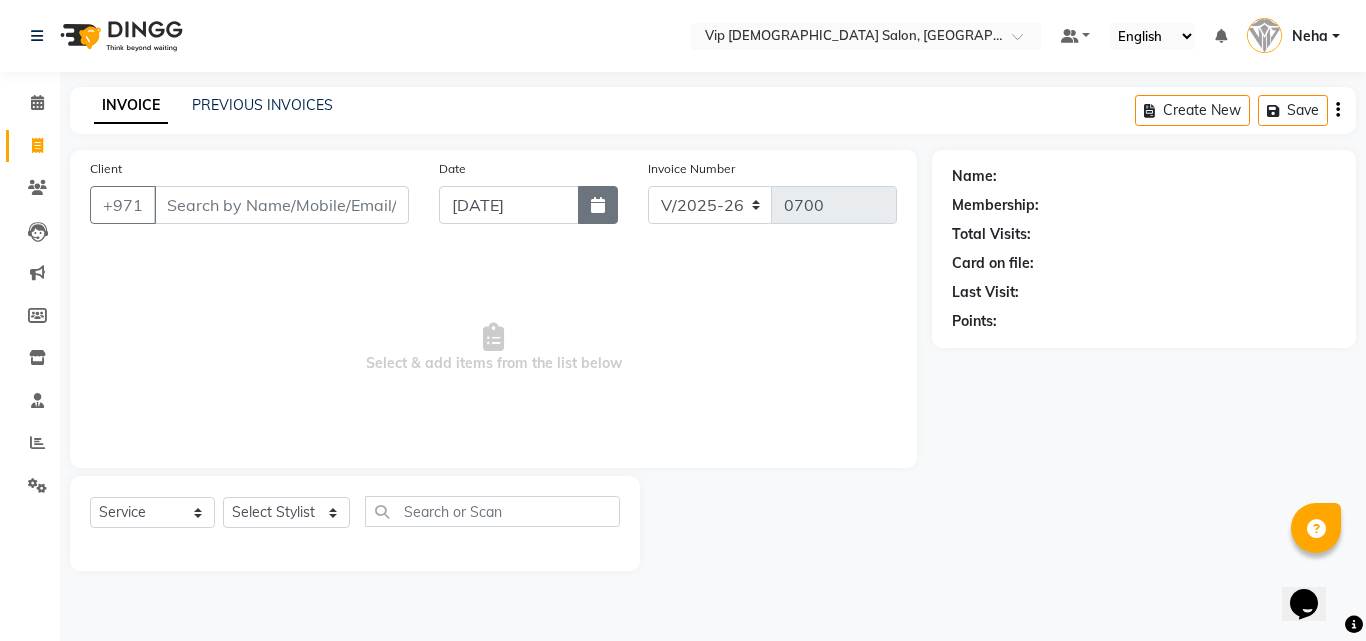click 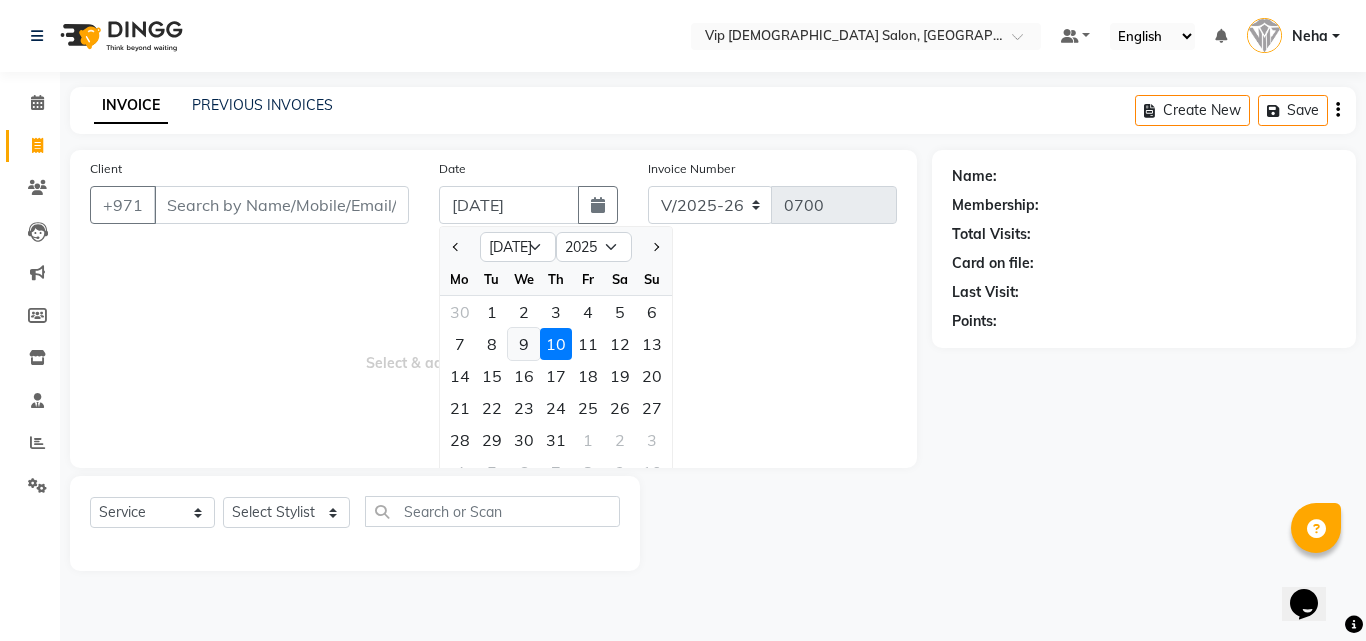 click on "9" 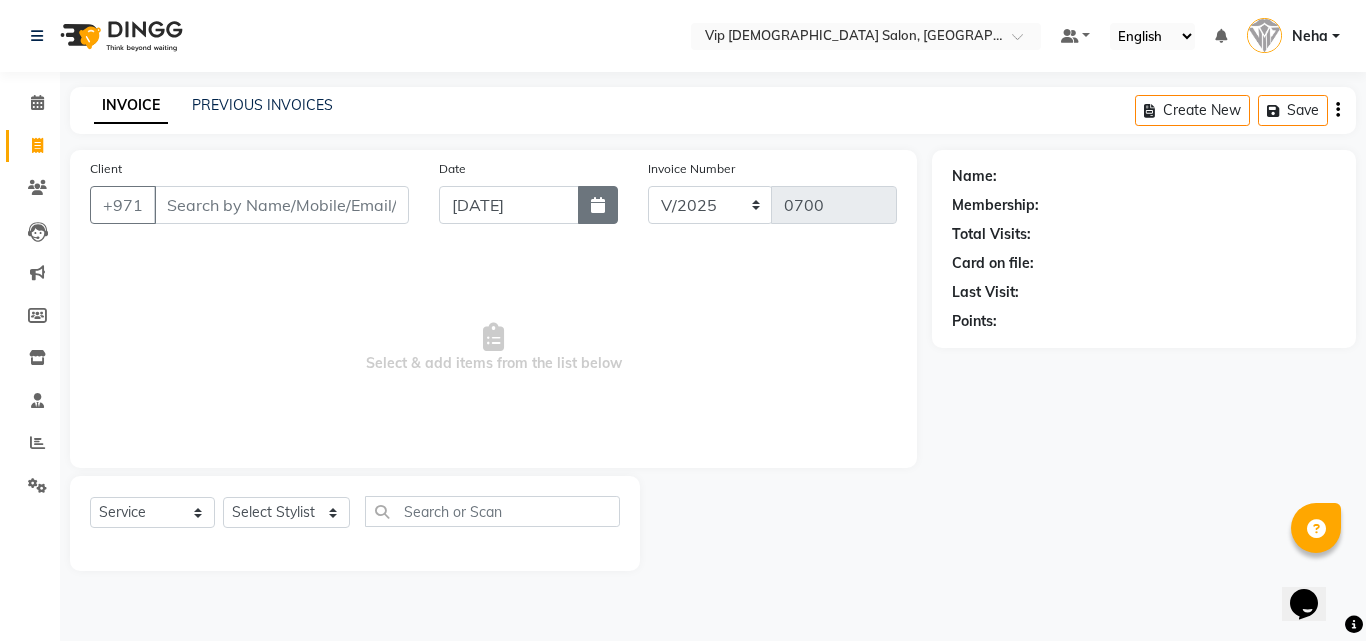 click 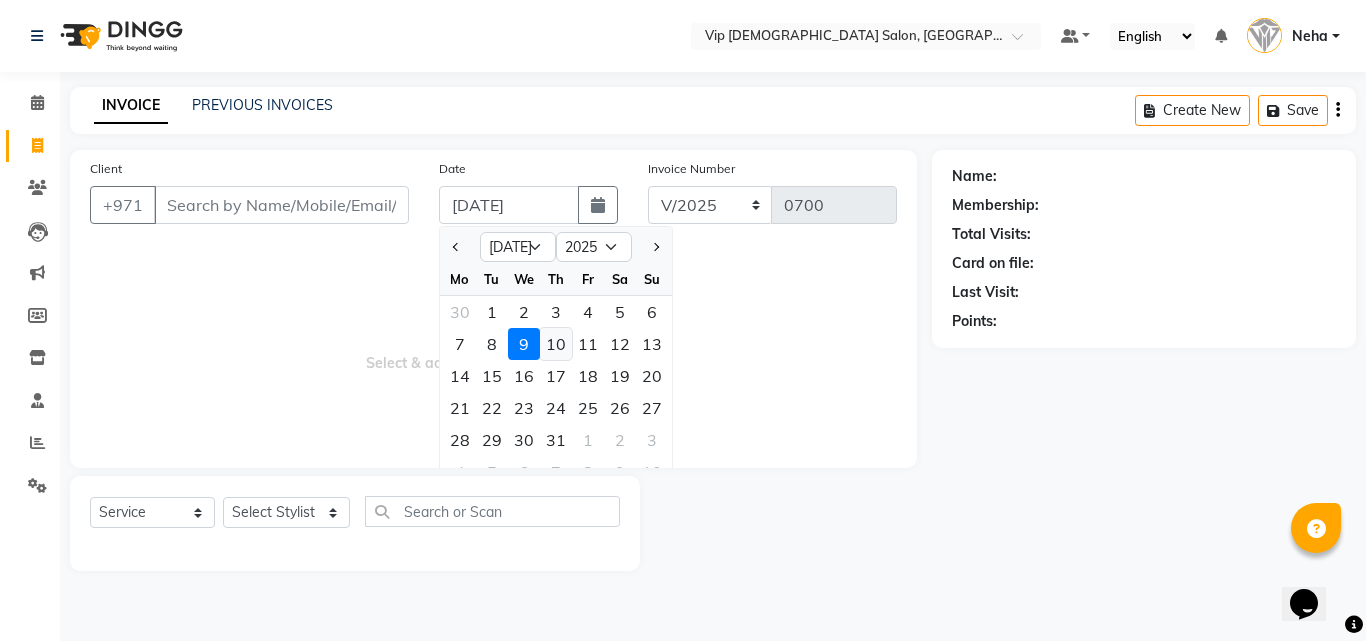 click on "10" 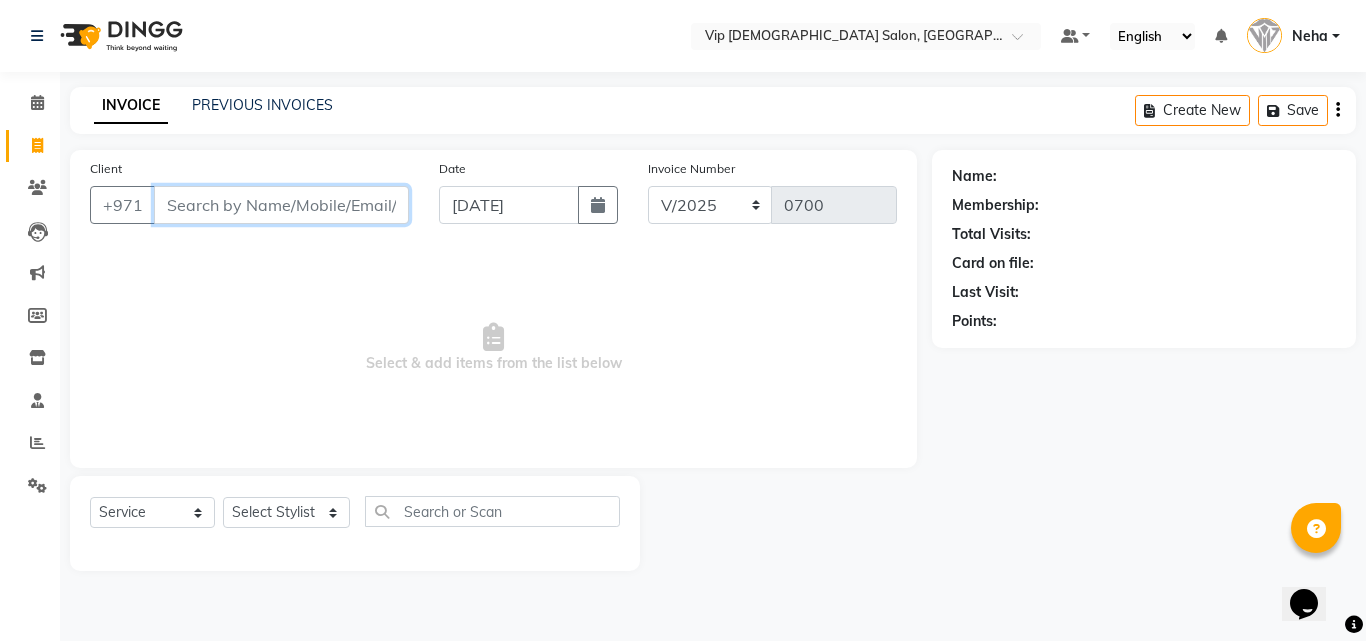 click on "Client" at bounding box center [281, 205] 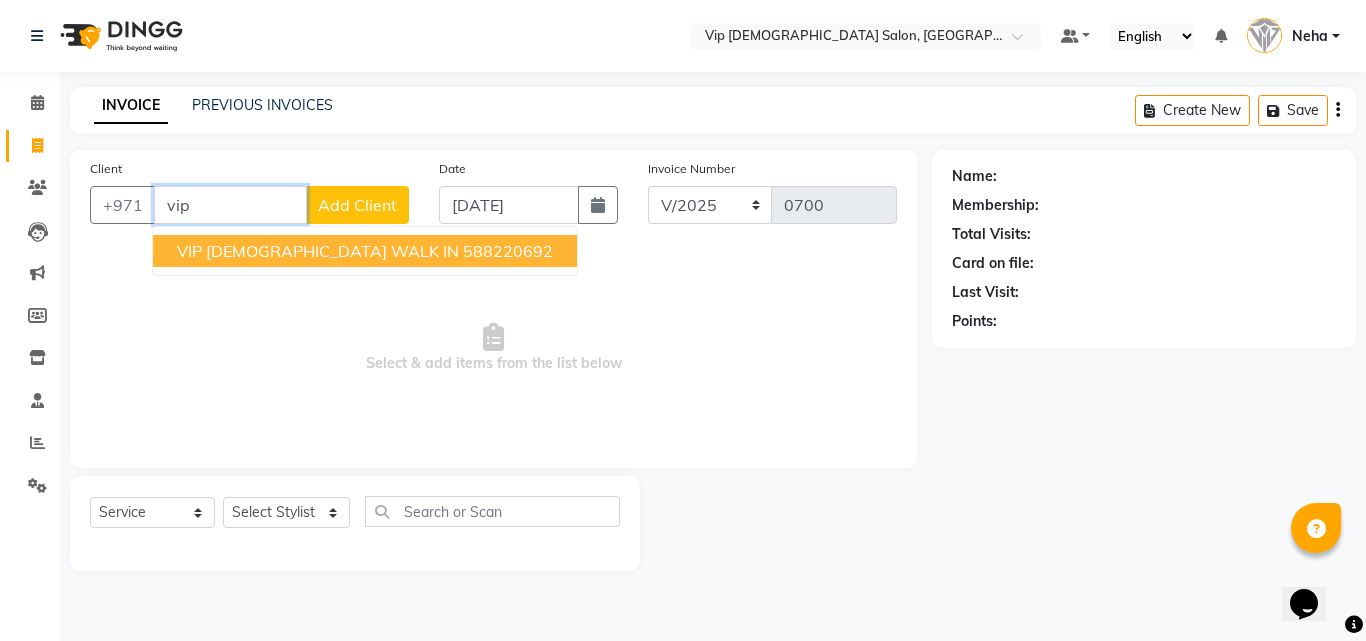 click on "VIP GENTS WALK IN" at bounding box center [318, 251] 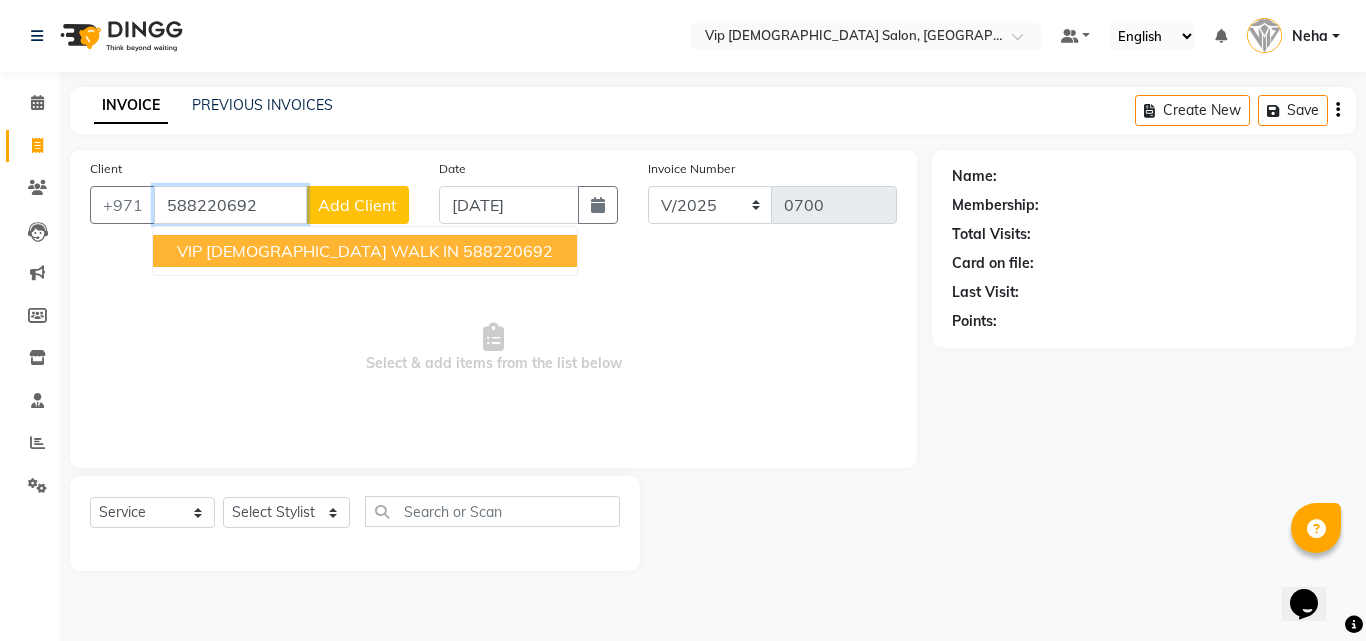type on "588220692" 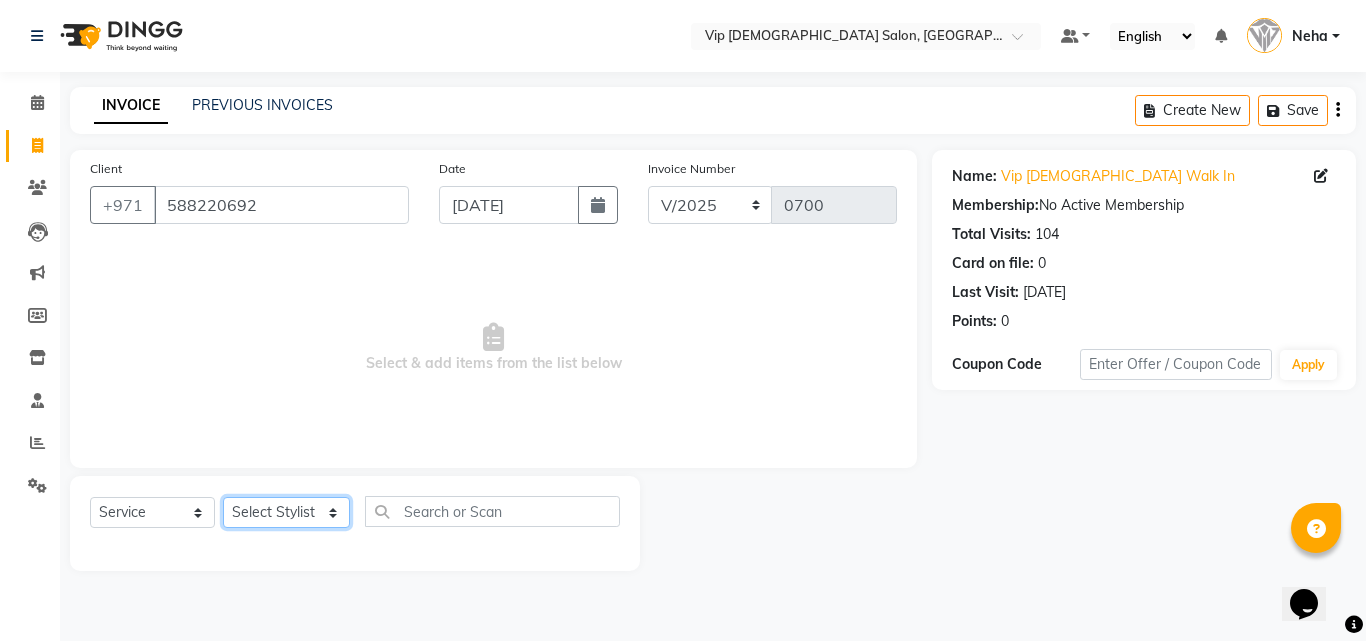 click on "Select Stylist AHMED MOHAMED MOHAMED ELKHODARY ABDELHAMID Ali Rana Allauddin Anwar Ali Ameen Ayoub Lakhbizi Jairah Mr. Mohannad Neha Nelson Ricalyn Colcol Riffat Magdy Taufeeq Anwar Ali Tauseef  Akhilaque Zoya Bhatti." 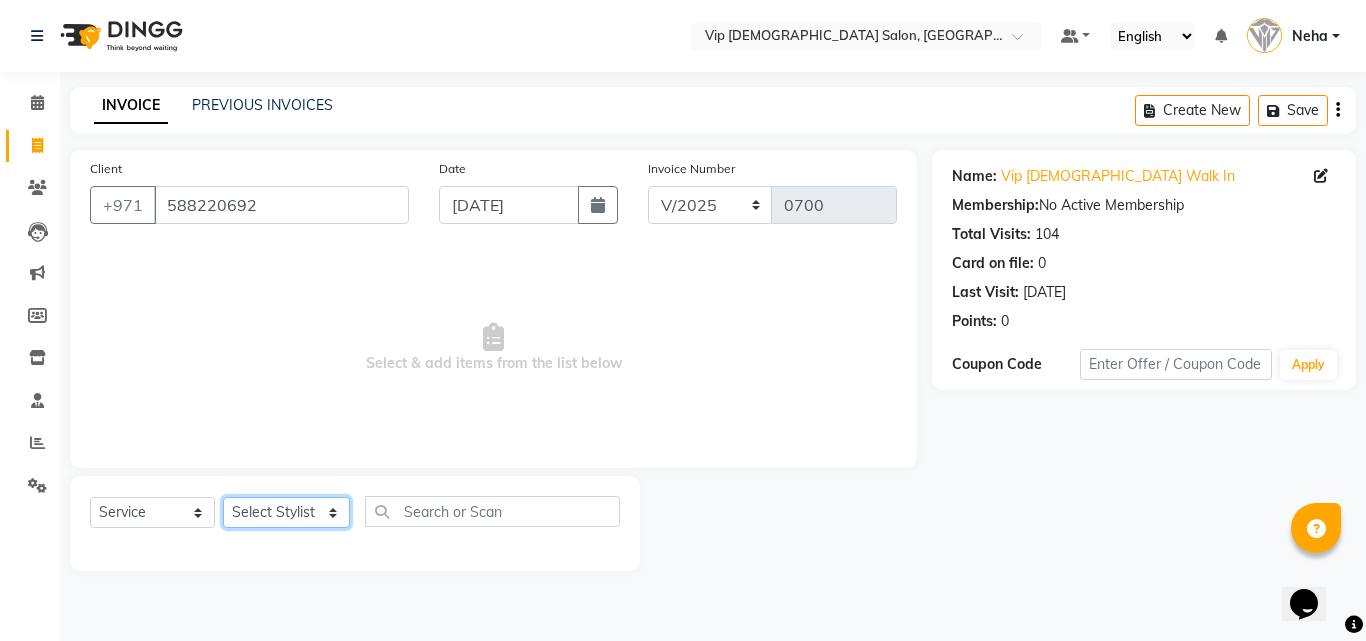 select on "81343" 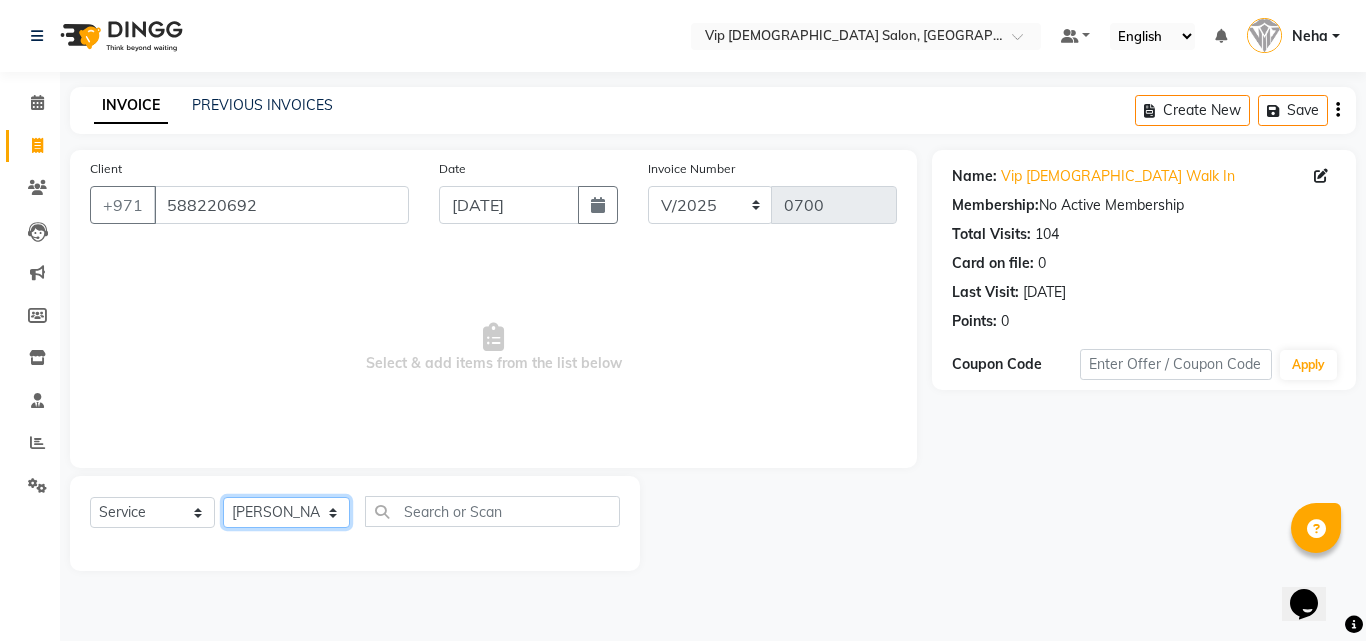 click on "Select Stylist AHMED MOHAMED MOHAMED ELKHODARY ABDELHAMID Ali Rana Allauddin Anwar Ali Ameen Ayoub Lakhbizi Jairah Mr. Mohannad Neha Nelson Ricalyn Colcol Riffat Magdy Taufeeq Anwar Ali Tauseef  Akhilaque Zoya Bhatti." 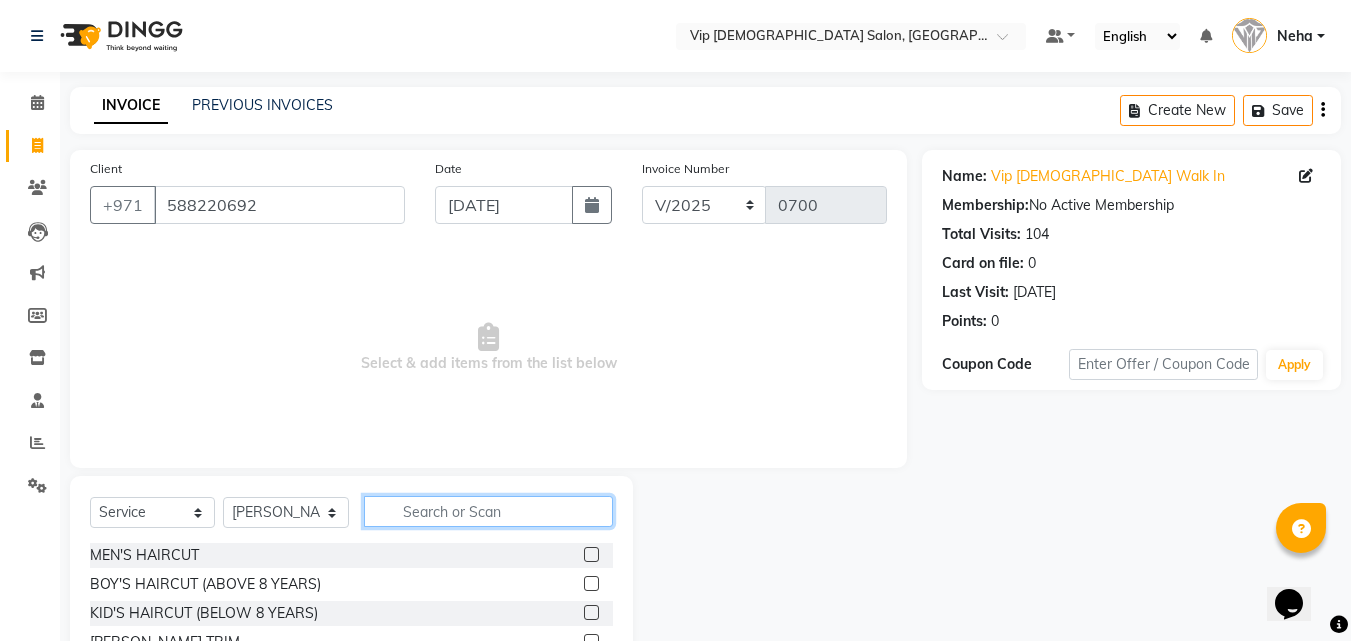 click 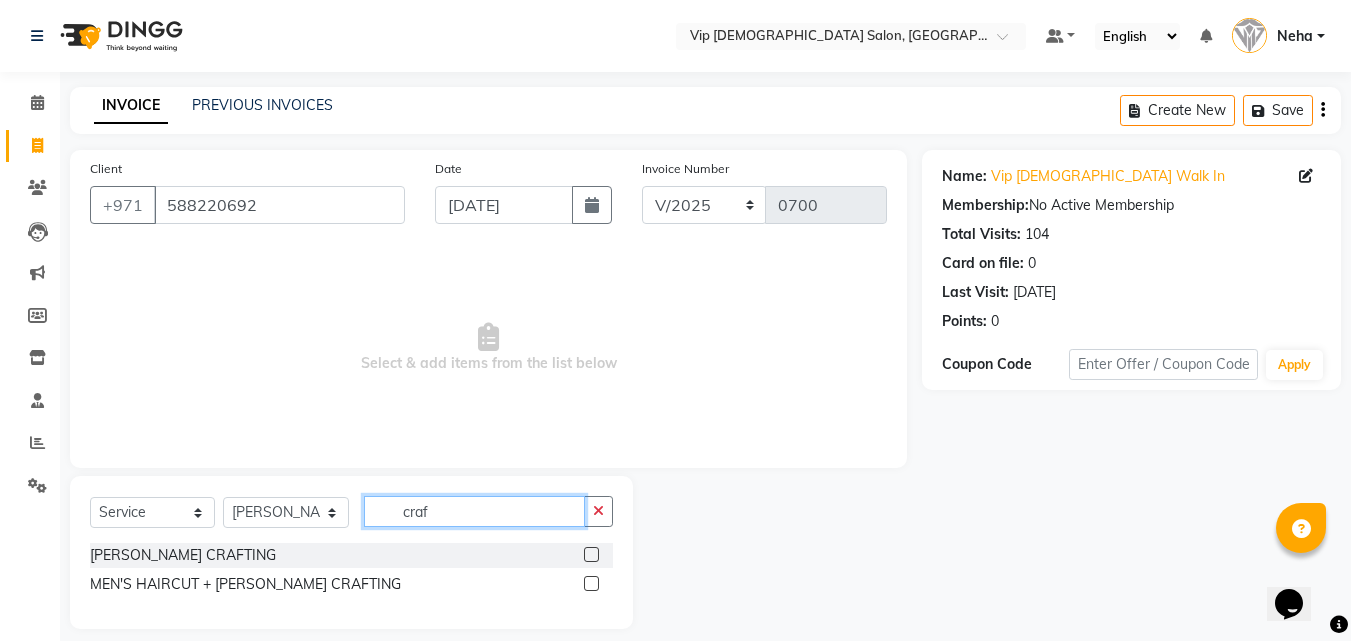 type on "craf" 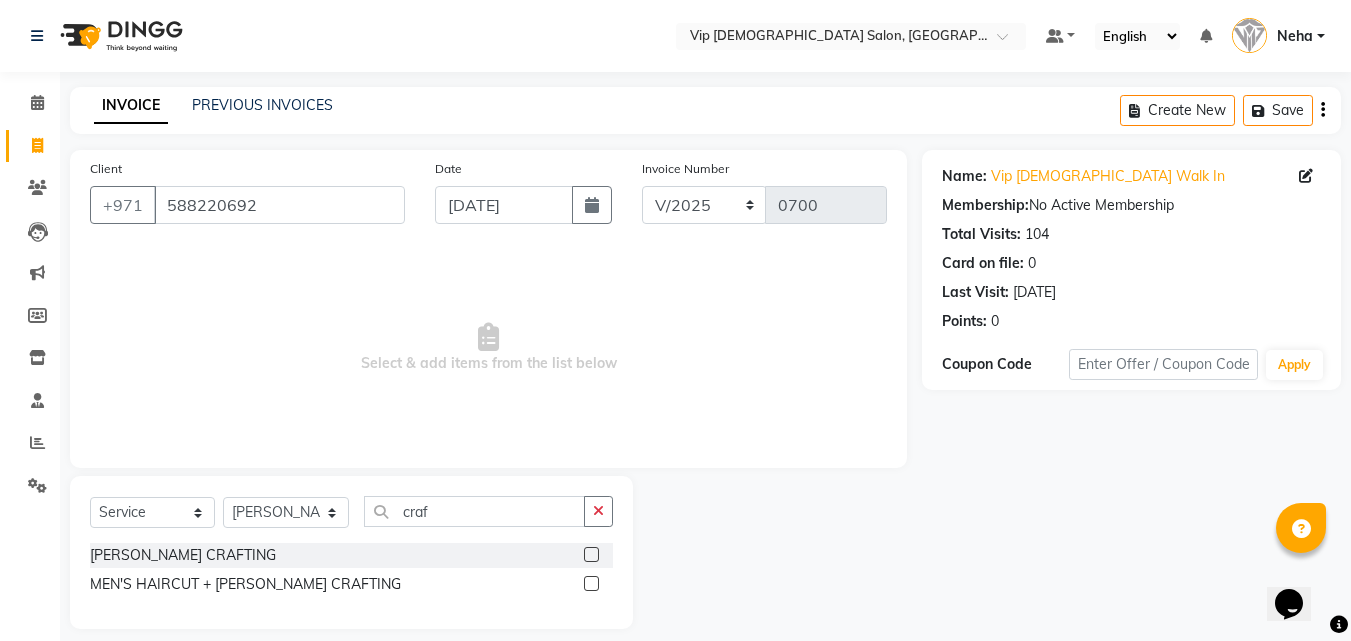 click 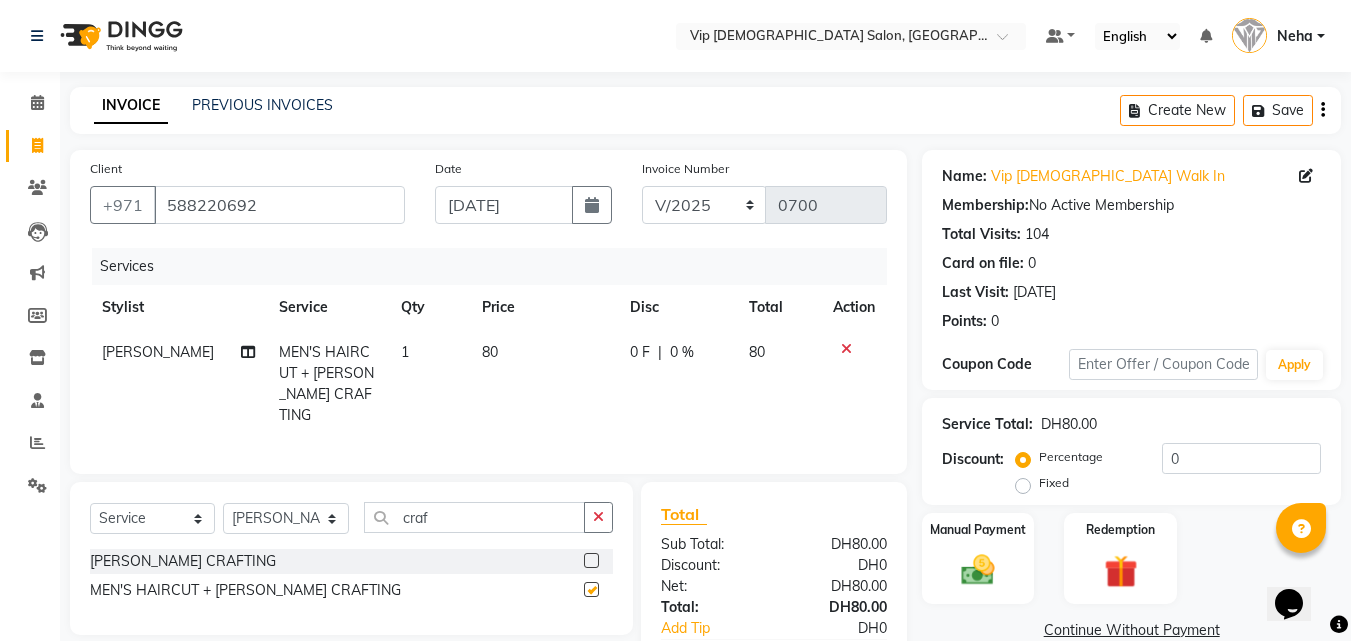 checkbox on "false" 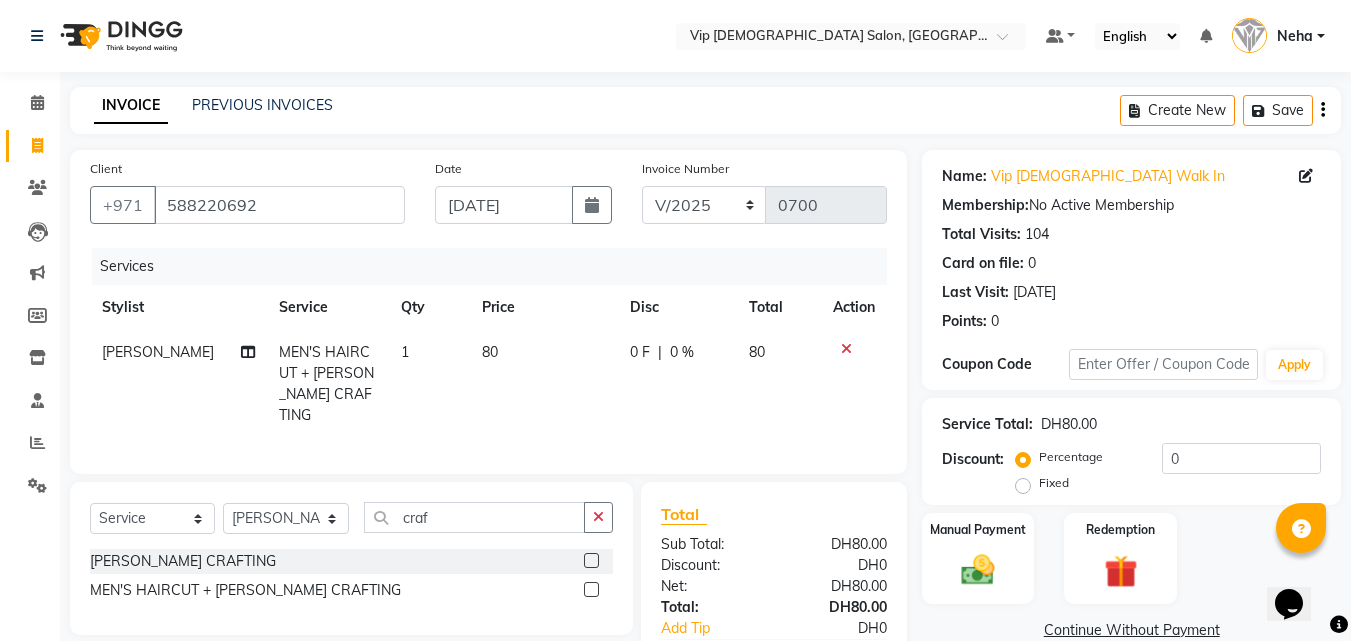 click on "Total Sub Total: DH80.00 Discount: DH0 Net: DH80.00 Total: DH80.00 Add Tip DH0 Payable: DH80.00 Paid: DH0 Balance   : DH80.00" 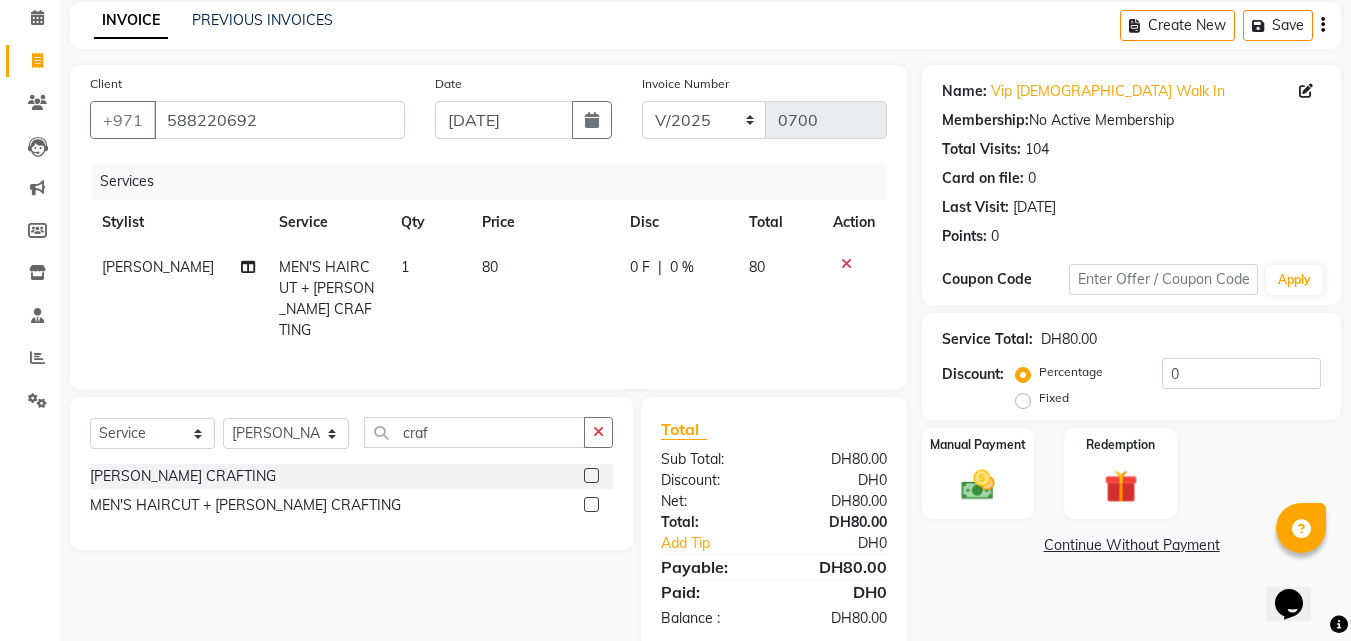scroll, scrollTop: 117, scrollLeft: 0, axis: vertical 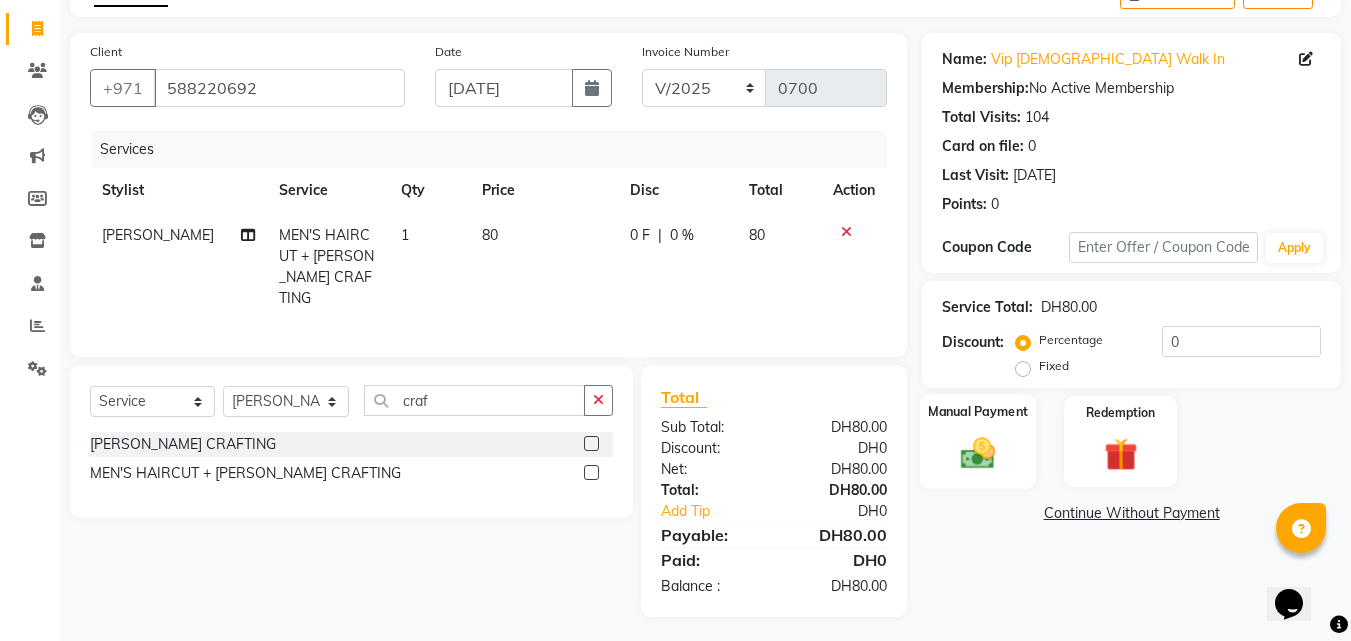click 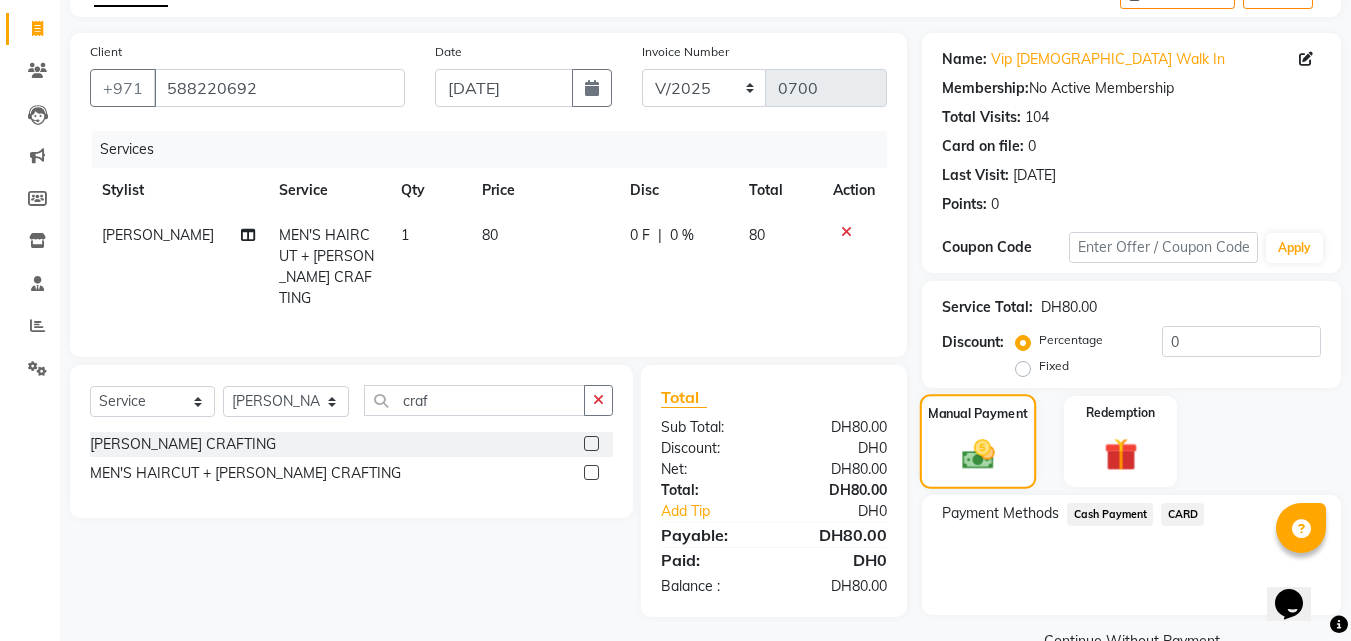 scroll, scrollTop: 162, scrollLeft: 0, axis: vertical 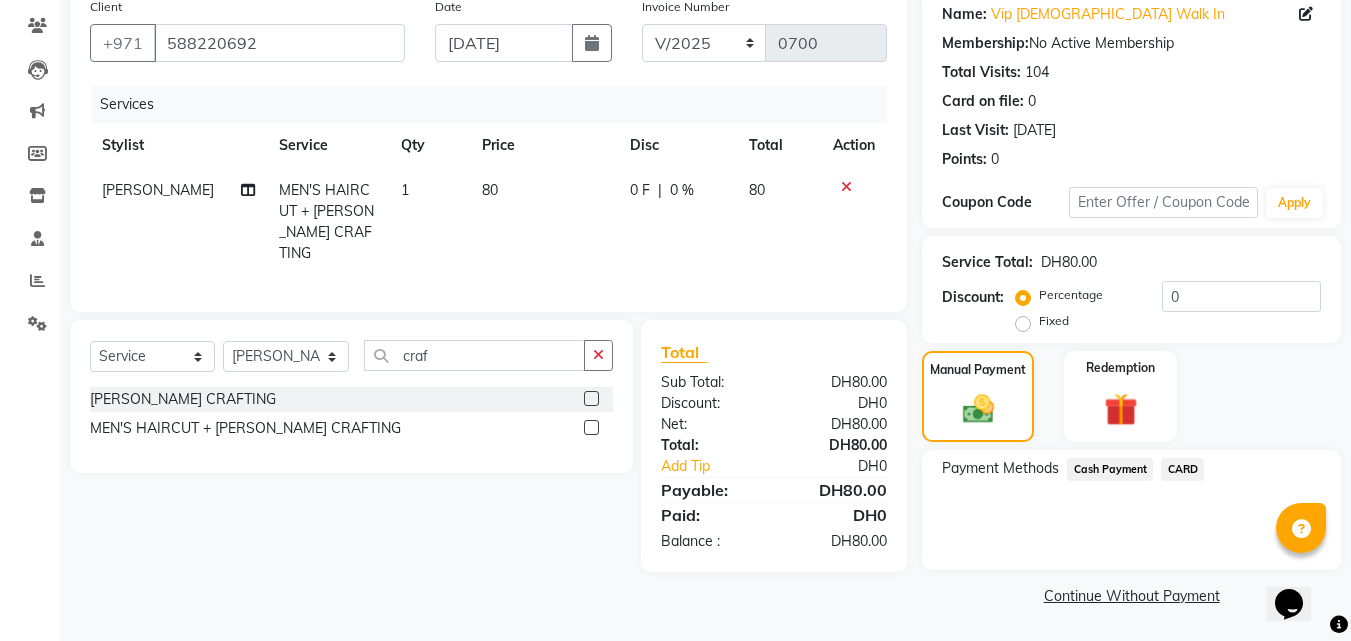click on "Cash Payment" 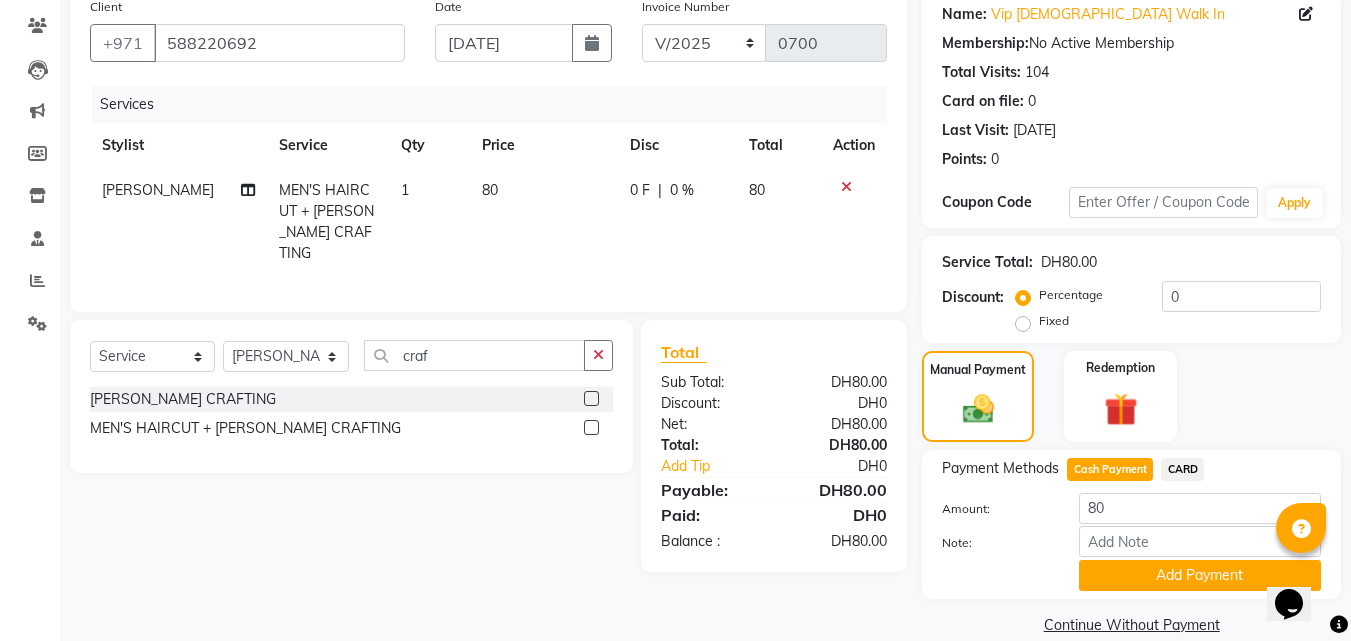 scroll, scrollTop: 191, scrollLeft: 0, axis: vertical 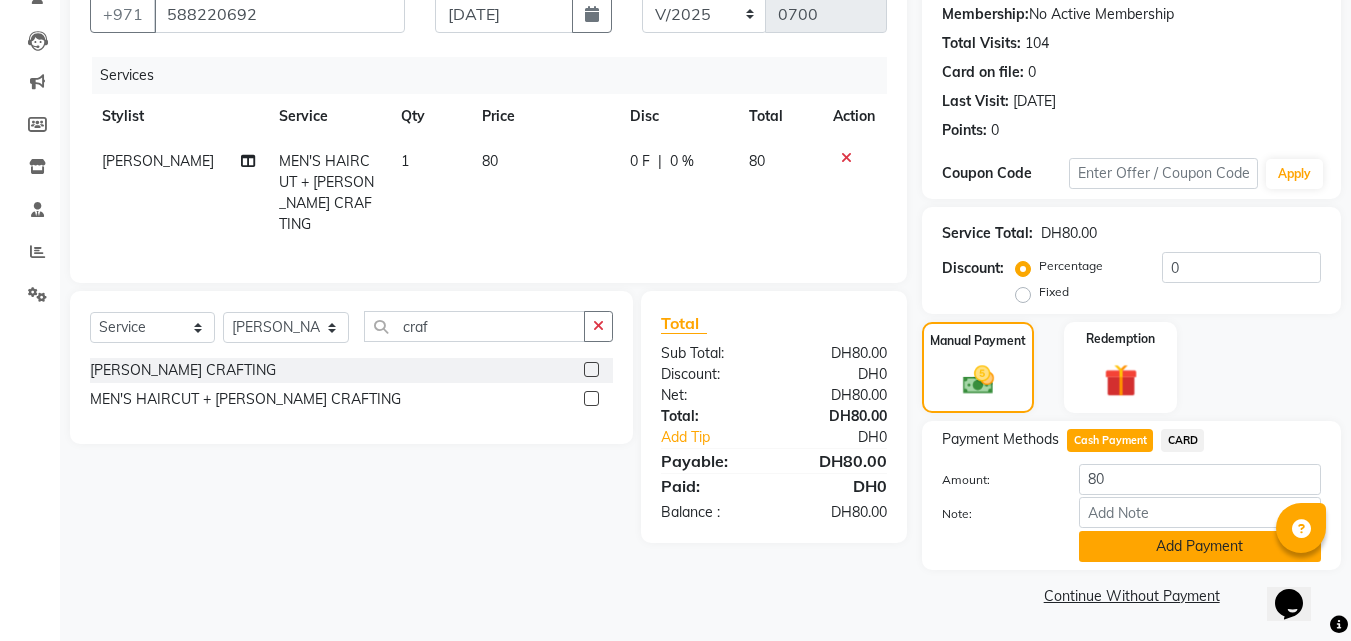 click on "Add Payment" 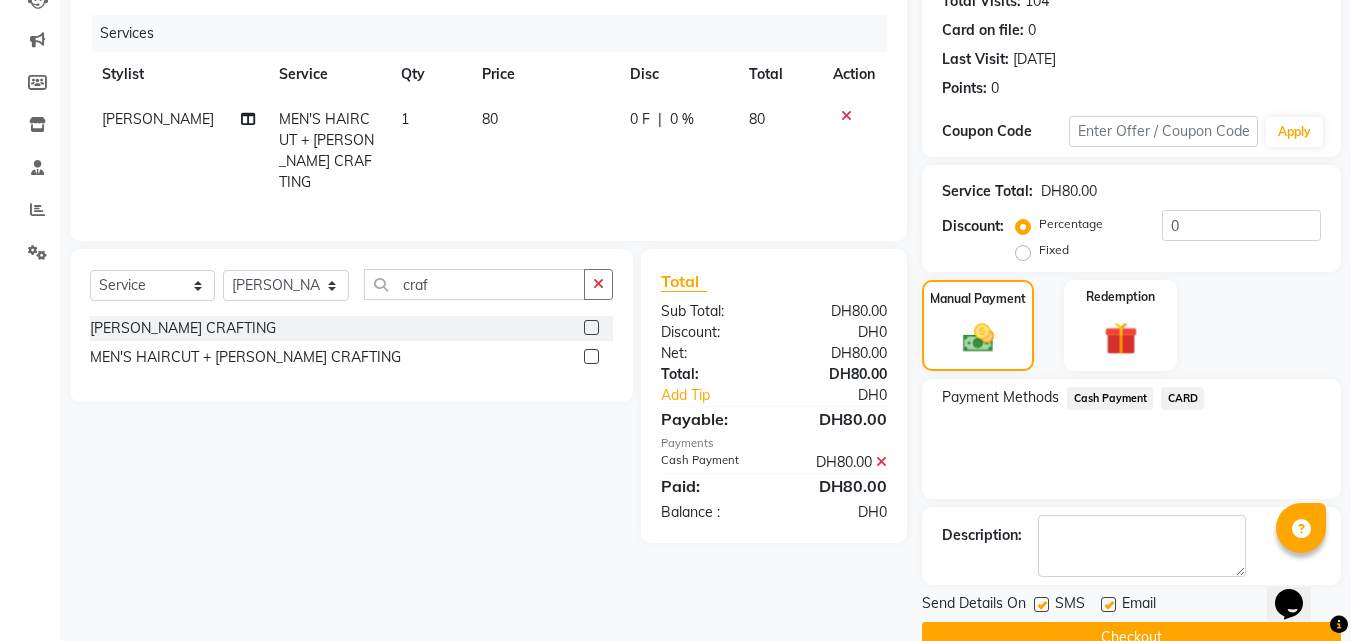 scroll, scrollTop: 275, scrollLeft: 0, axis: vertical 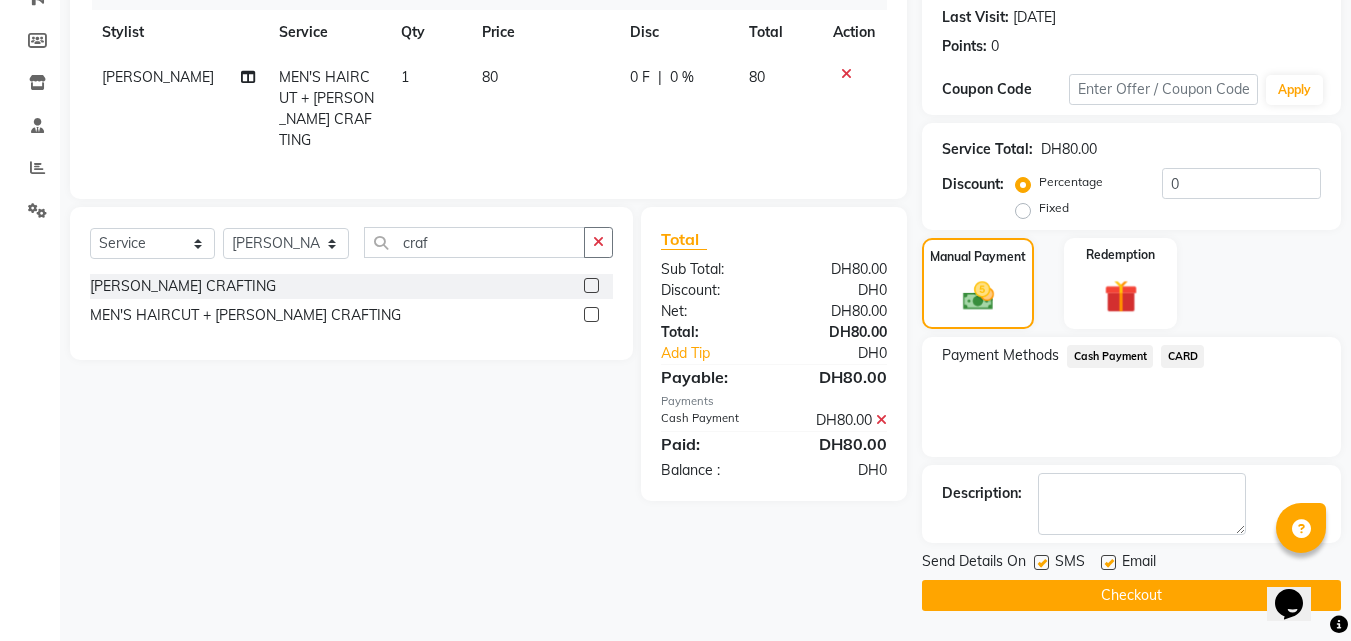 click on "Checkout" 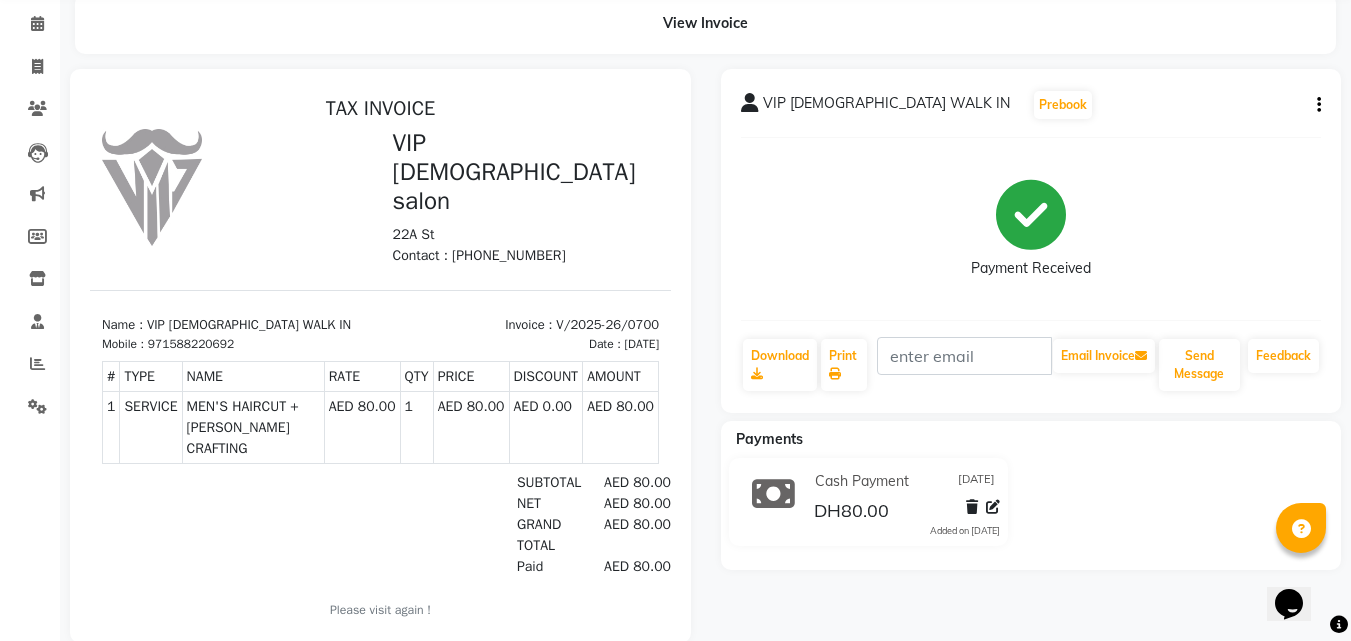scroll, scrollTop: 80, scrollLeft: 0, axis: vertical 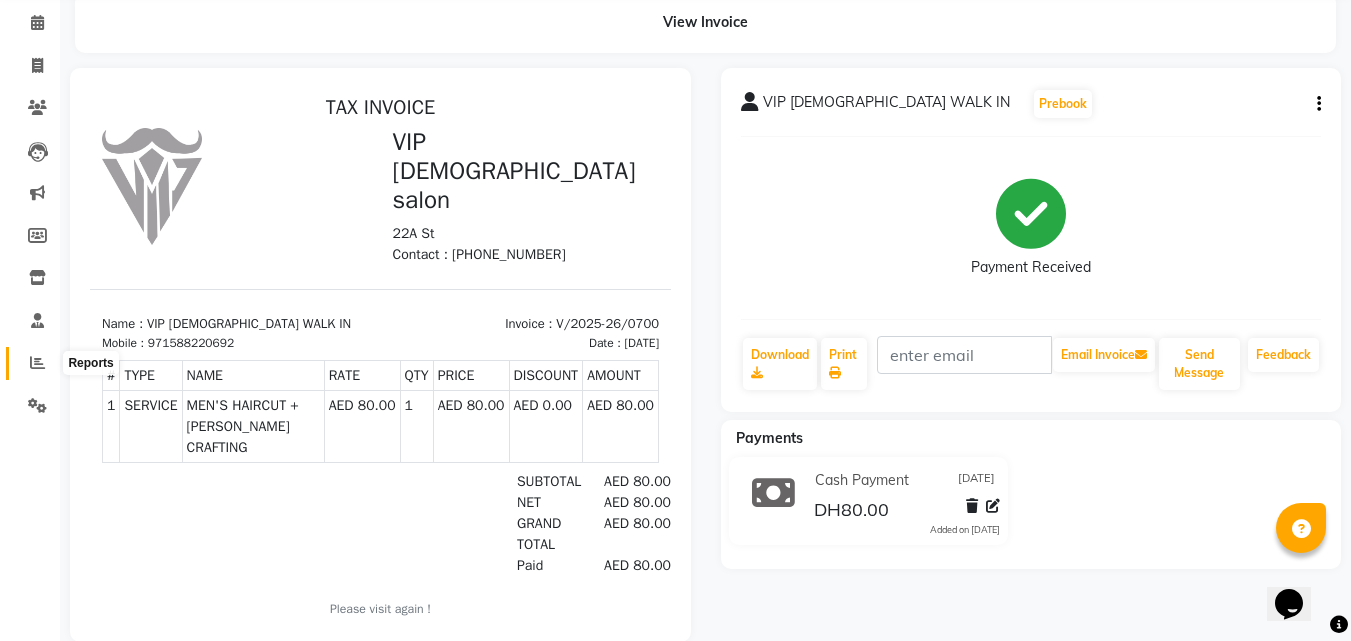 click 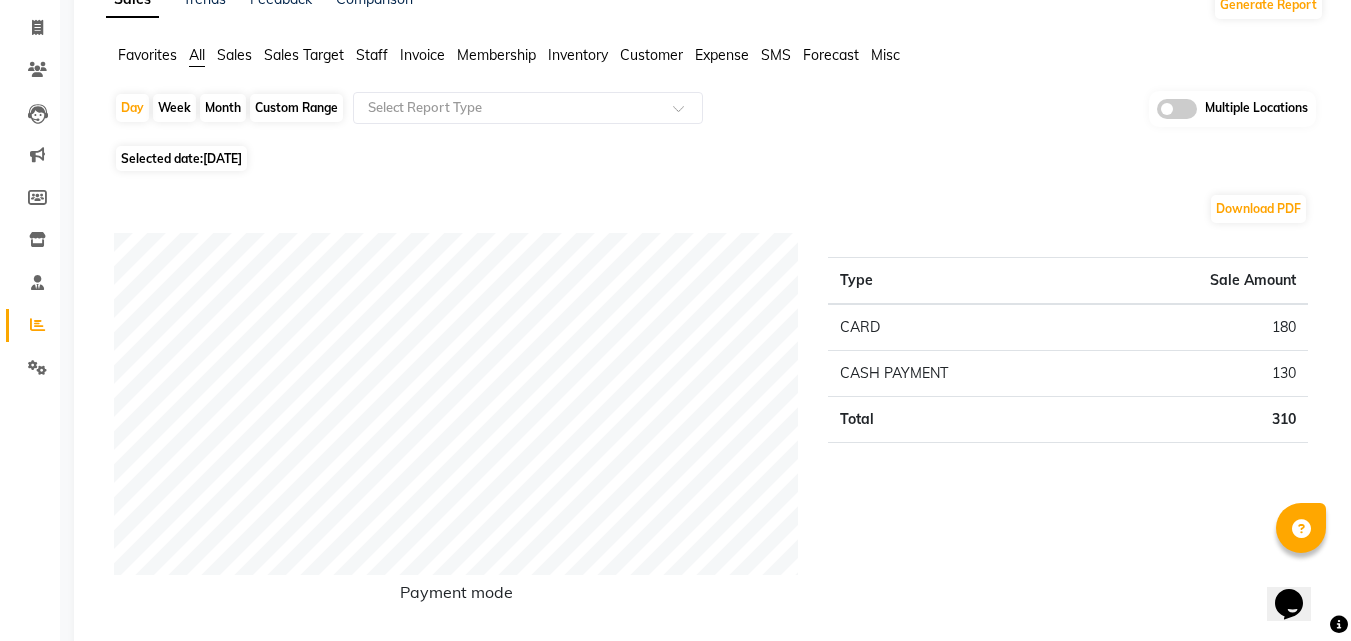 scroll, scrollTop: 120, scrollLeft: 0, axis: vertical 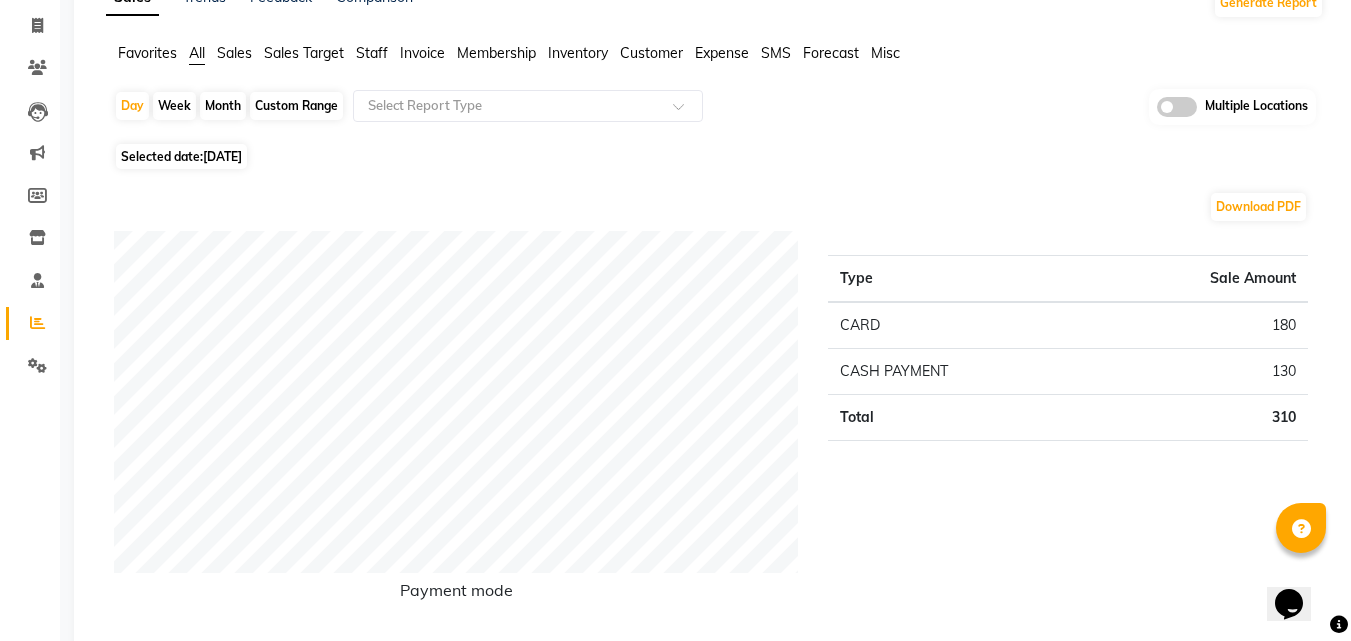 click on "Type Sale Amount CARD 180 CASH PAYMENT 130 Total 310" 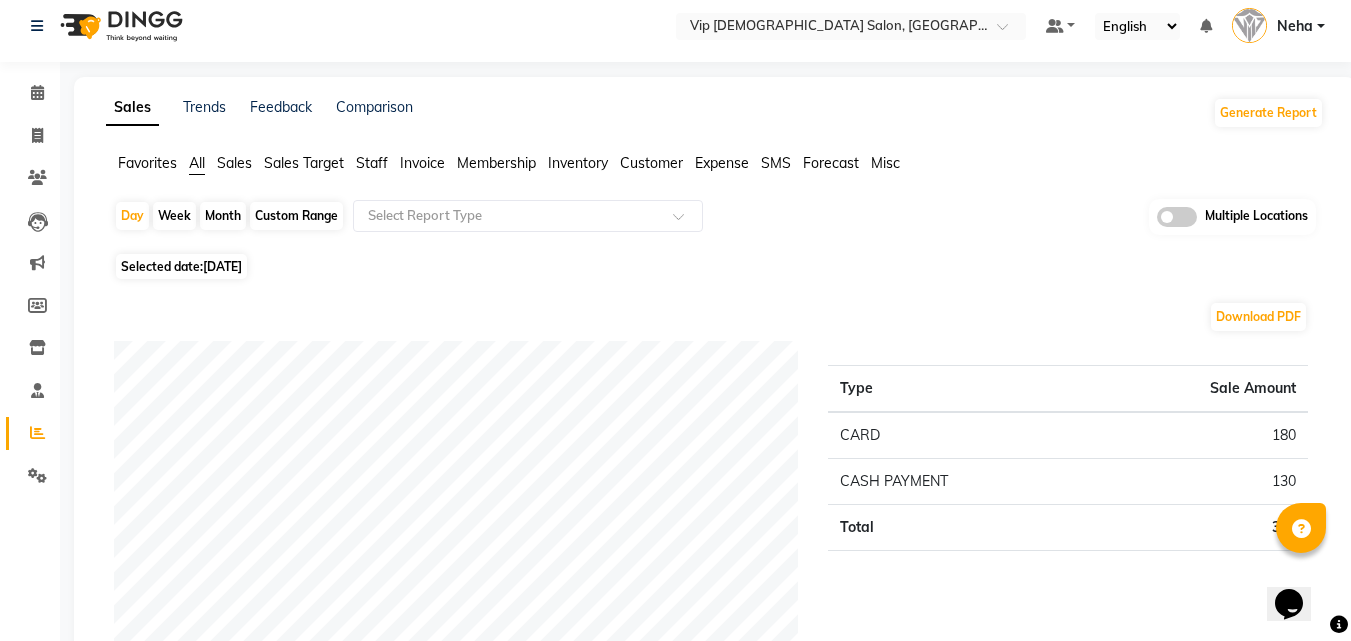 scroll, scrollTop: 0, scrollLeft: 0, axis: both 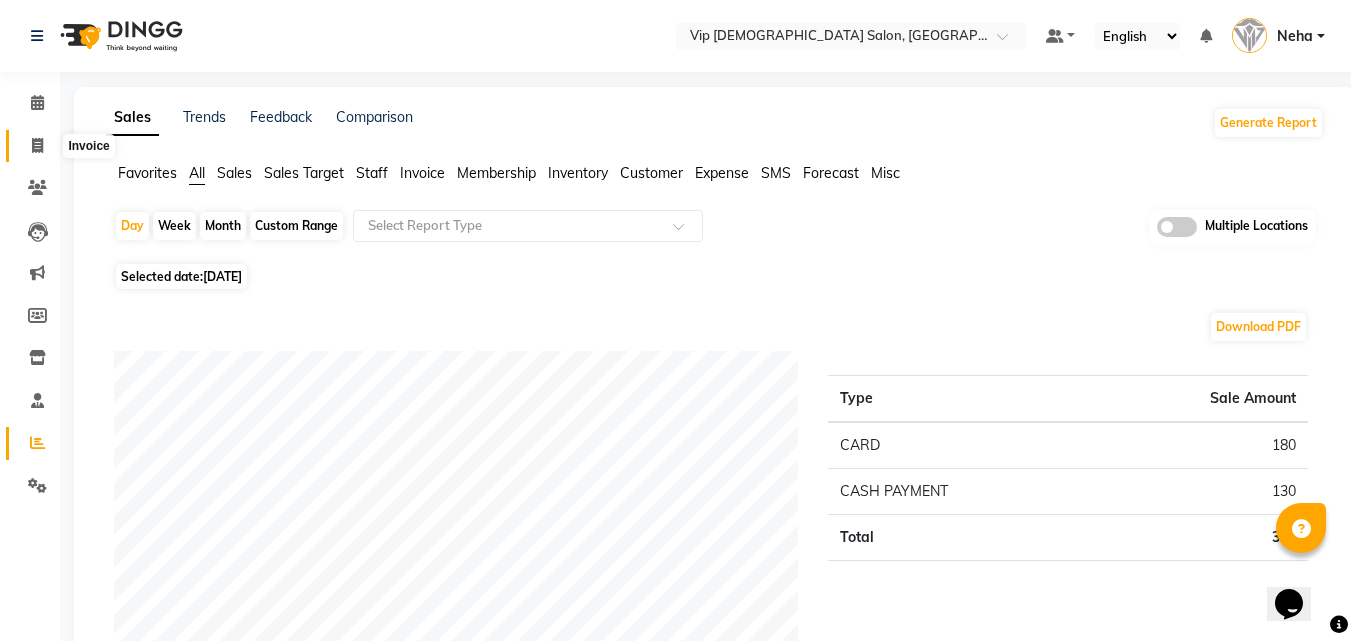 click 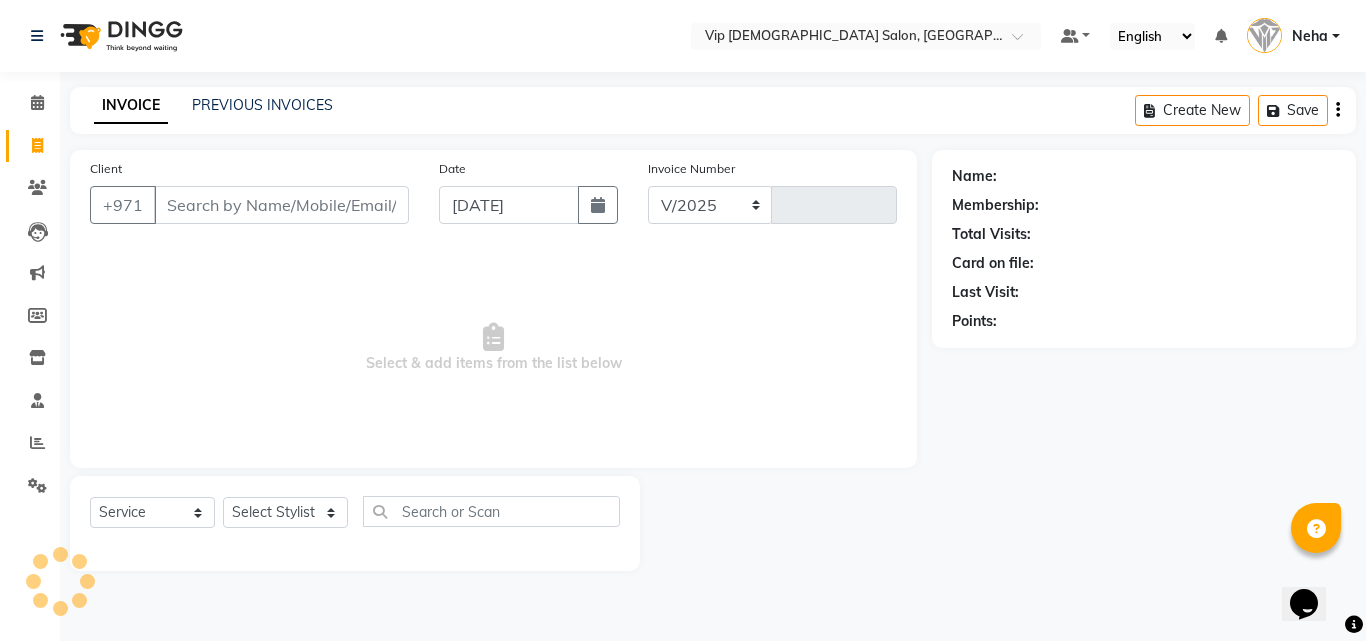 select on "8415" 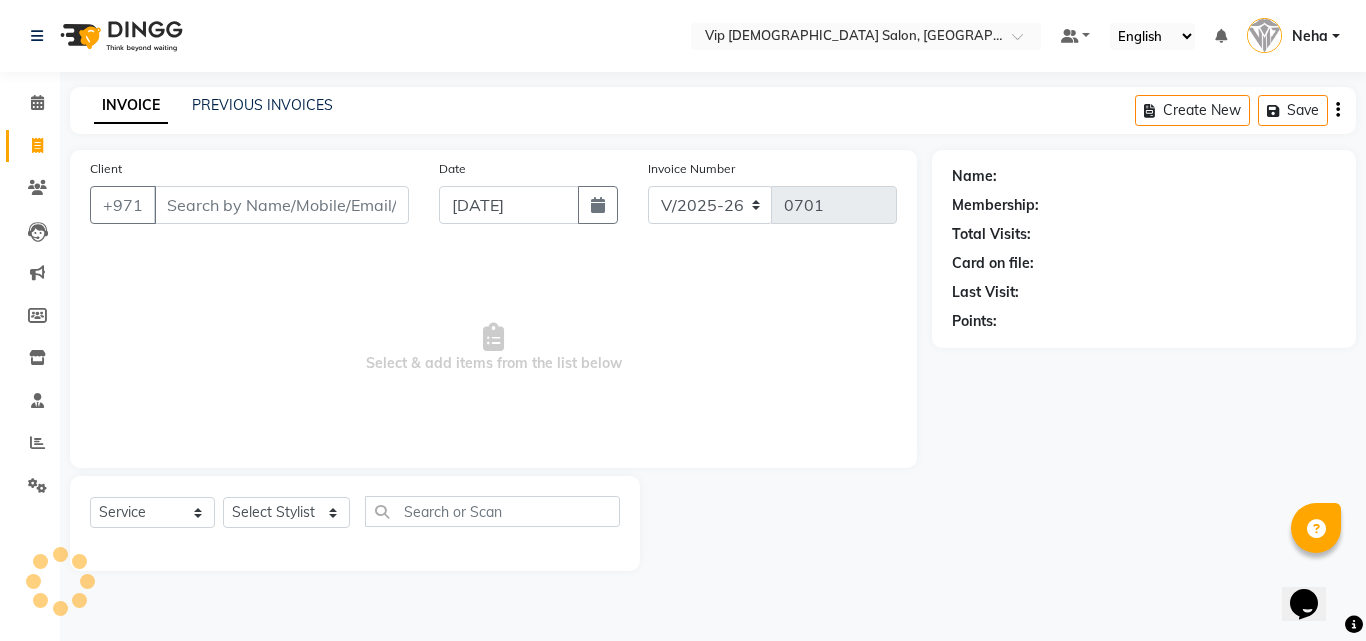 click on "Client" at bounding box center (281, 205) 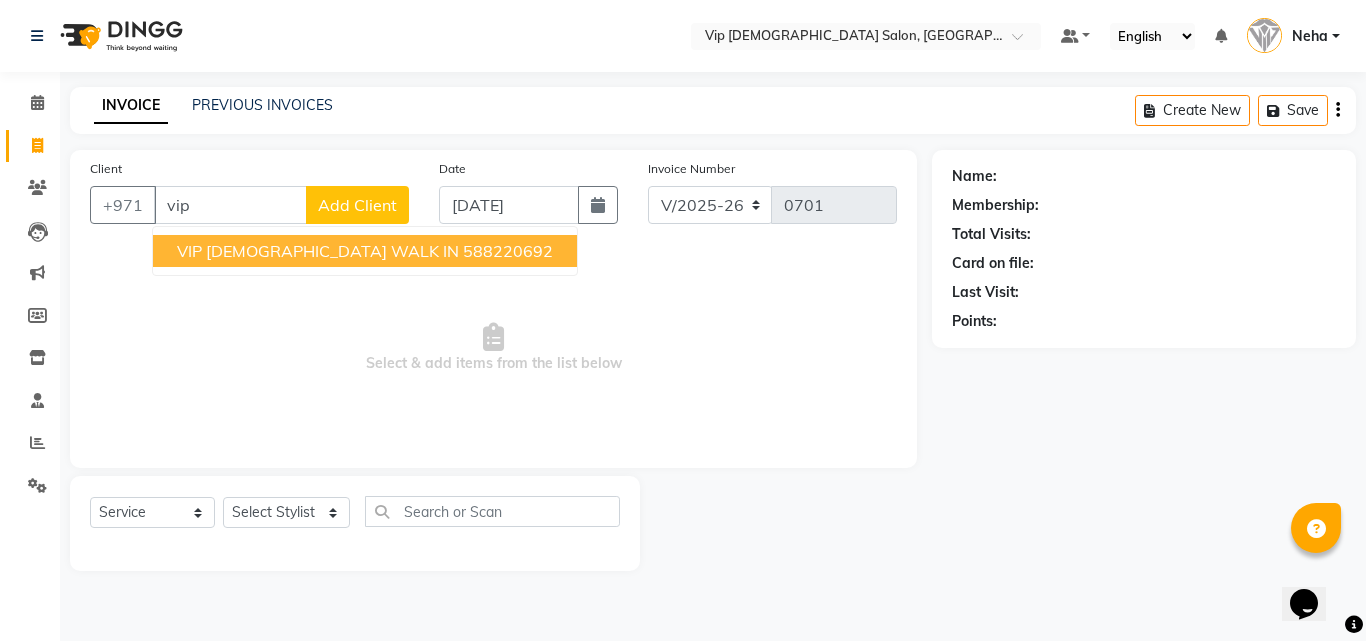 click on "VIP GENTS WALK IN" at bounding box center (318, 251) 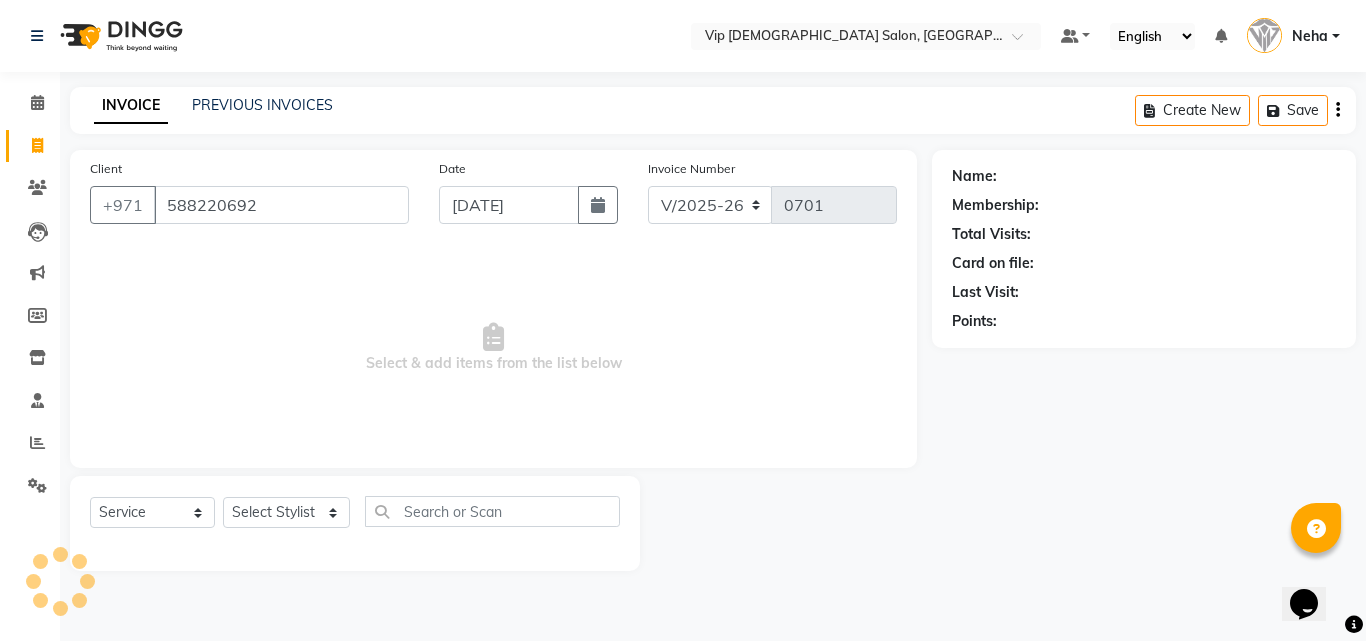 type on "588220692" 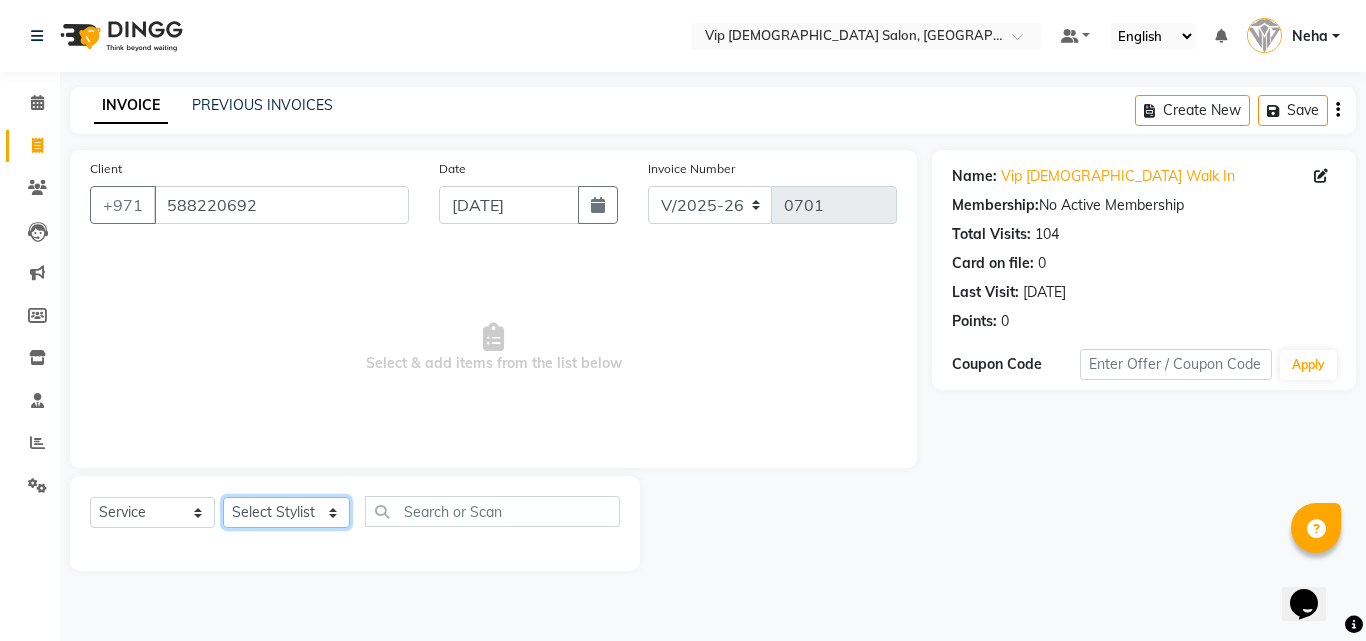 click on "Select Stylist AHMED MOHAMED MOHAMED ELKHODARY ABDELHAMID Ali Rana Allauddin Anwar Ali Ameen Ayoub Lakhbizi Jairah Mr. Mohannad Neha Nelson Ricalyn Colcol Riffat Magdy Taufeeq Anwar Ali Tauseef  Akhilaque Zoya Bhatti." 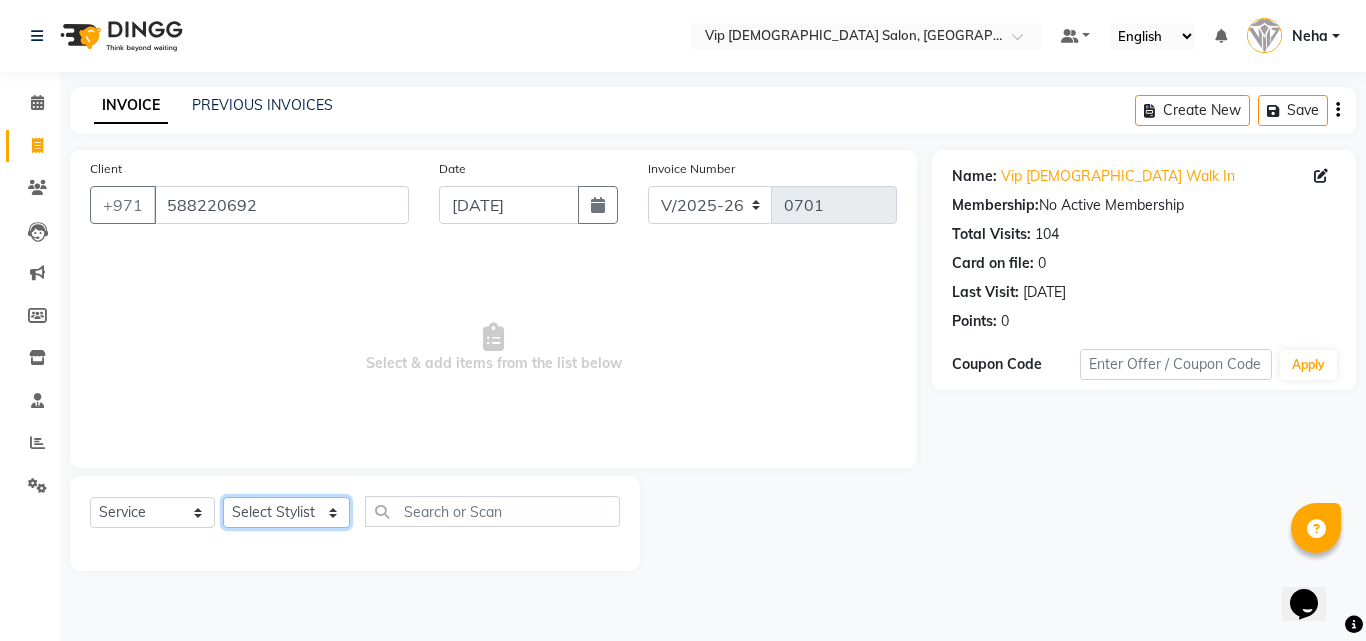 select on "81343" 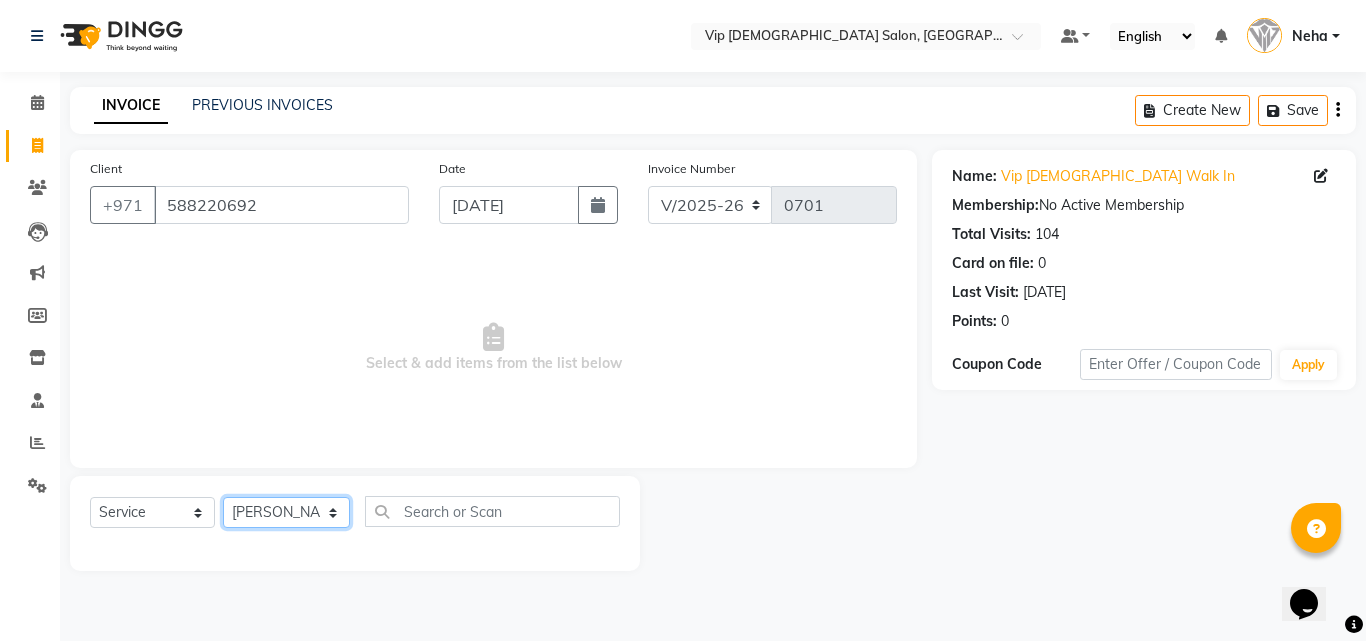 click on "Select Stylist AHMED MOHAMED MOHAMED ELKHODARY ABDELHAMID Ali Rana Allauddin Anwar Ali Ameen Ayoub Lakhbizi Jairah Mr. Mohannad Neha Nelson Ricalyn Colcol Riffat Magdy Taufeeq Anwar Ali Tauseef  Akhilaque Zoya Bhatti." 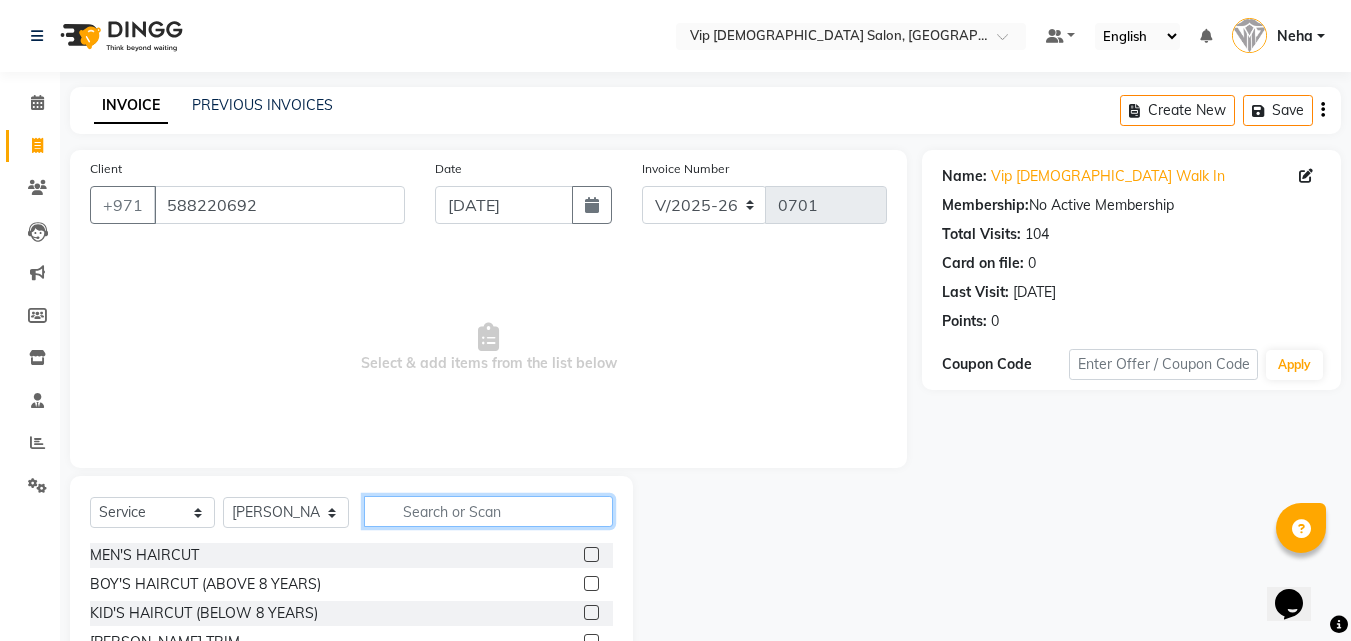 click 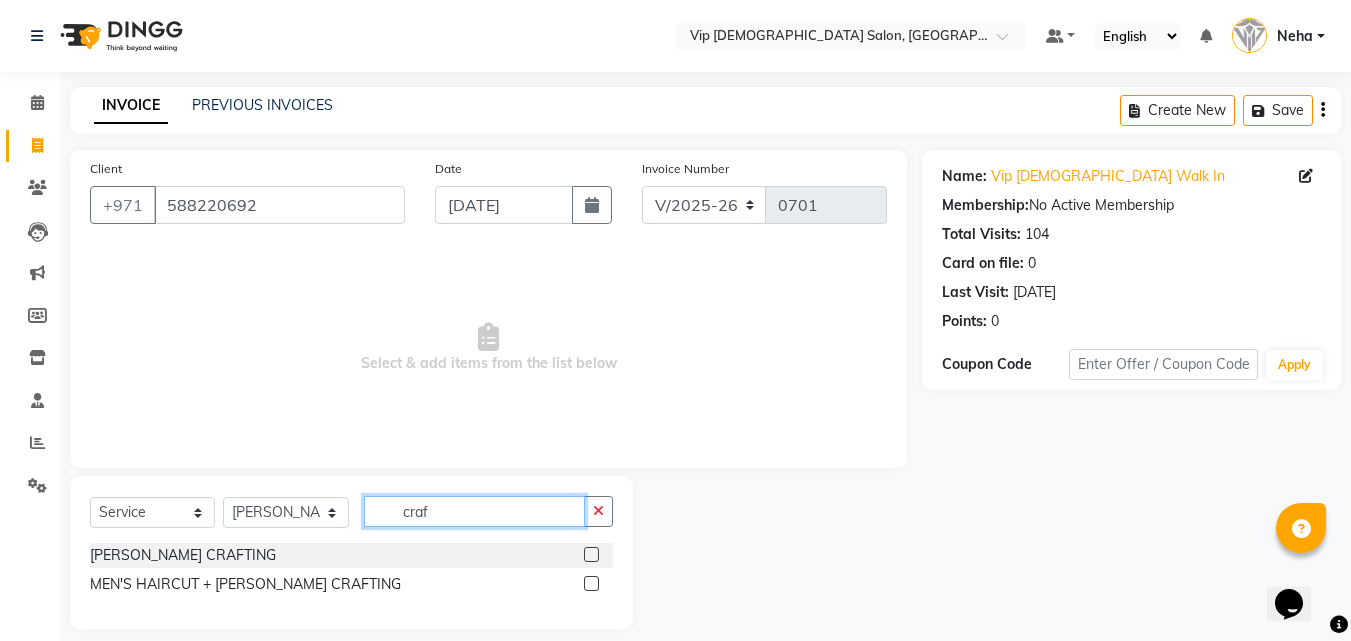 type on "craf" 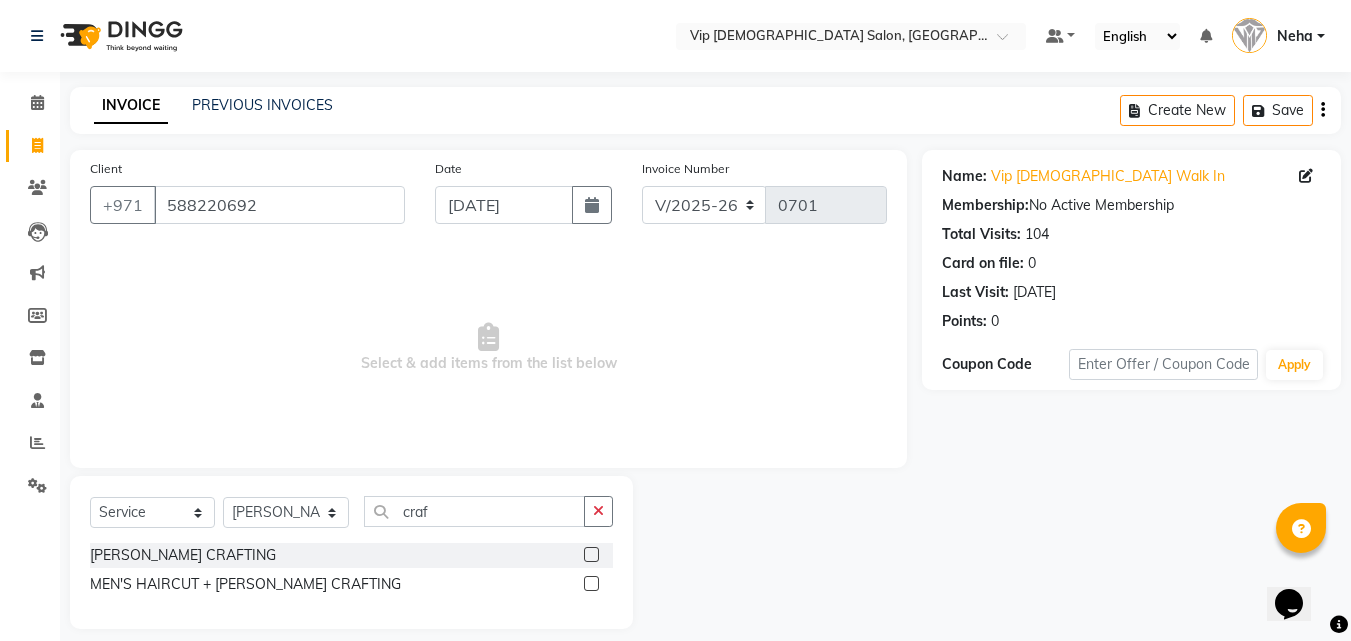 click 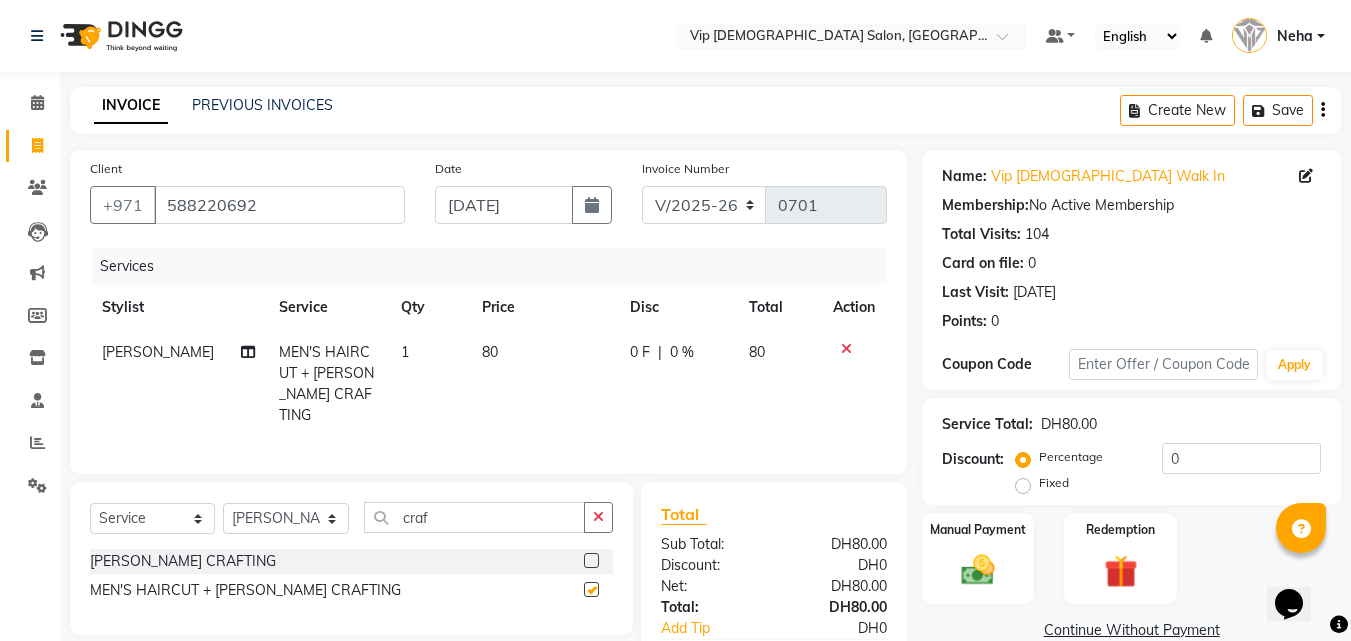 checkbox on "false" 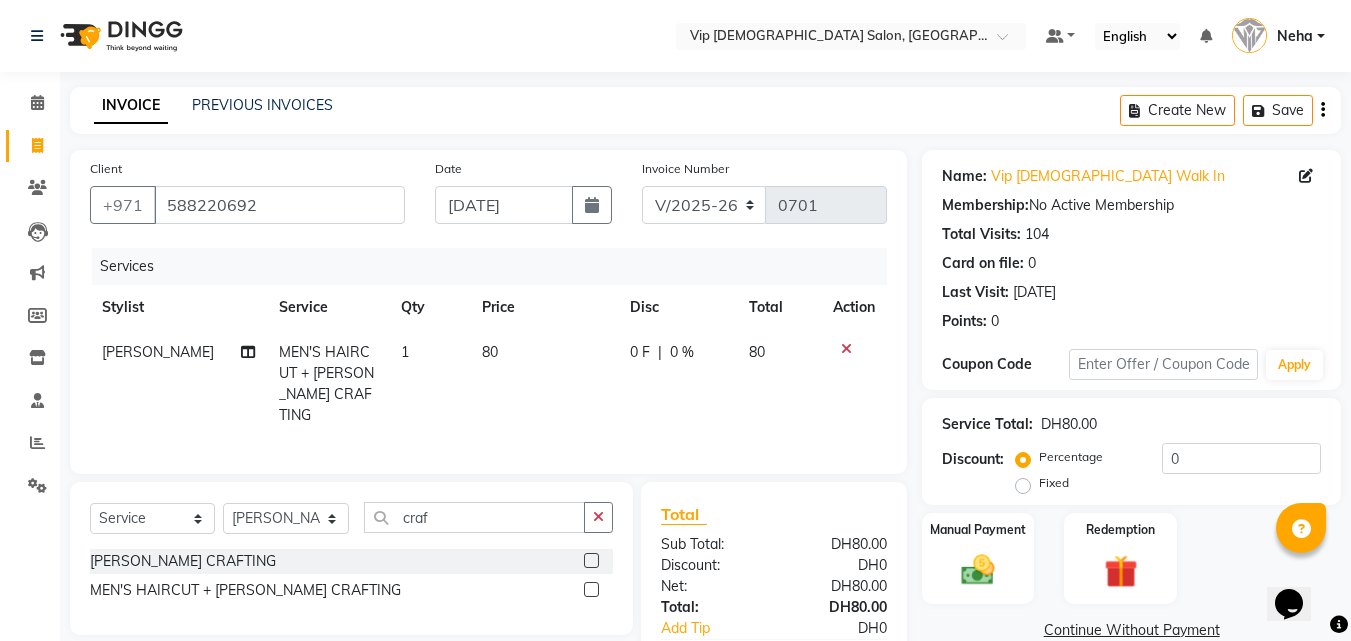 click on "Total Sub Total: DH80.00 Discount: DH0 Net: DH80.00 Total: DH80.00 Add Tip DH0 Payable: DH80.00 Paid: DH0 Balance   : DH80.00" 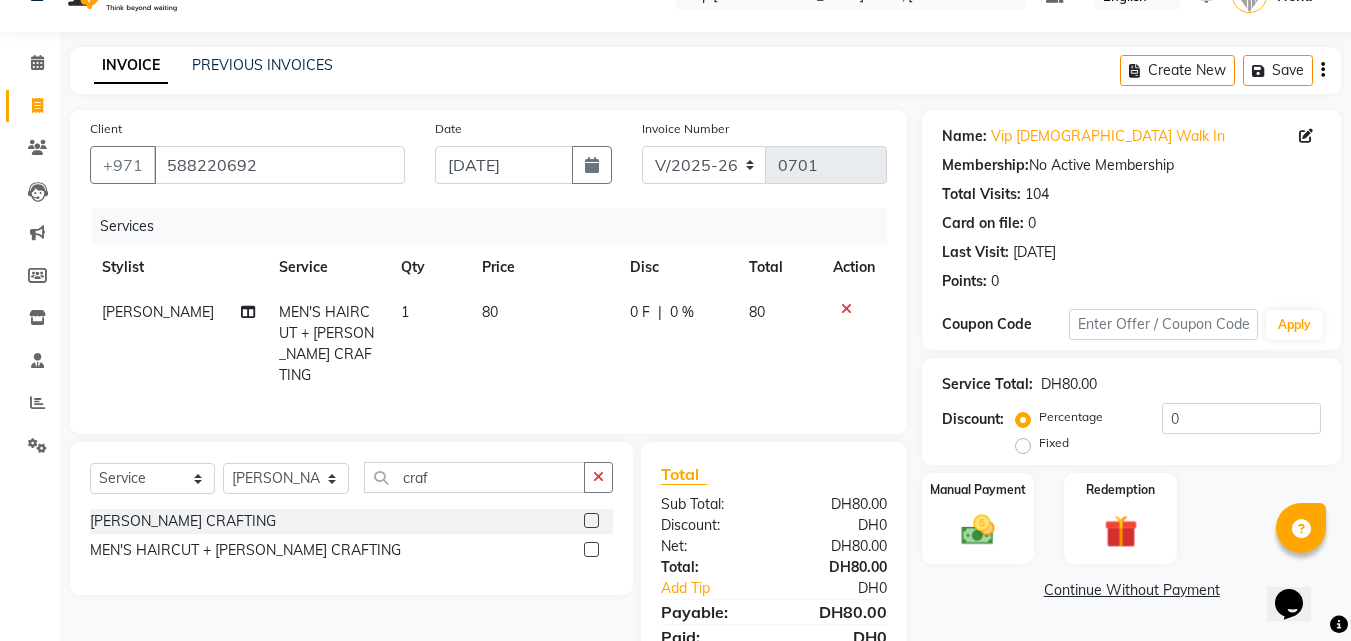 scroll, scrollTop: 117, scrollLeft: 0, axis: vertical 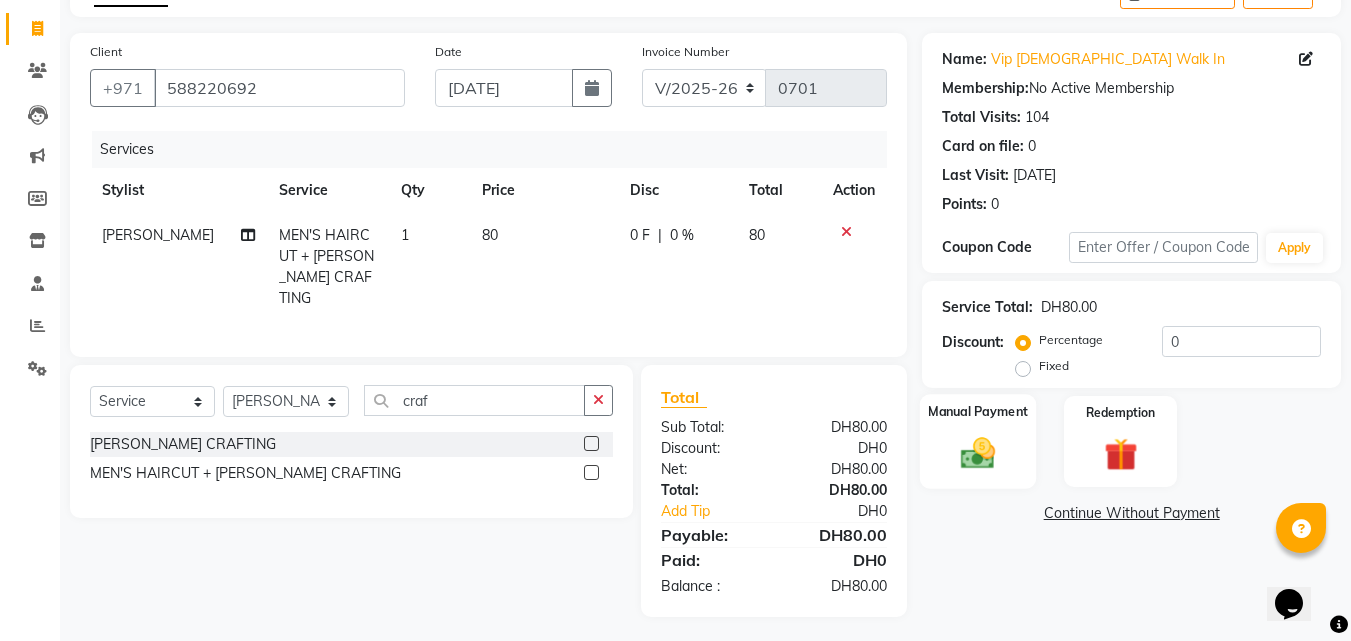click 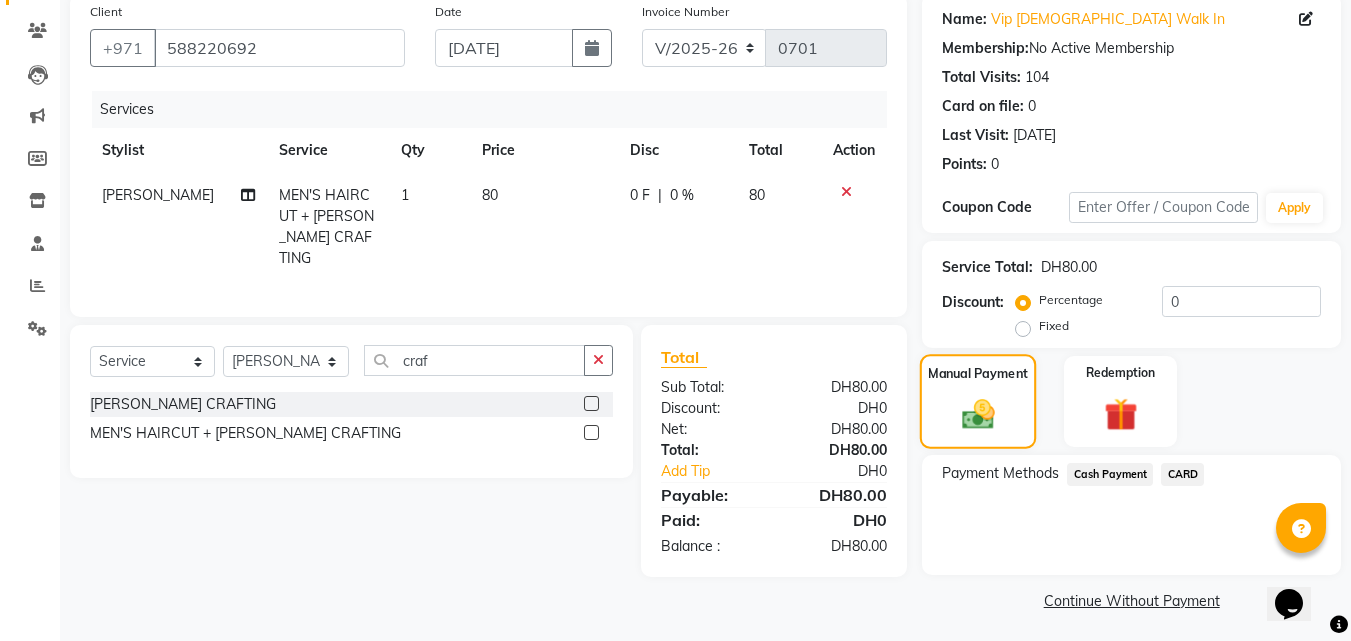 scroll, scrollTop: 162, scrollLeft: 0, axis: vertical 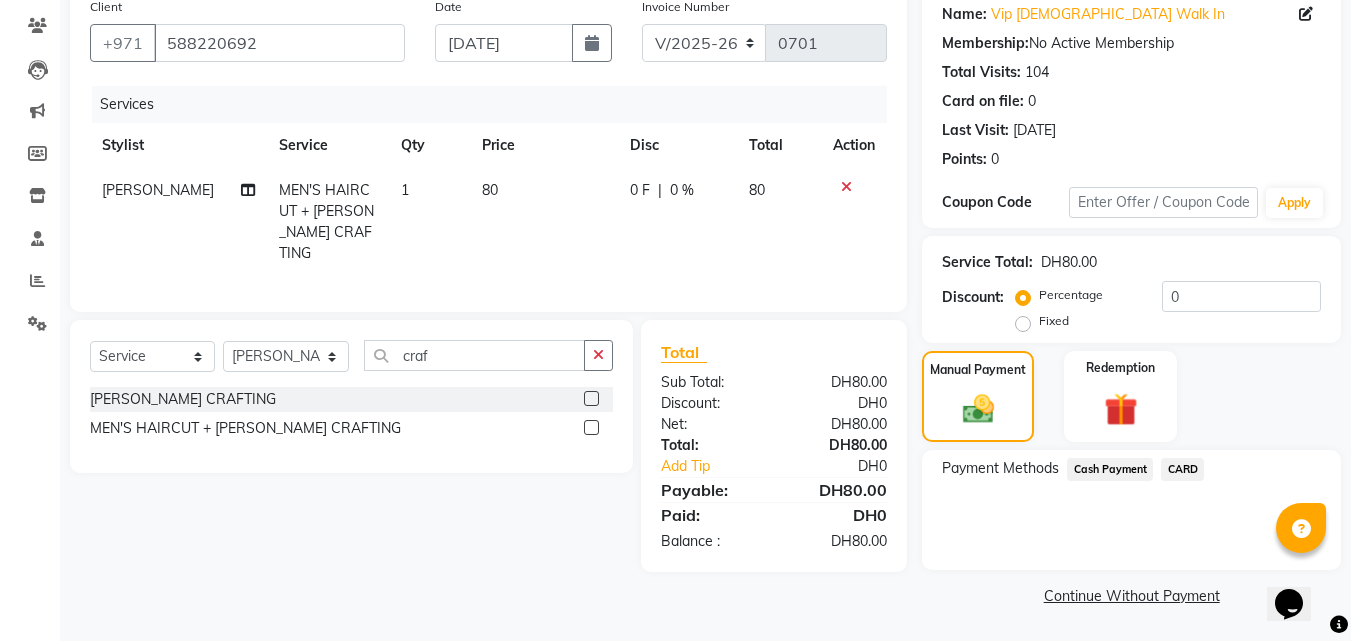 click on "CARD" 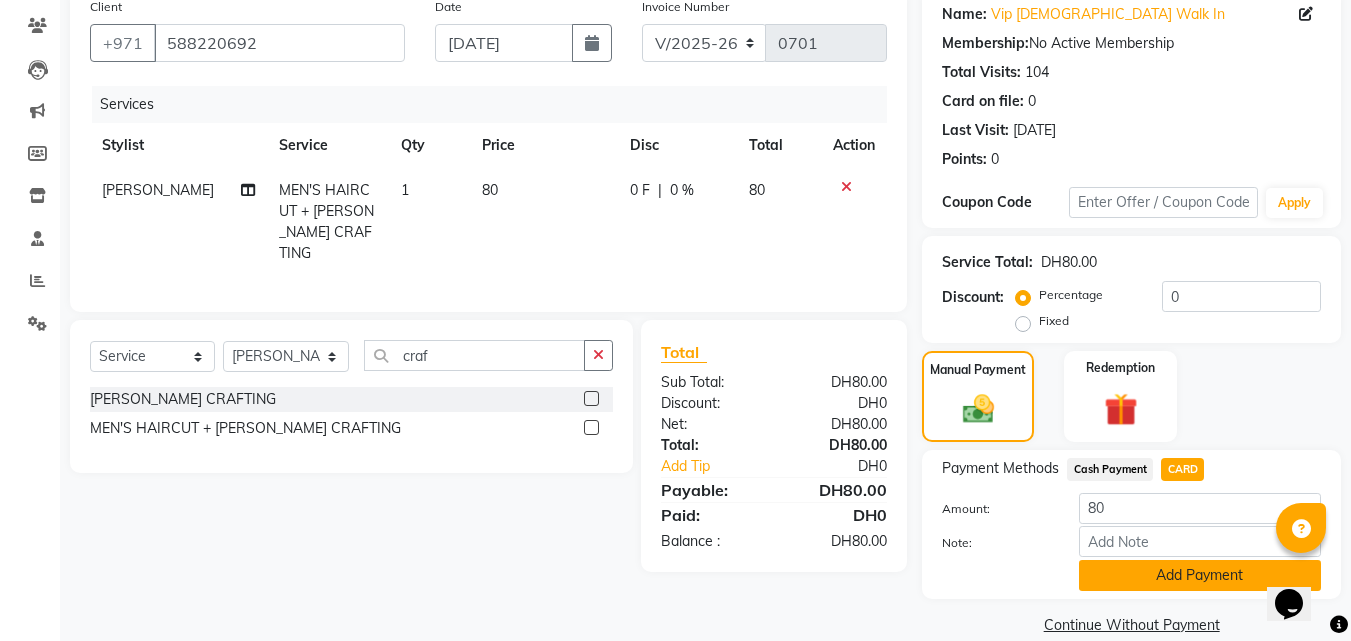 click on "Add Payment" 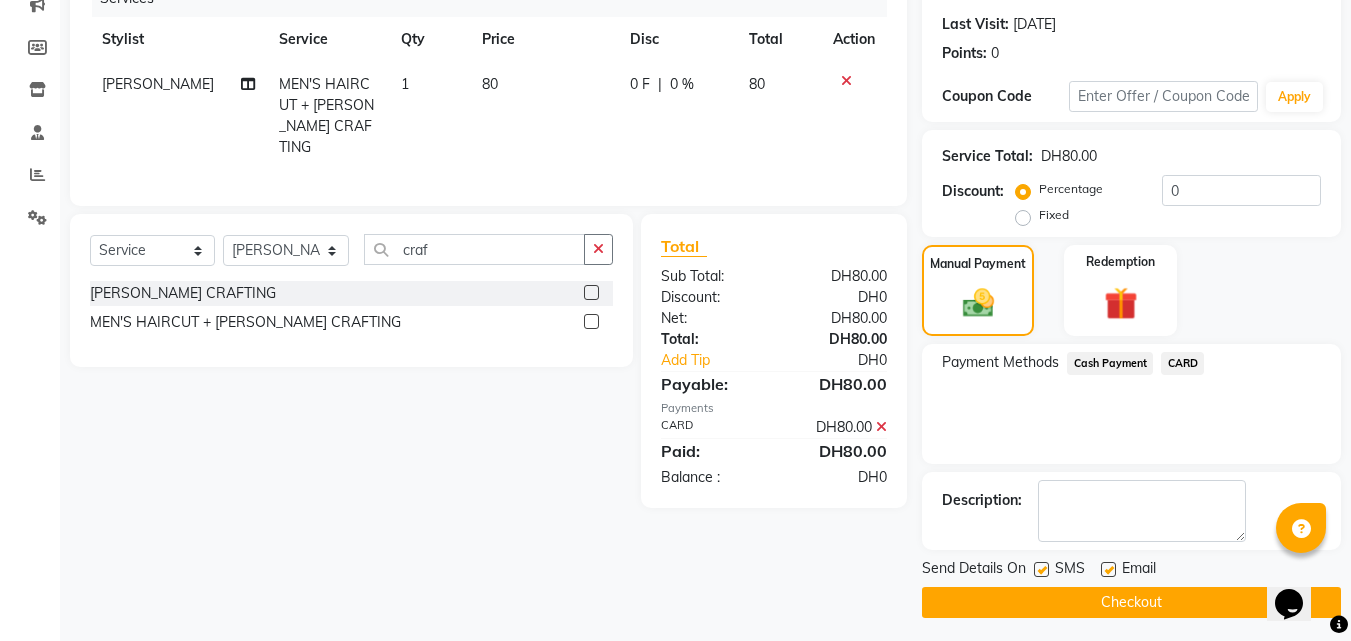 scroll, scrollTop: 275, scrollLeft: 0, axis: vertical 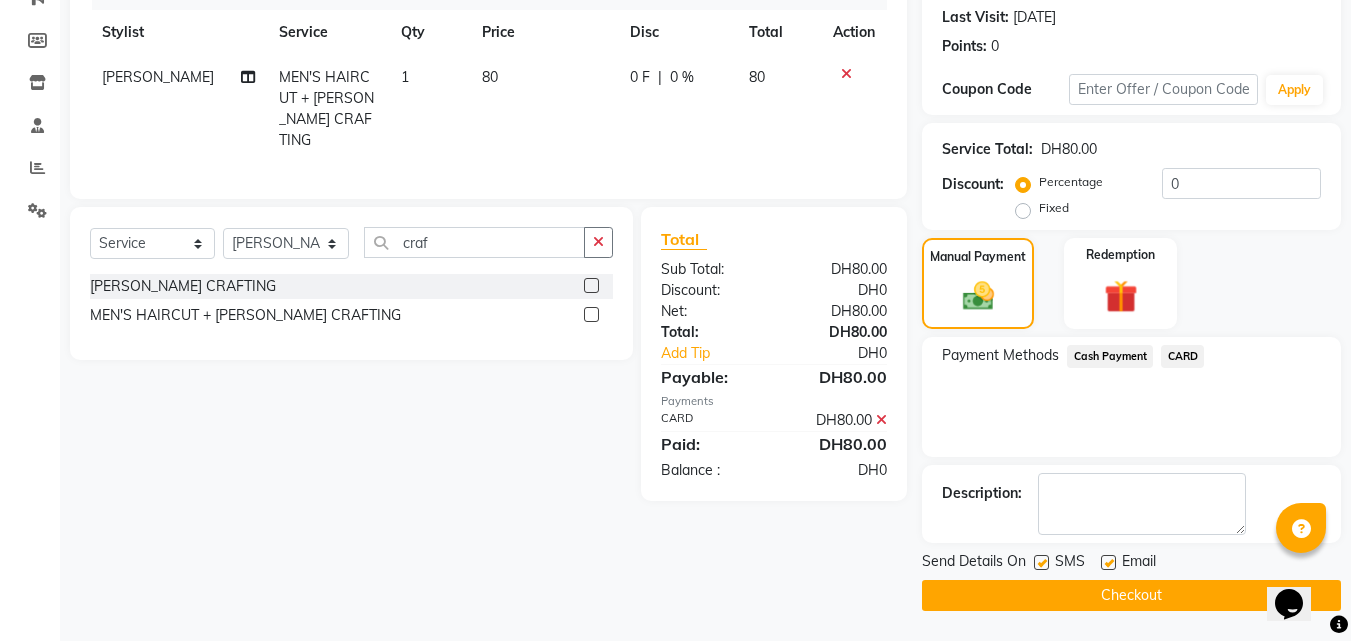 click on "Checkout" 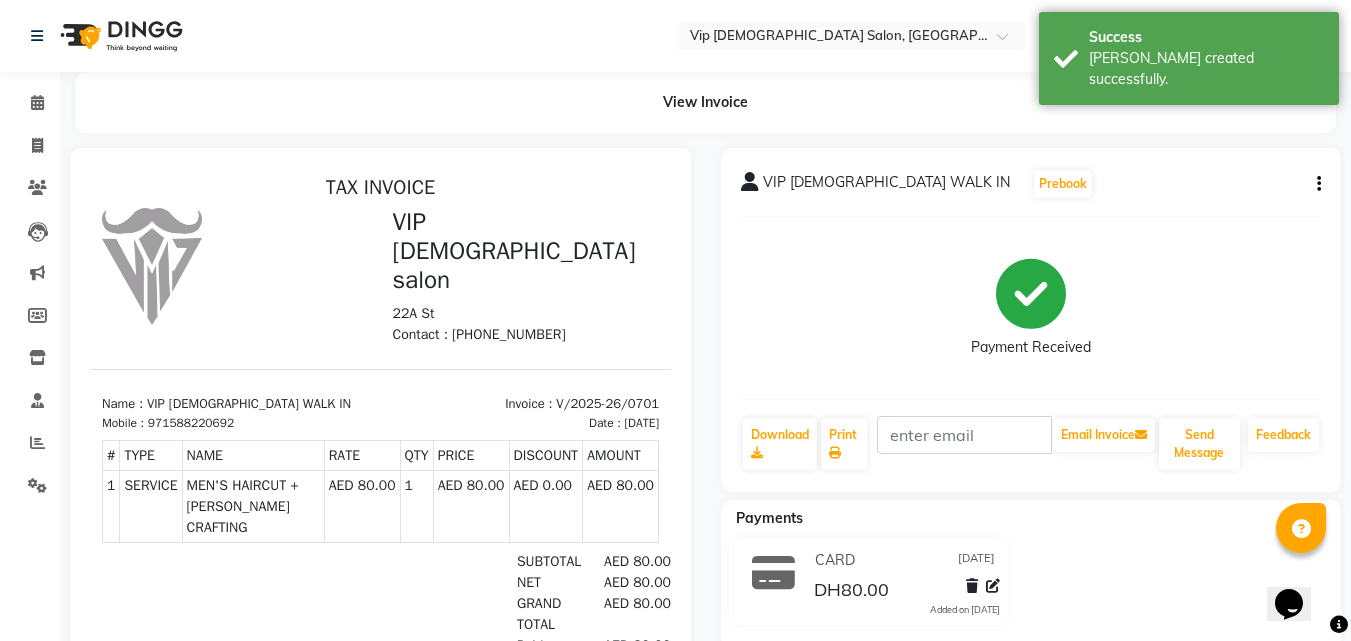 scroll, scrollTop: 0, scrollLeft: 0, axis: both 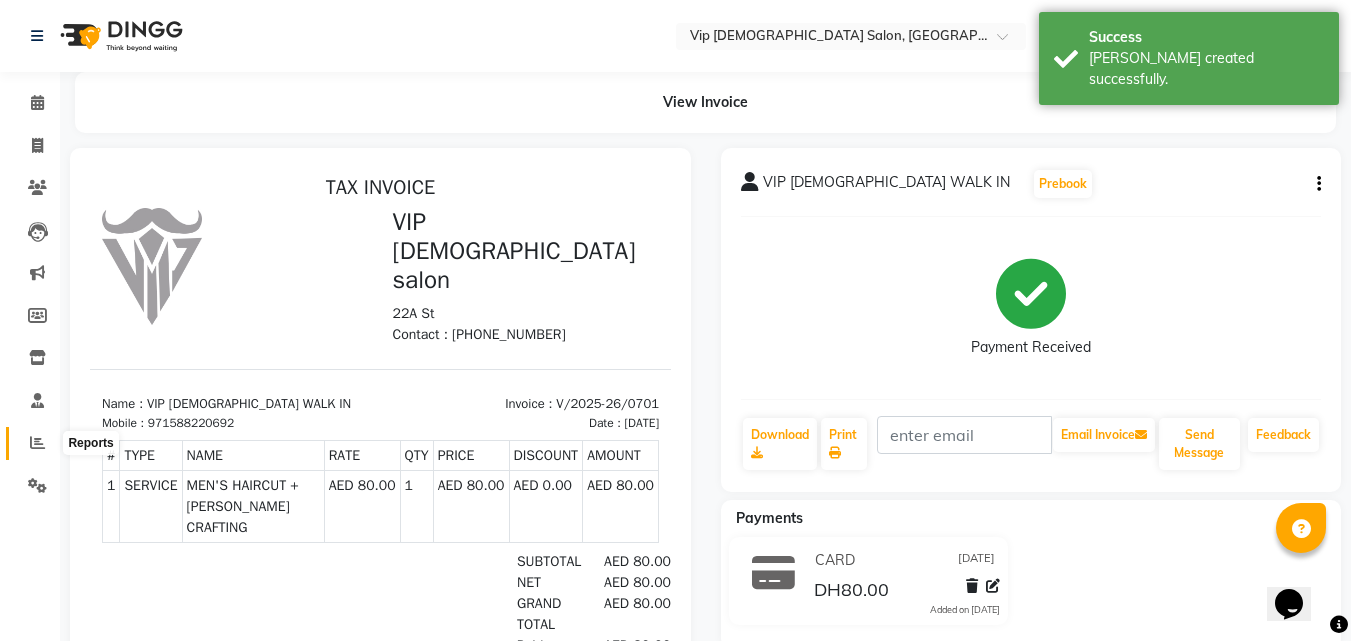 click 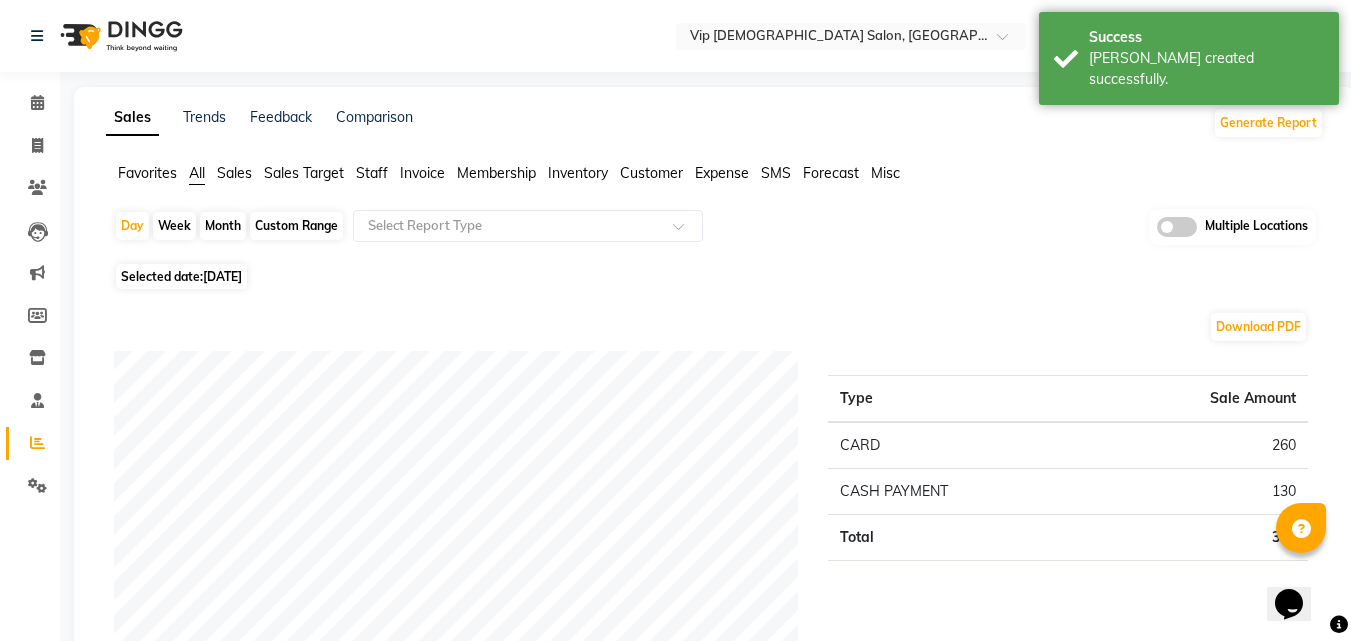 click on "Custom Range" 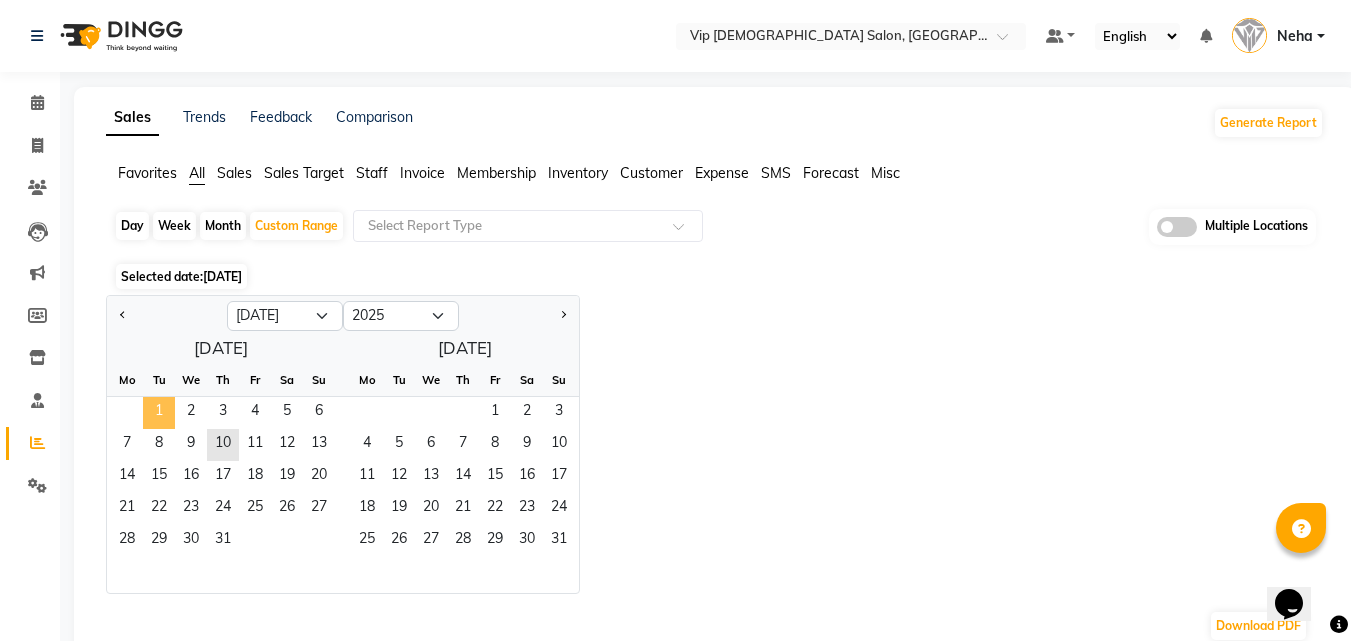 click on "1" 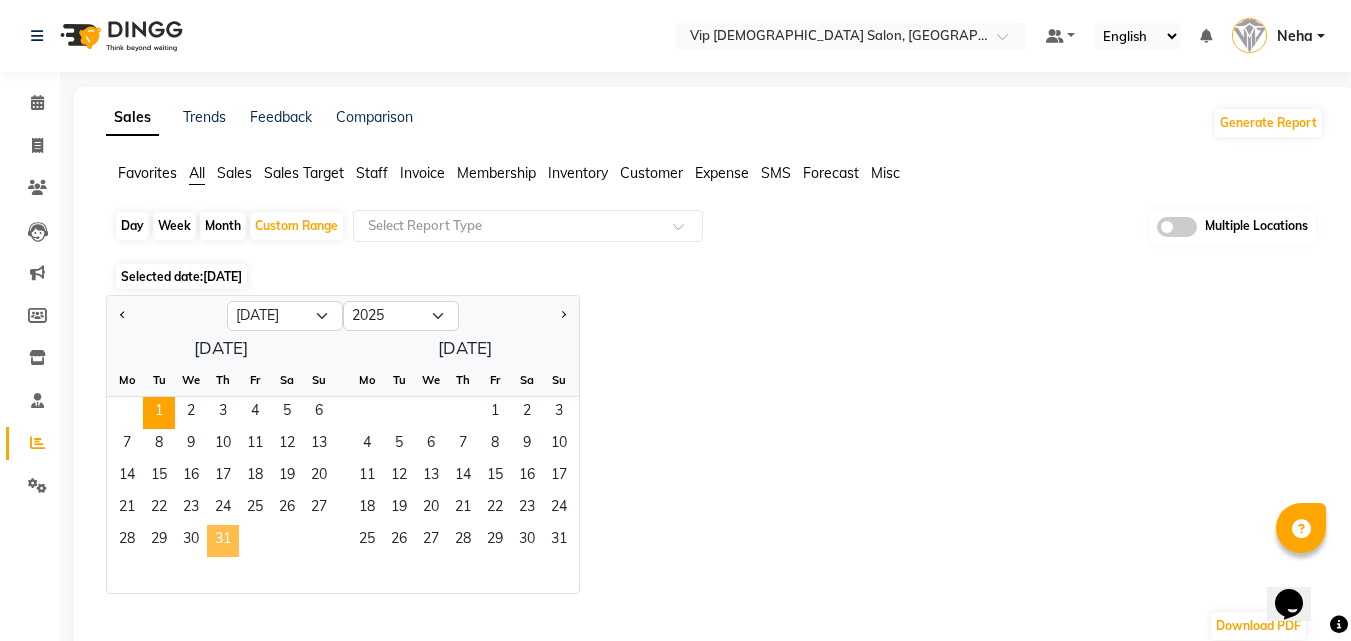 click on "31" 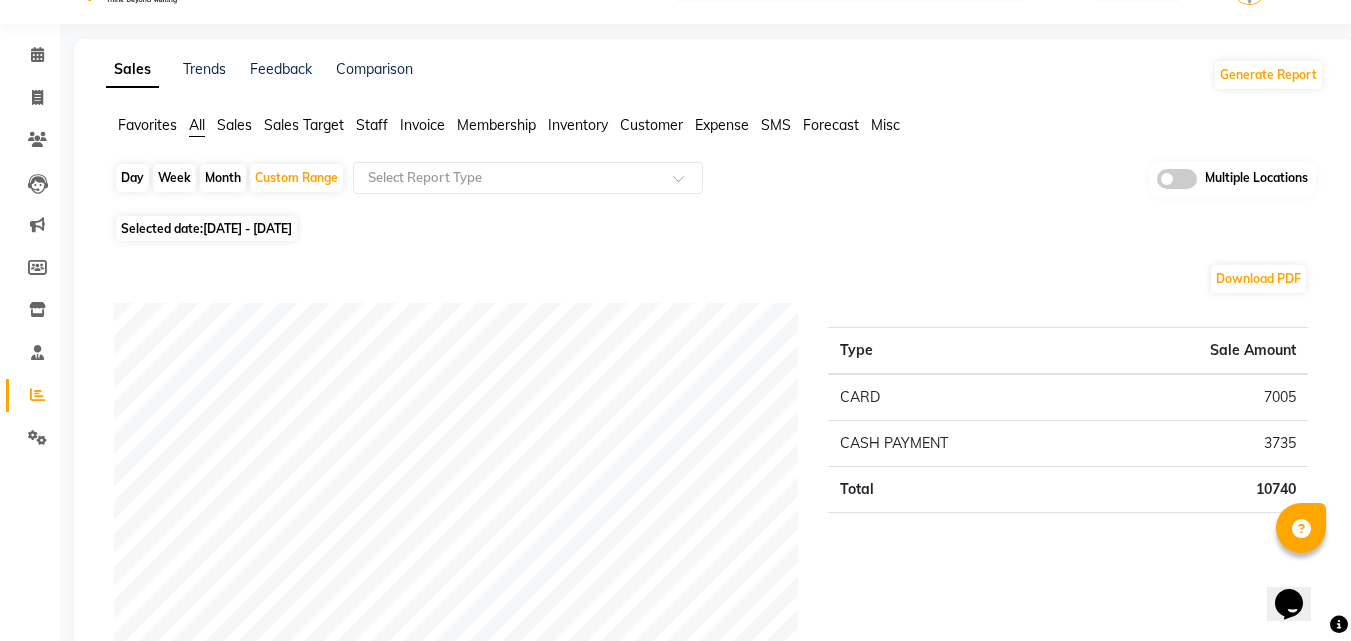 scroll, scrollTop: 0, scrollLeft: 0, axis: both 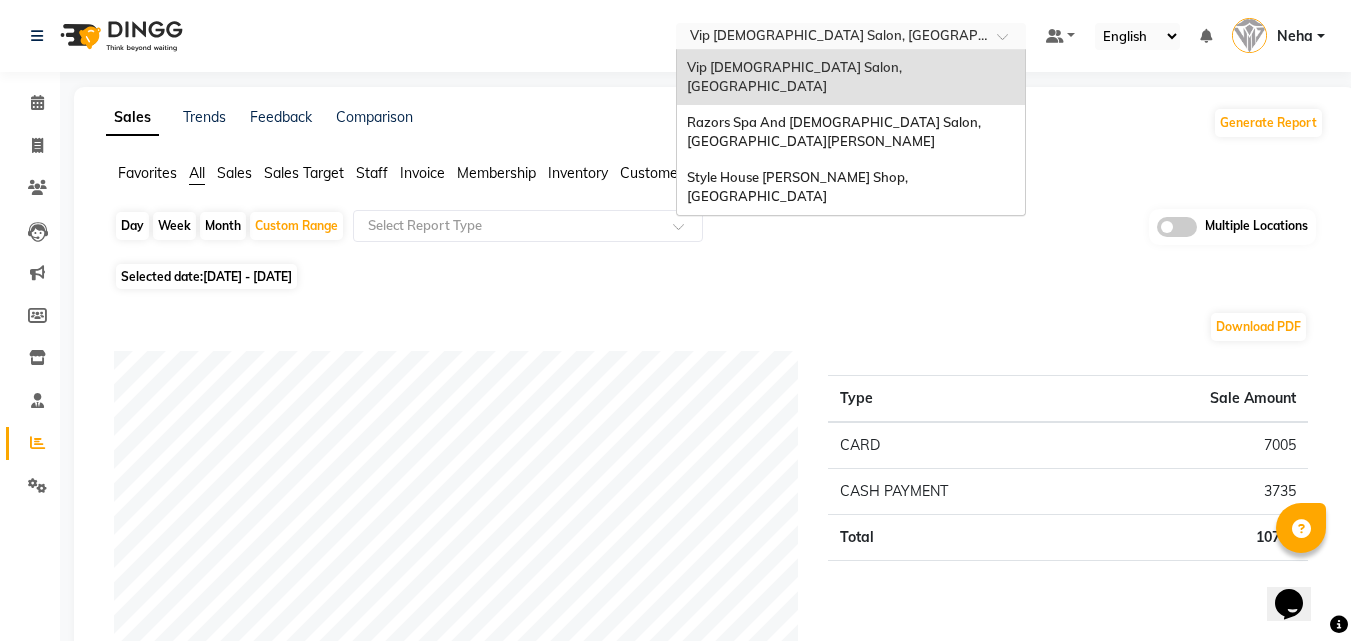 click at bounding box center (831, 38) 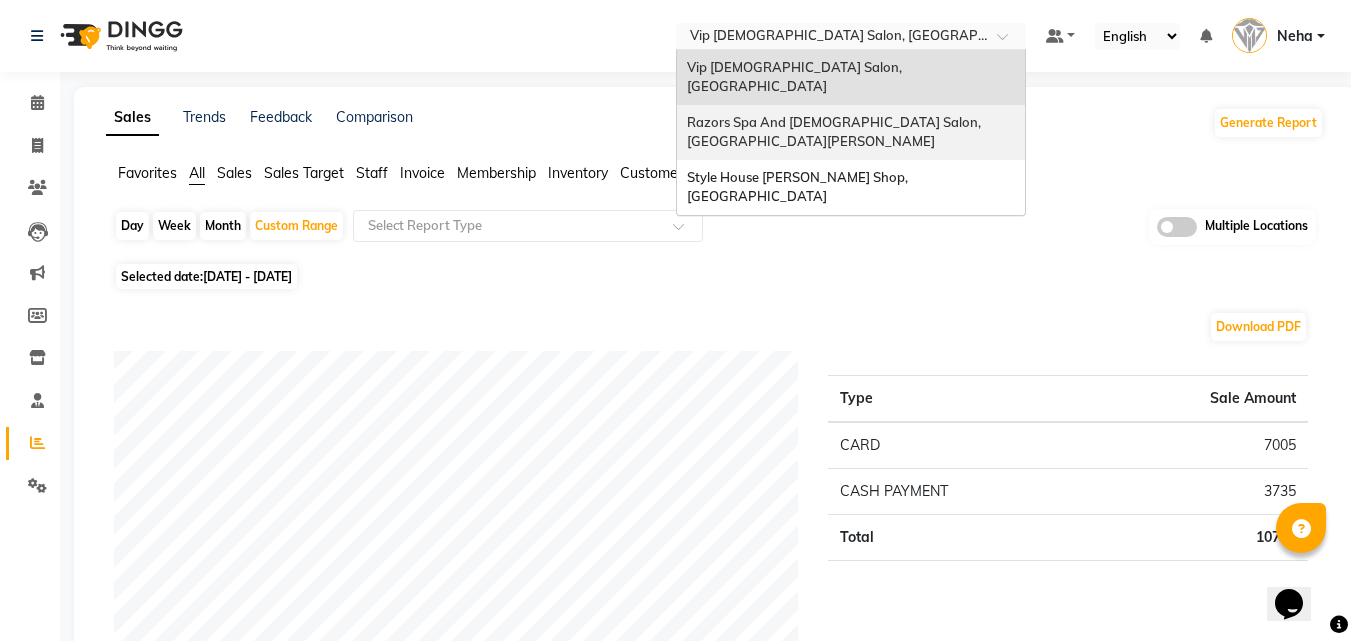click on "Razors Spa And [DEMOGRAPHIC_DATA] Salon, [GEOGRAPHIC_DATA][PERSON_NAME]" at bounding box center (835, 132) 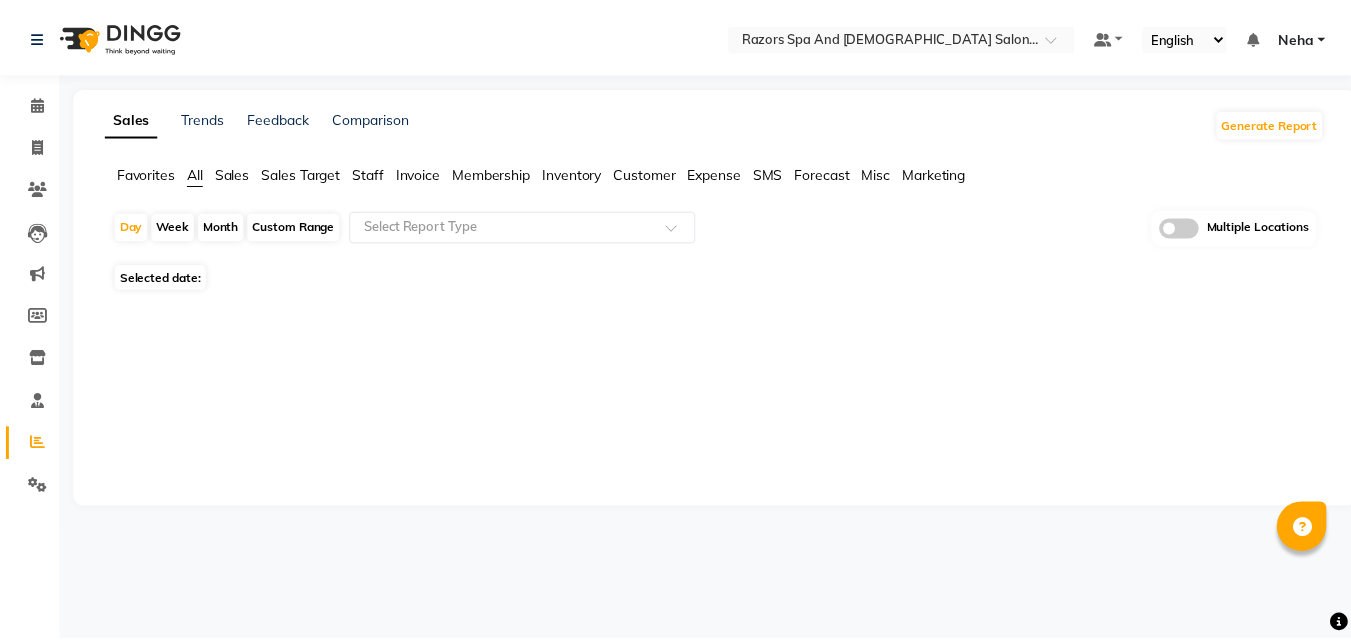scroll, scrollTop: 0, scrollLeft: 0, axis: both 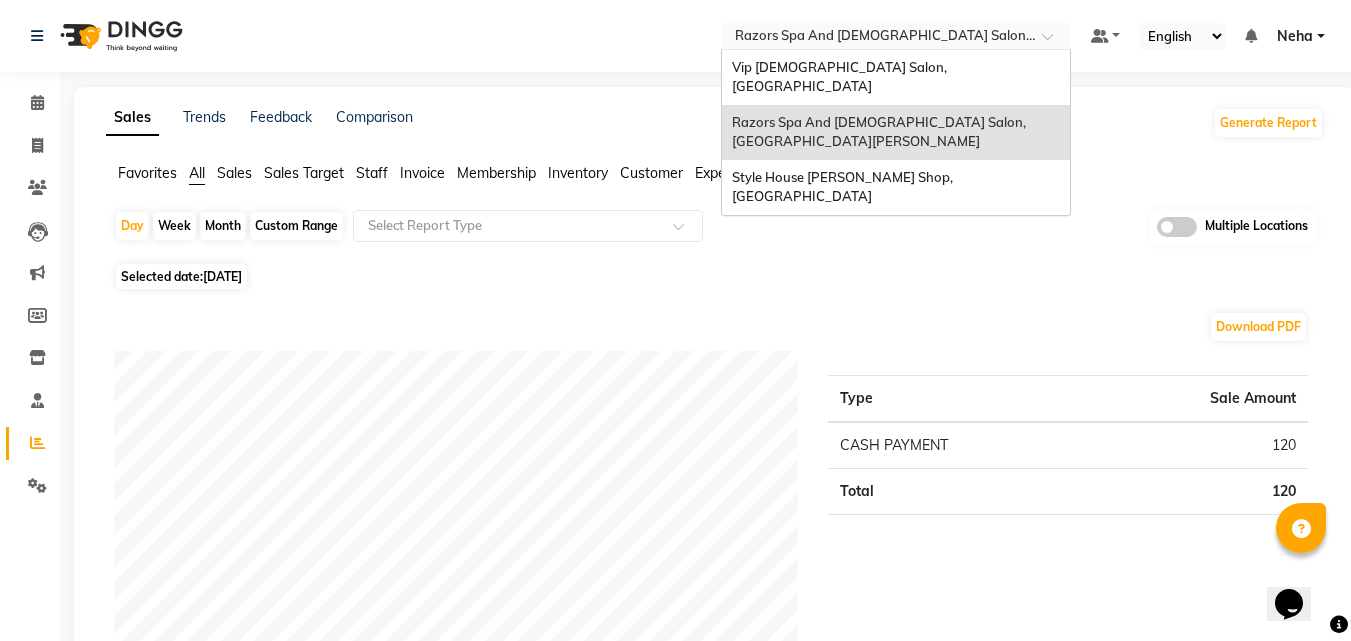 click at bounding box center [876, 38] 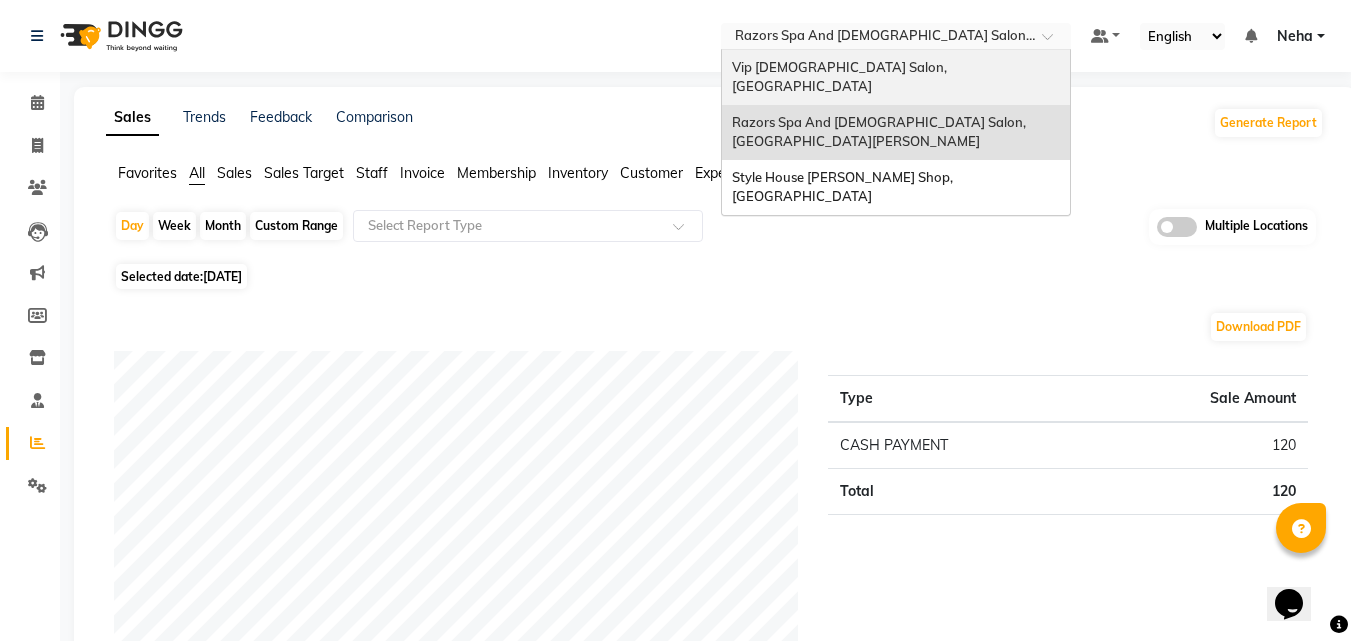 click on "Vip [DEMOGRAPHIC_DATA] Salon, [GEOGRAPHIC_DATA]" at bounding box center (841, 77) 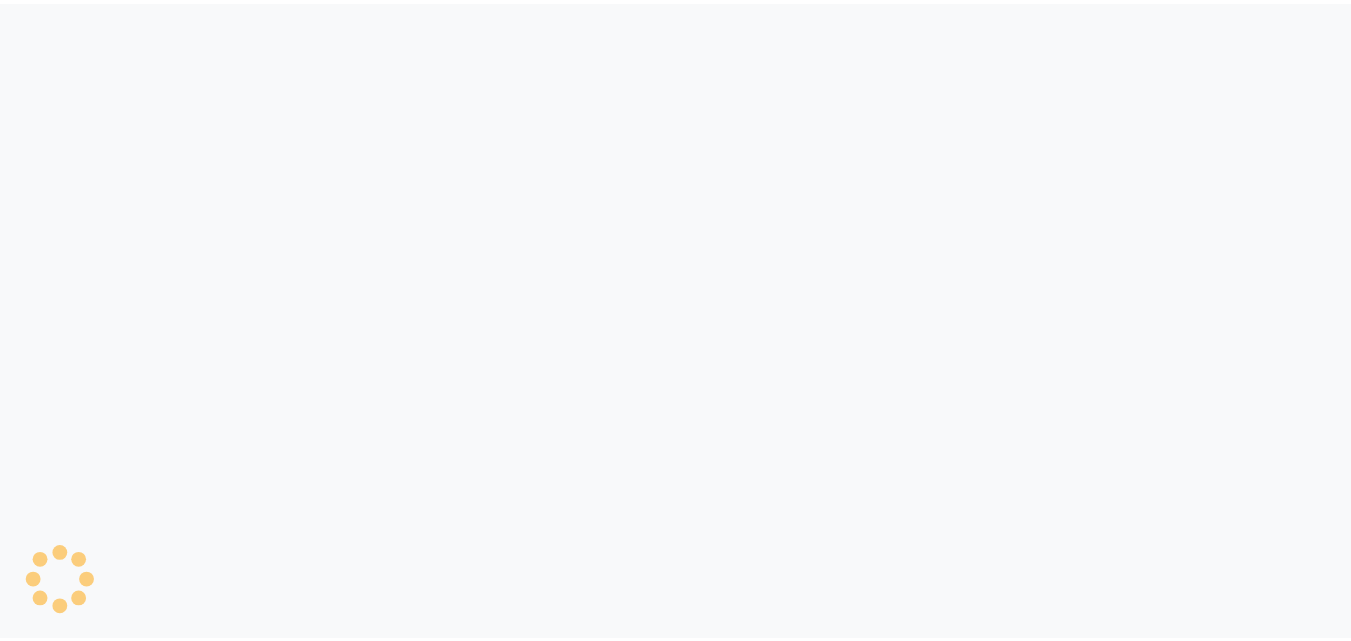 scroll, scrollTop: 0, scrollLeft: 0, axis: both 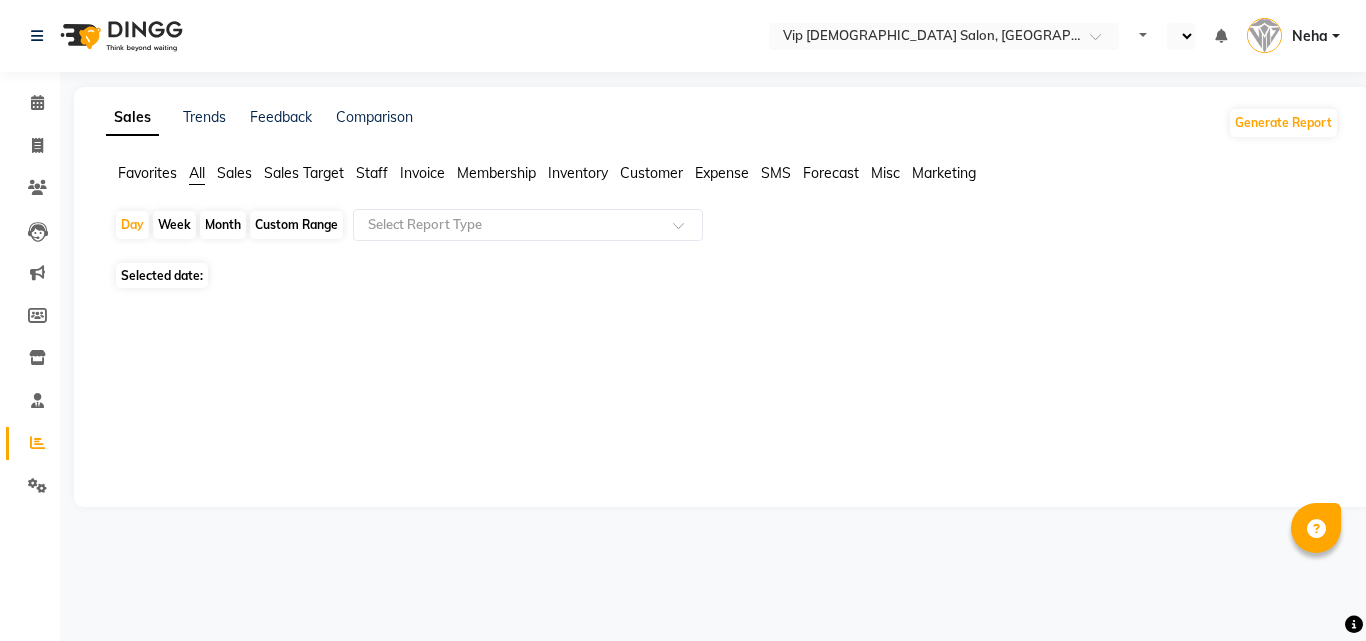 select on "en" 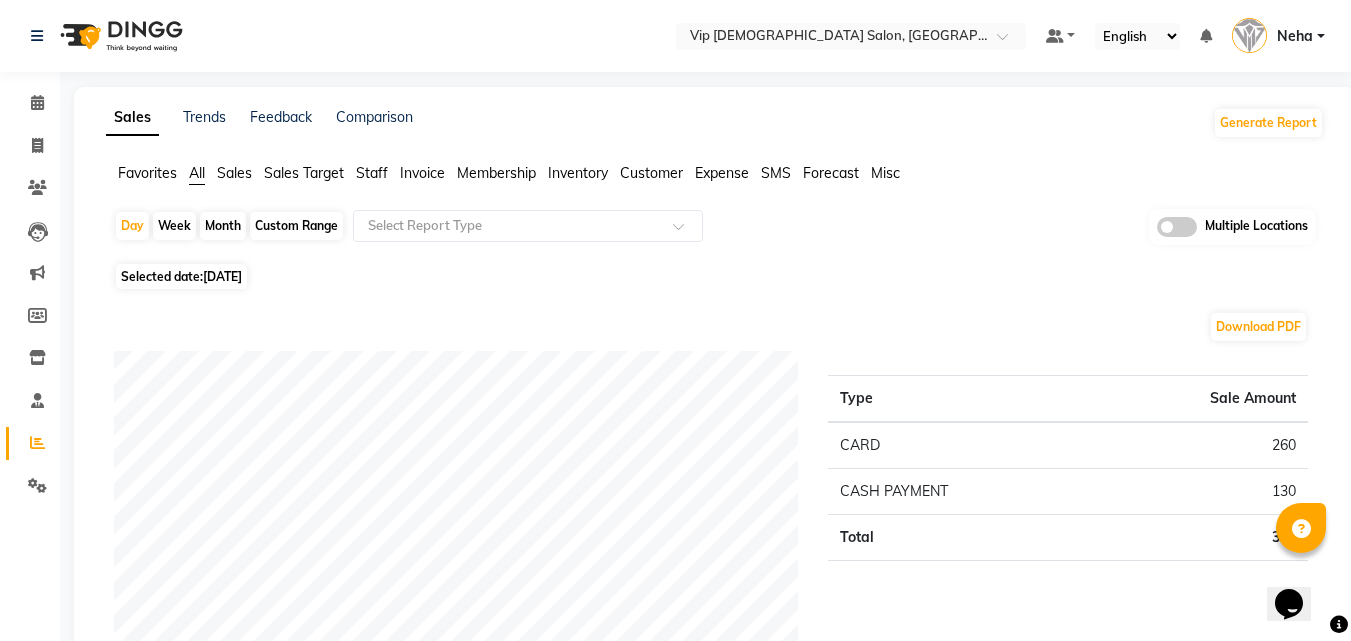 scroll, scrollTop: 0, scrollLeft: 0, axis: both 